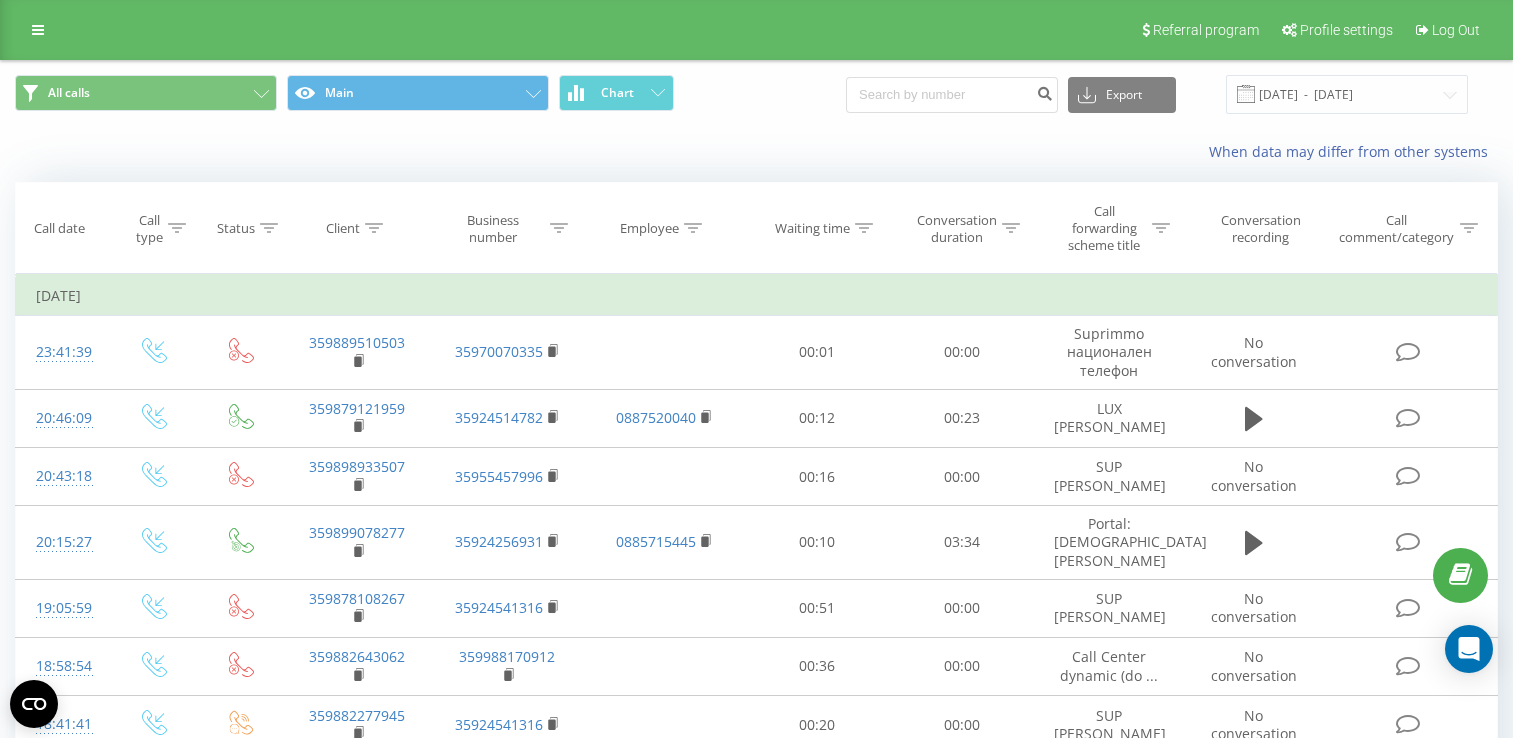 scroll, scrollTop: 0, scrollLeft: 0, axis: both 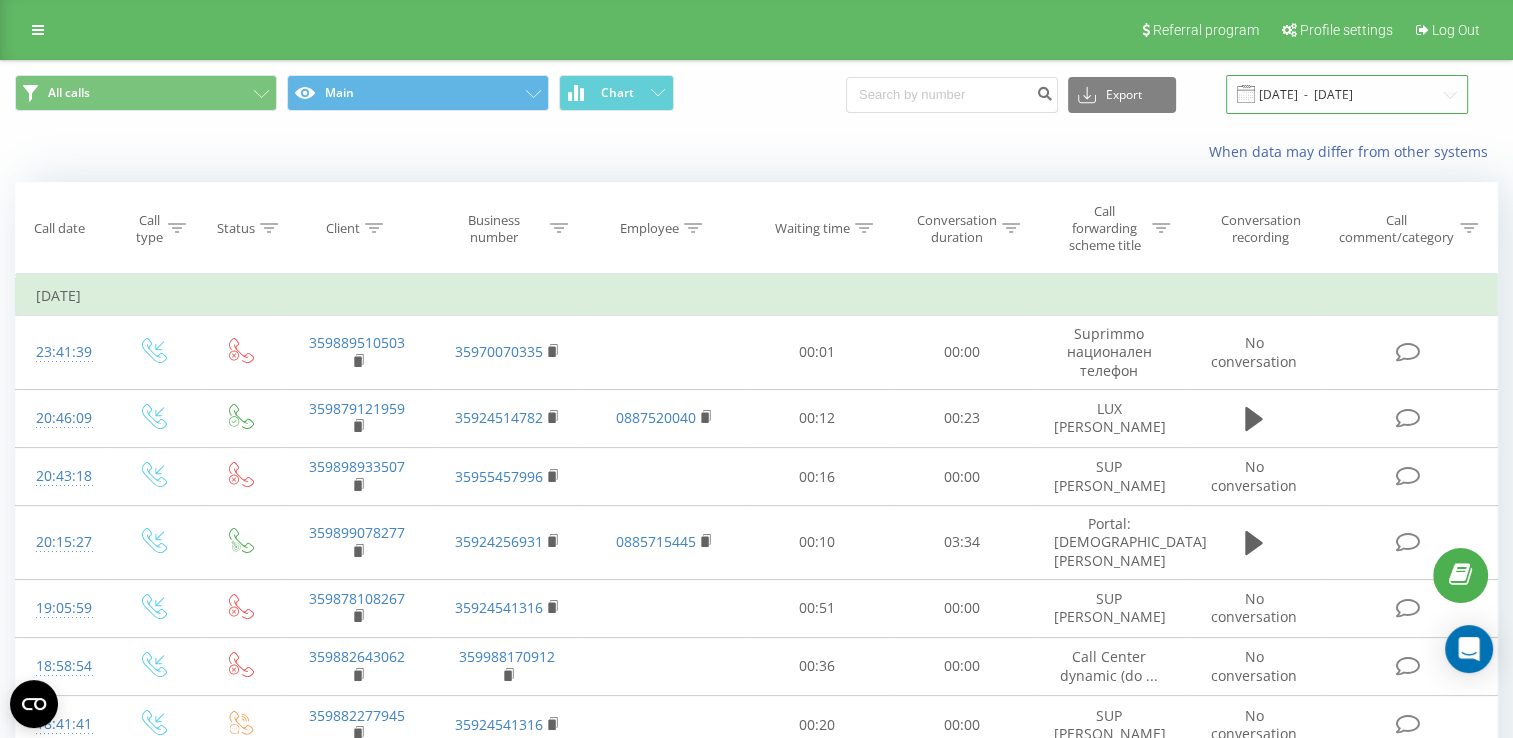 click on "[DATE]  -  [DATE]" at bounding box center (1347, 94) 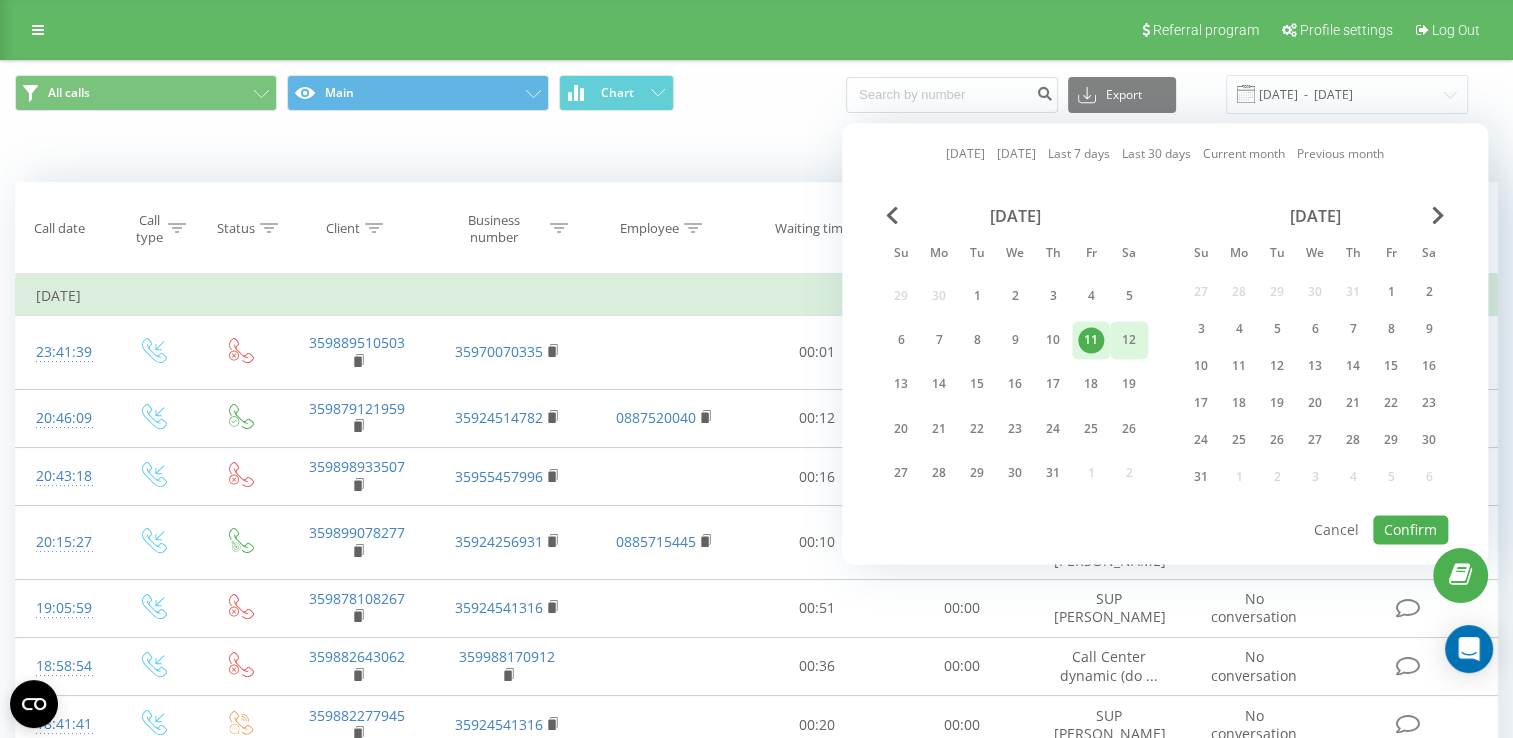 click on "12" at bounding box center (1129, 340) 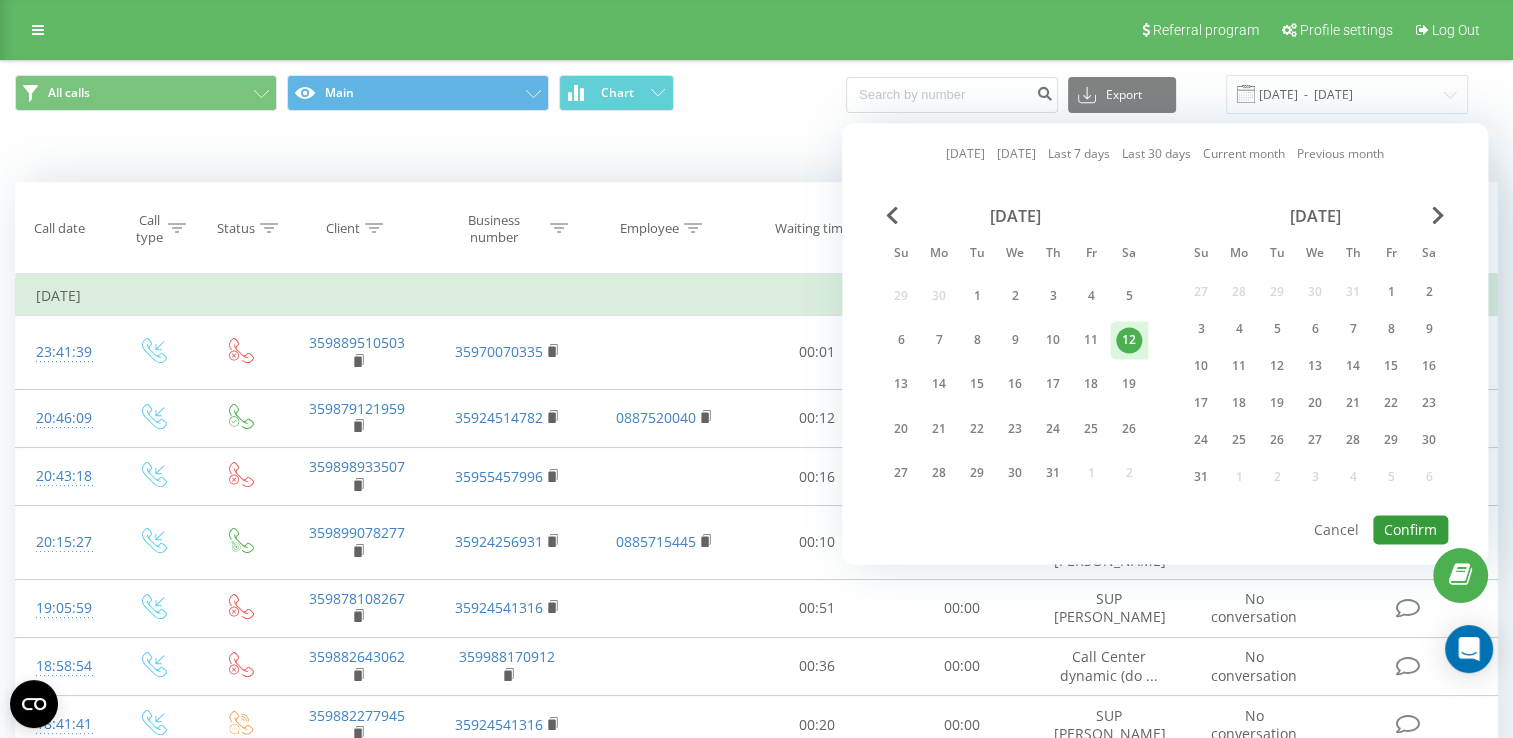 click on "Confirm" at bounding box center [1410, 529] 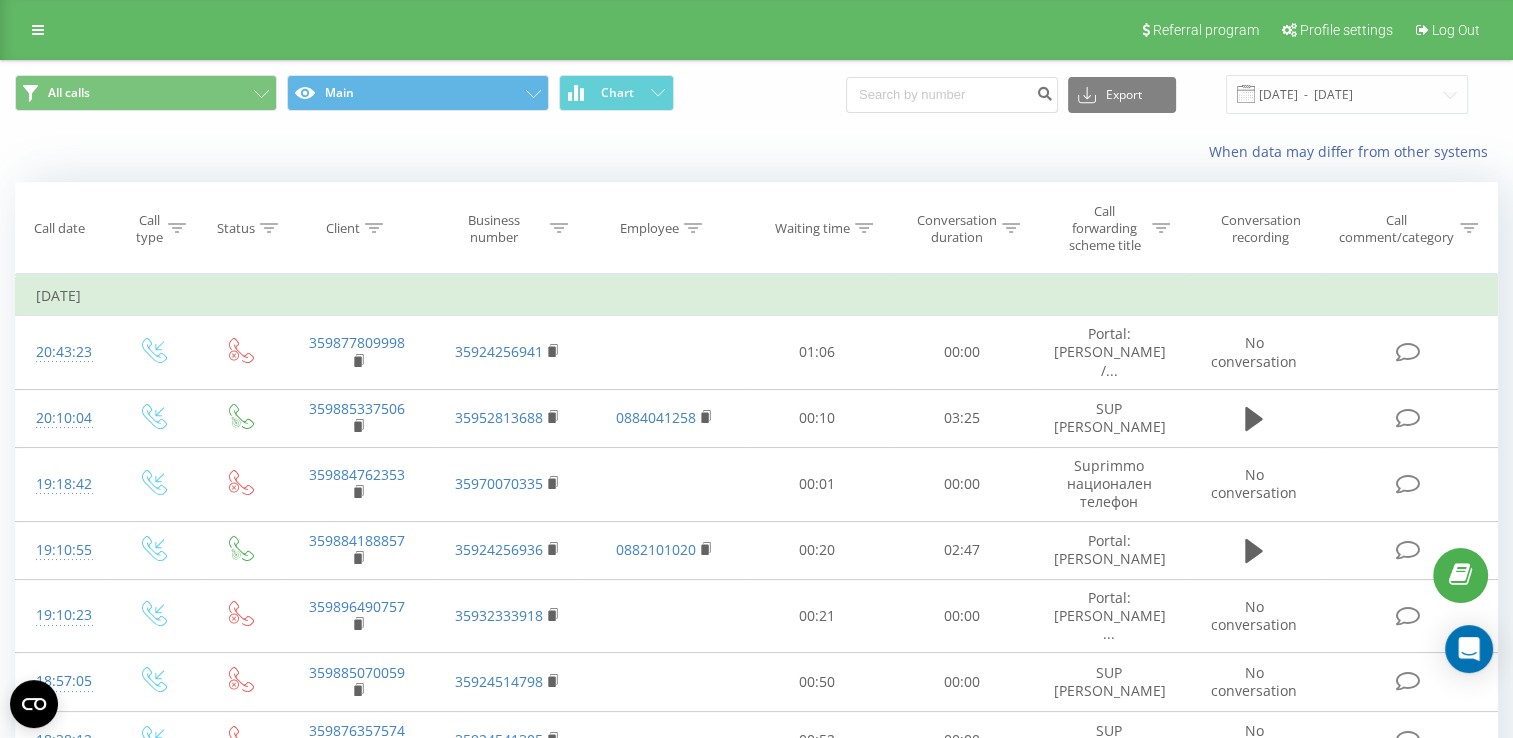 click on "All calls Main Chart Export .csv .xls .xlsx [DATE]  -  [DATE]" at bounding box center [756, 94] 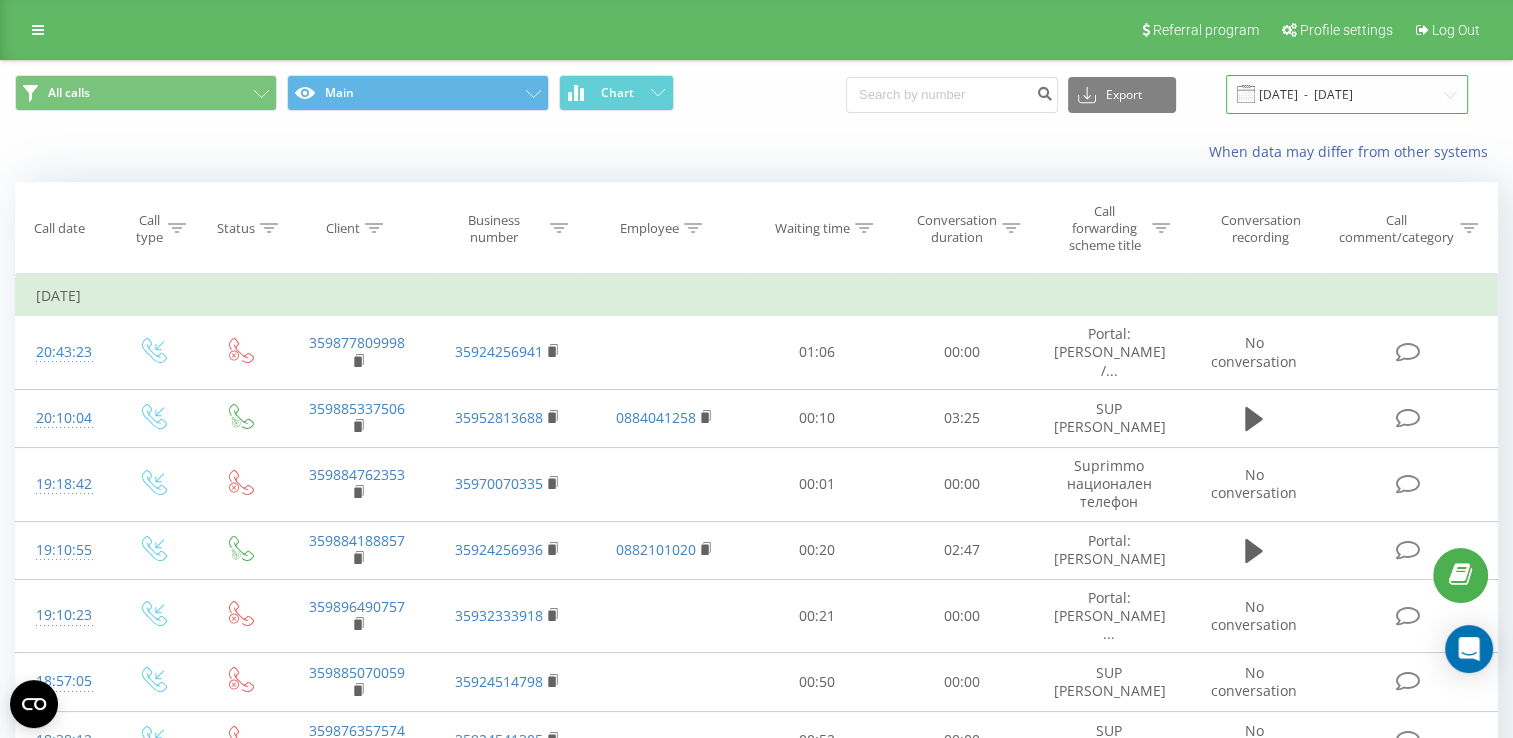 click on "[DATE]  -  [DATE]" at bounding box center [1347, 94] 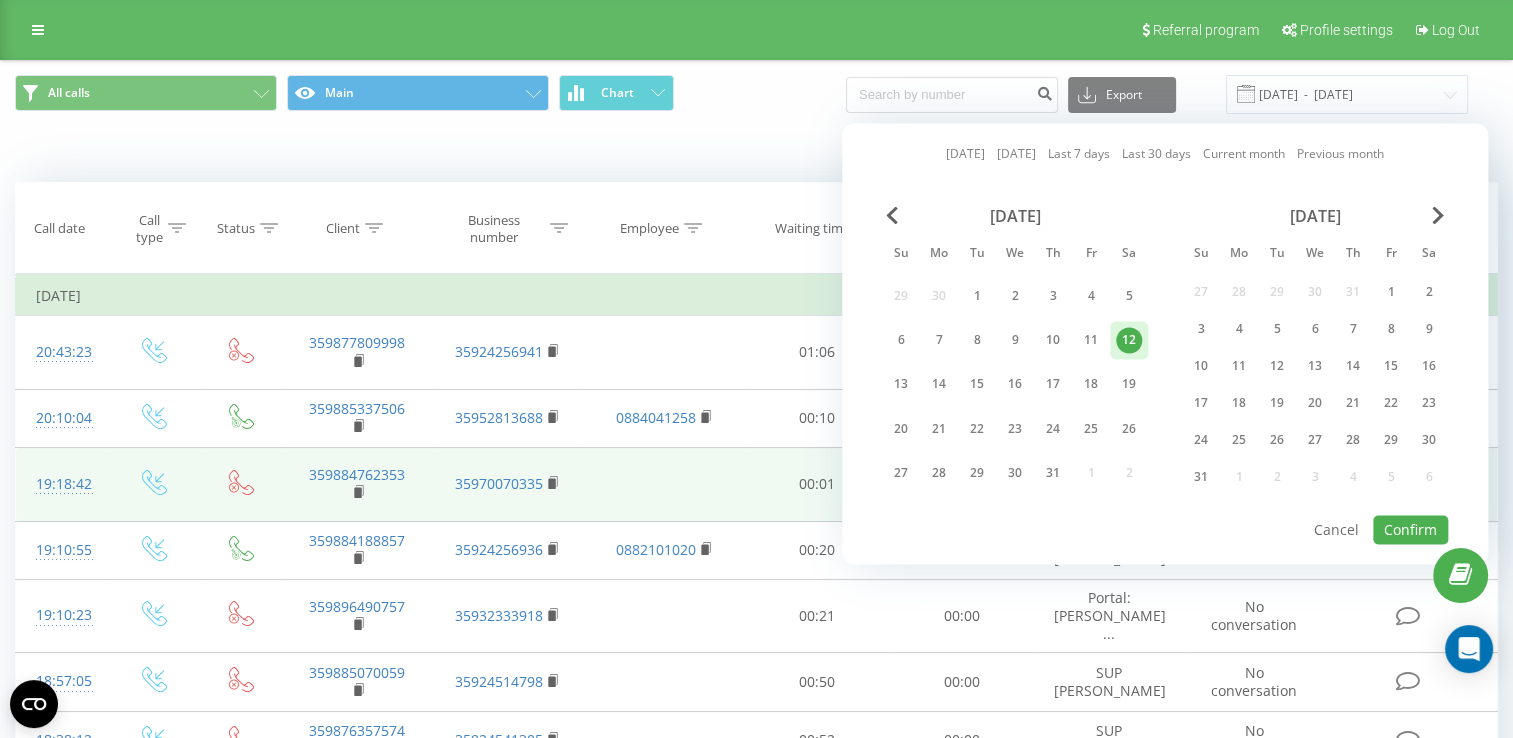 click on "19:18:42         359884762353 35970070335 00:01 00:00 Suprimmo национален телефон No conversation" at bounding box center (757, 485) 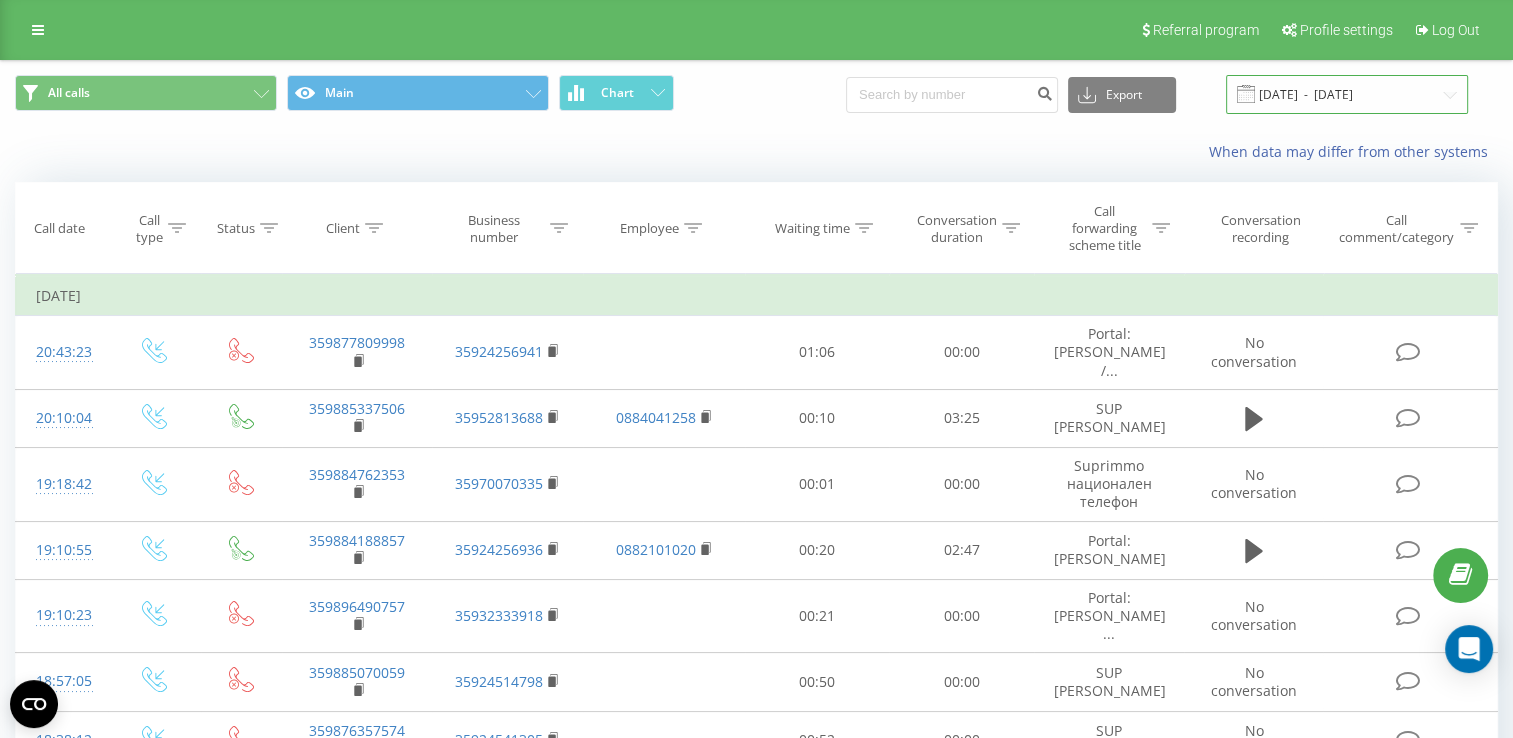 click on "[DATE]  -  [DATE]" at bounding box center (1347, 94) 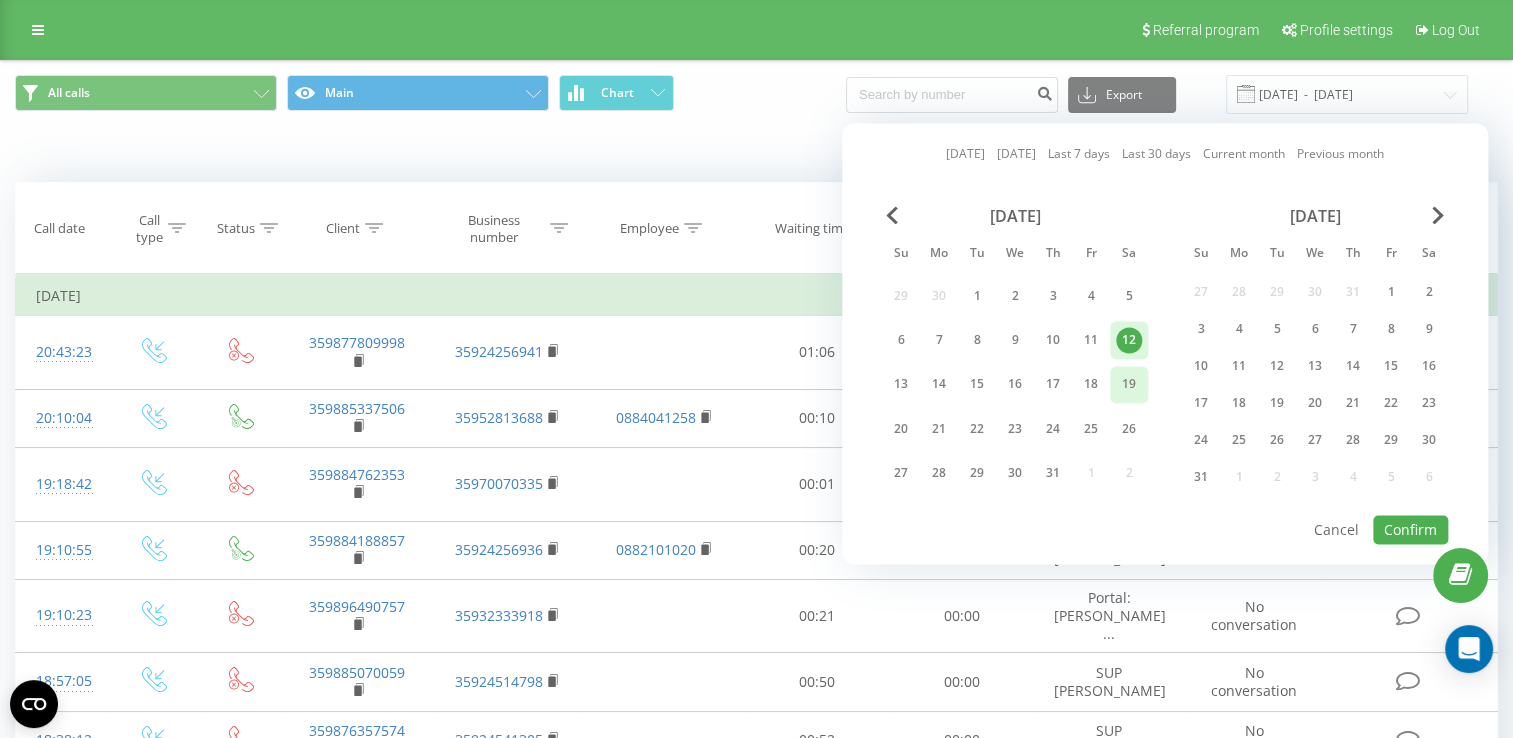 drag, startPoint x: 942, startPoint y: 380, endPoint x: 1140, endPoint y: 370, distance: 198.25237 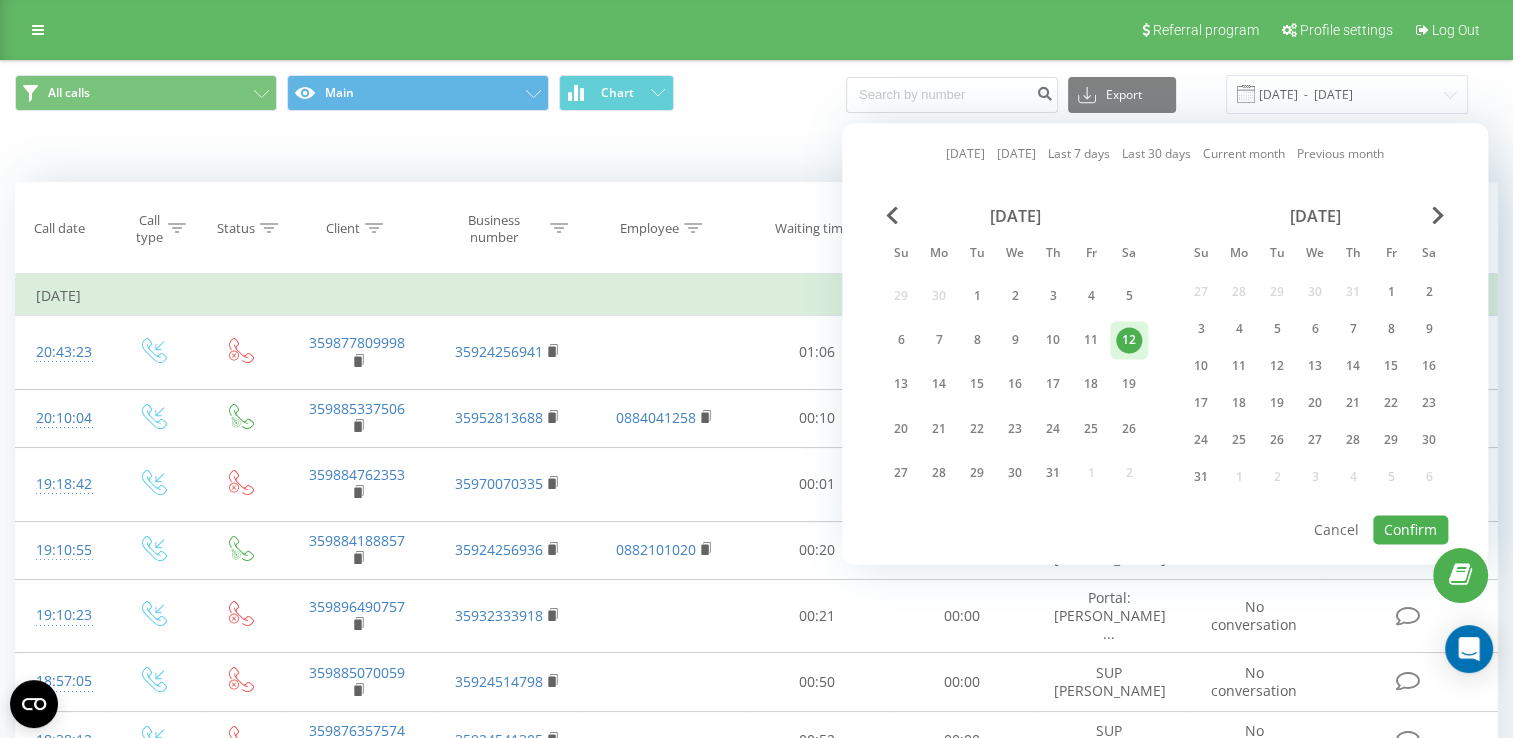 click on "12" at bounding box center (1129, 340) 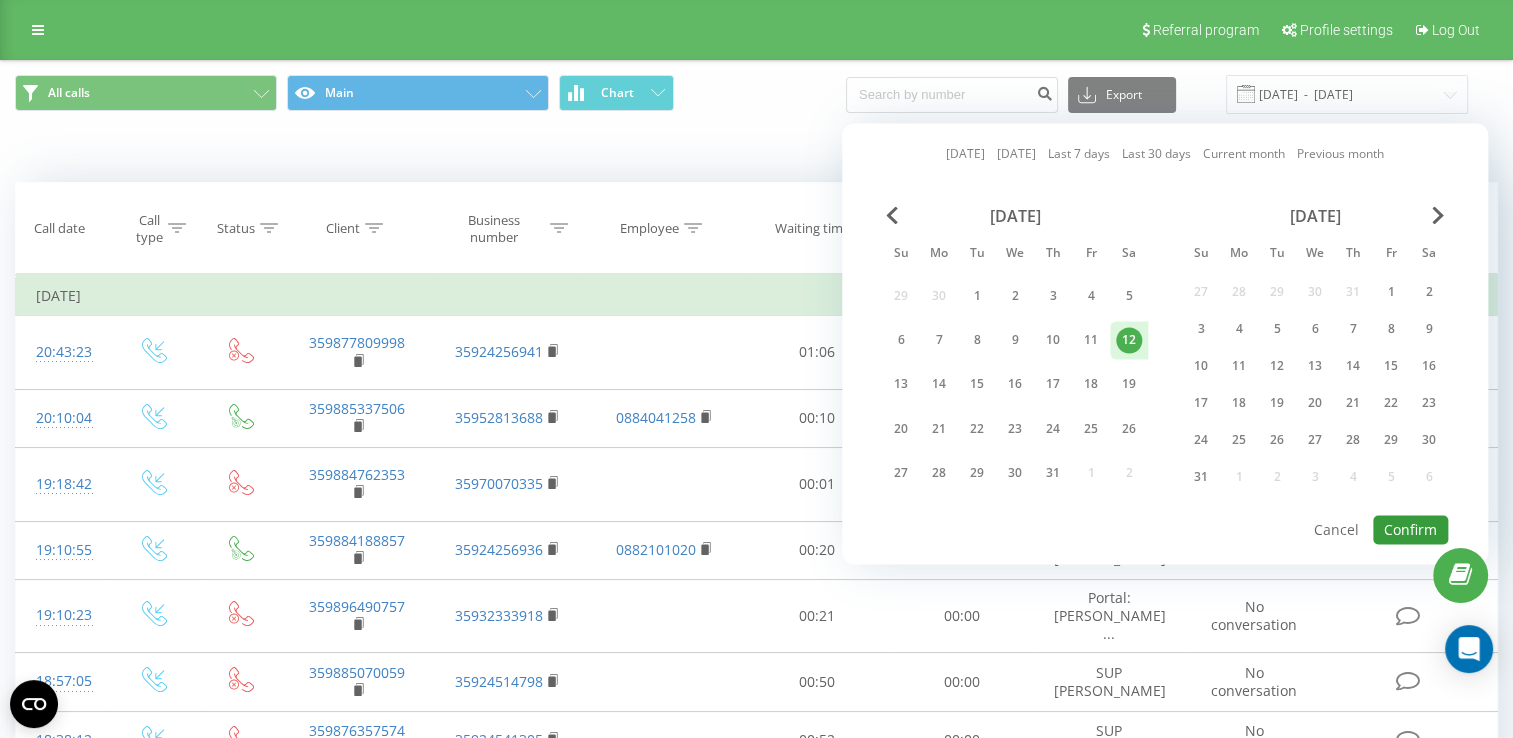 click on "Confirm" at bounding box center (1410, 529) 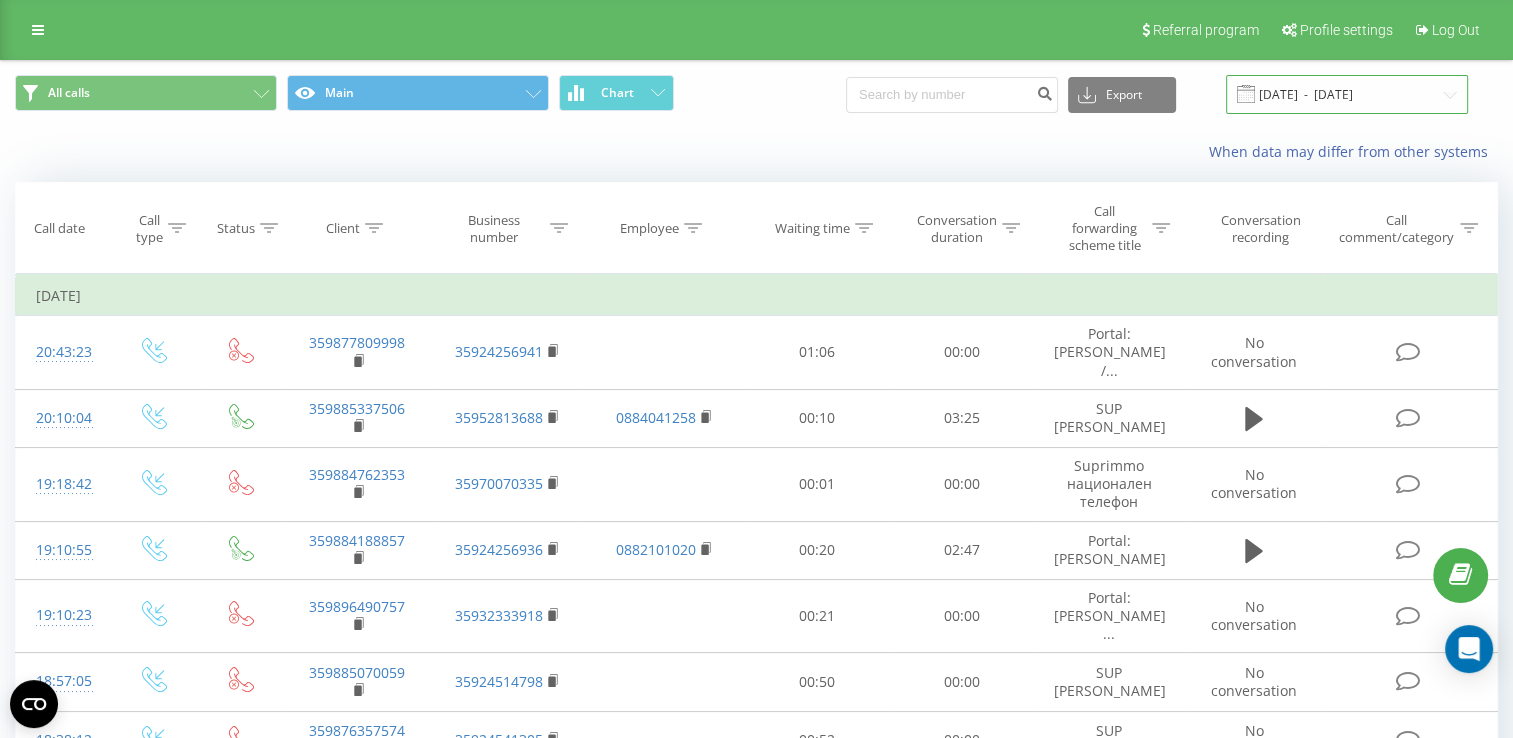 click on "[DATE]  -  [DATE]" at bounding box center (1347, 94) 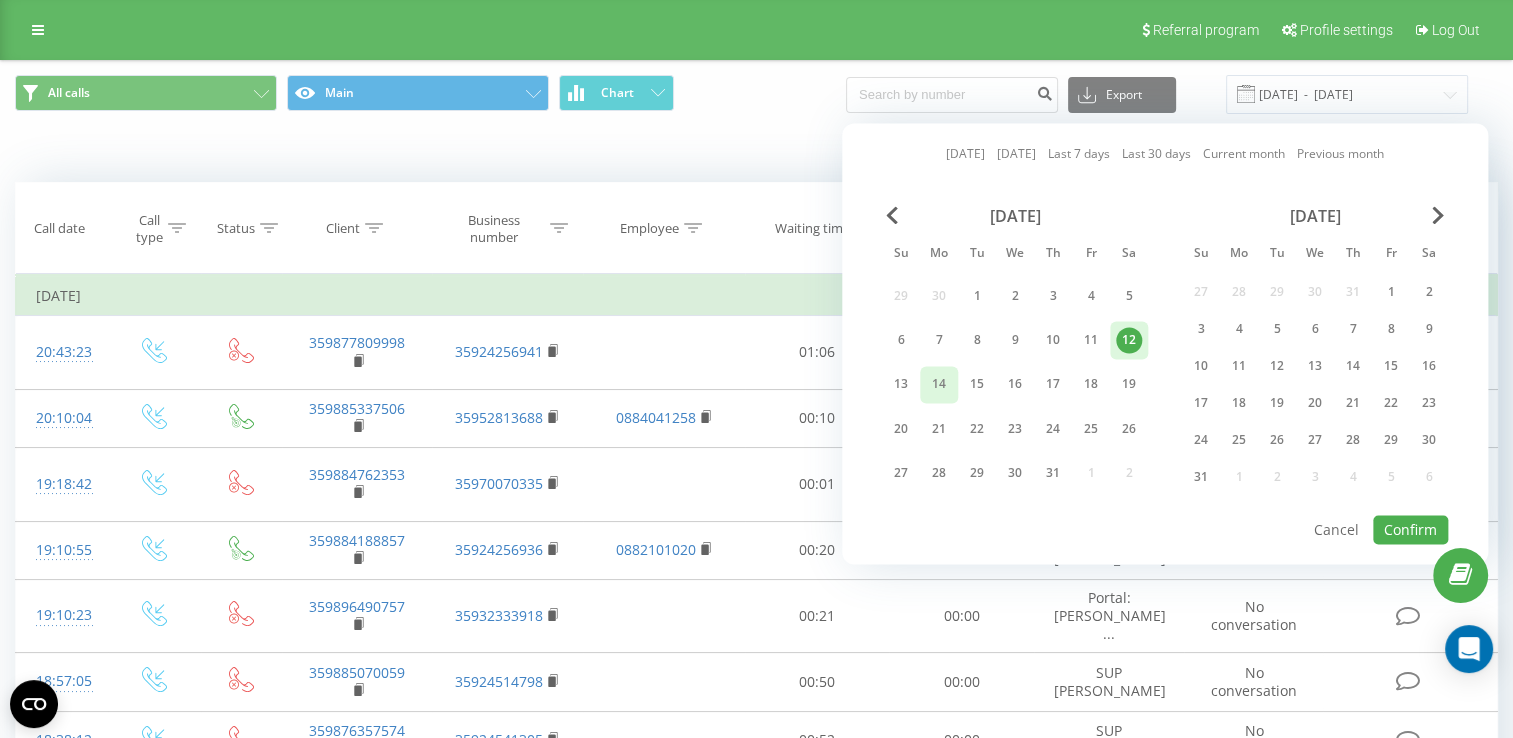 click on "14" at bounding box center [939, 385] 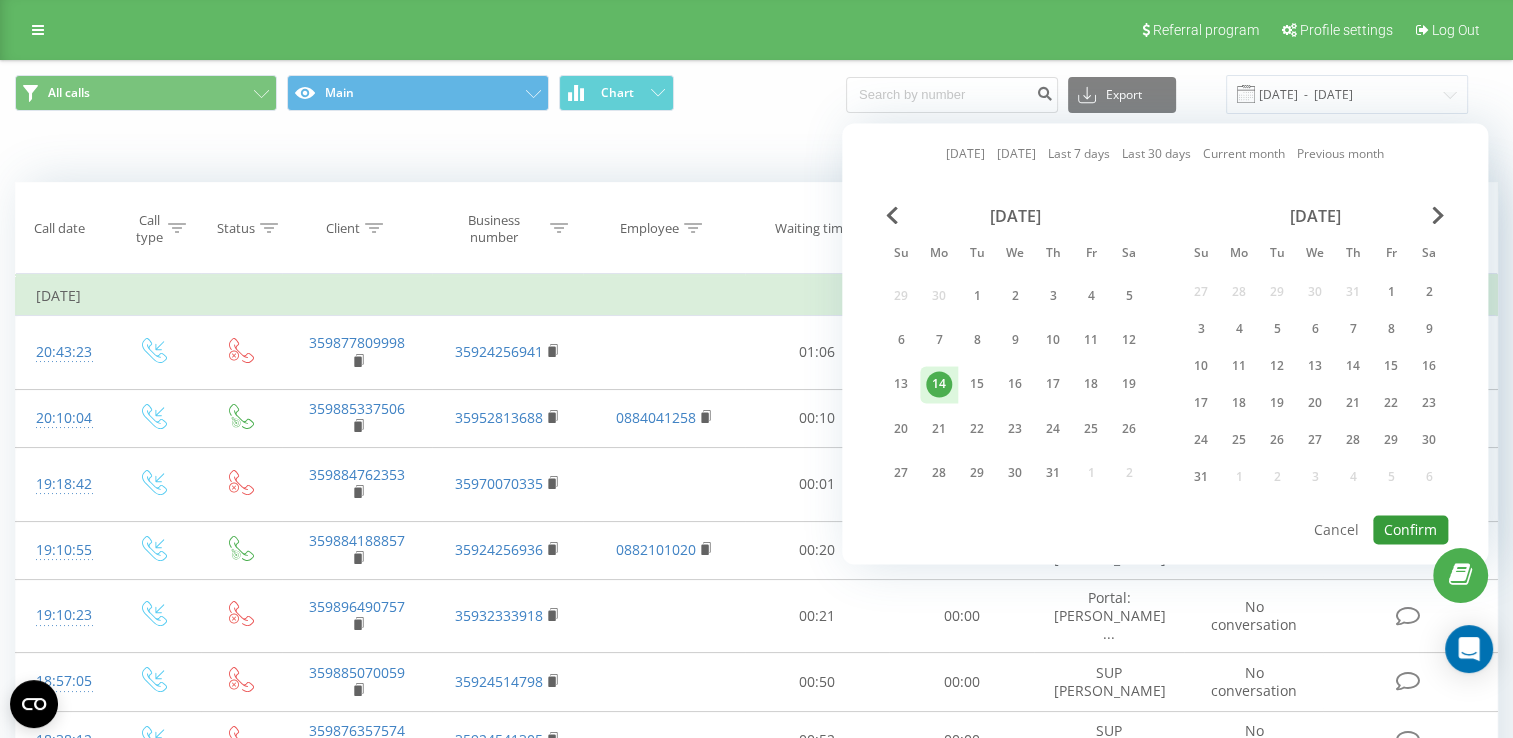 click on "Confirm" at bounding box center (1410, 529) 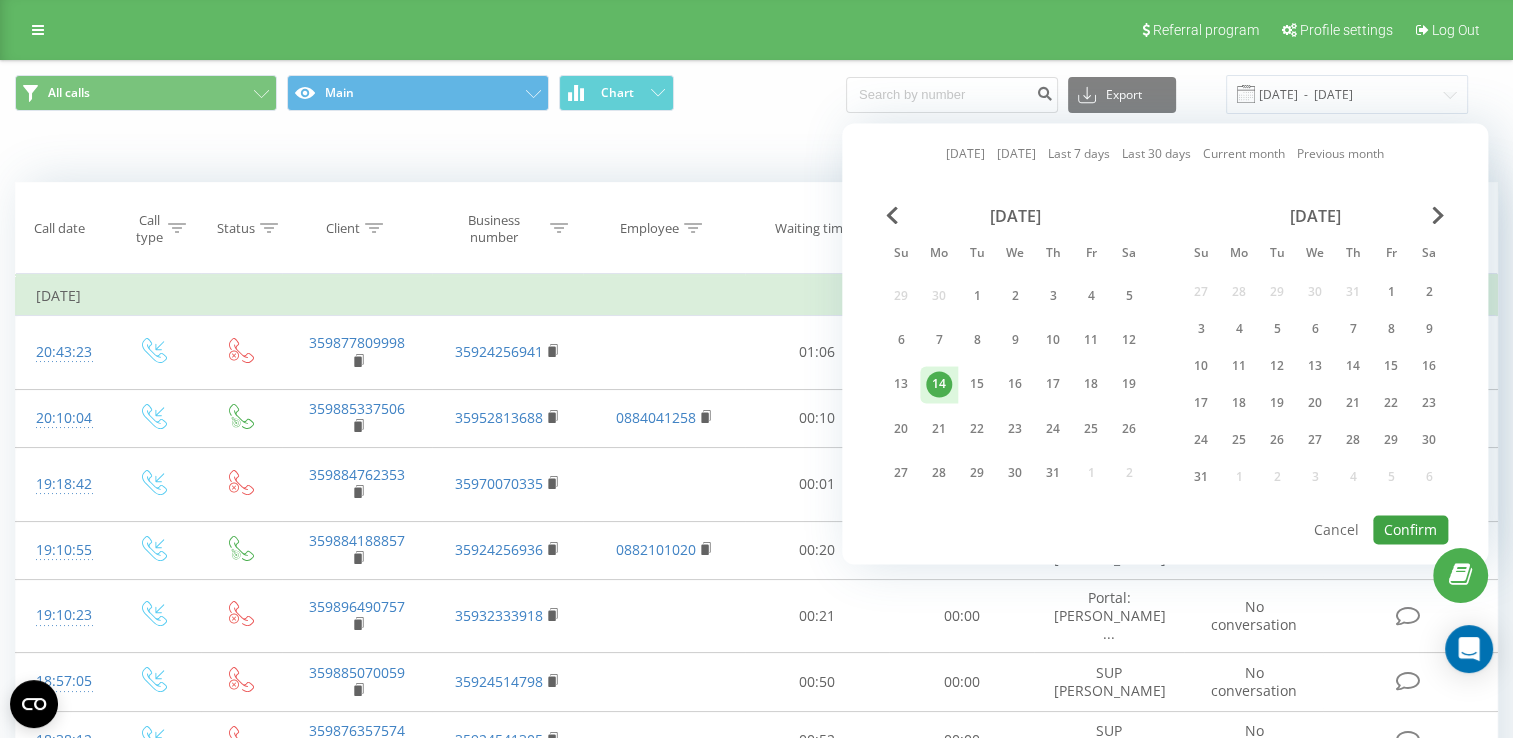 type on "[DATE]  -  [DATE]" 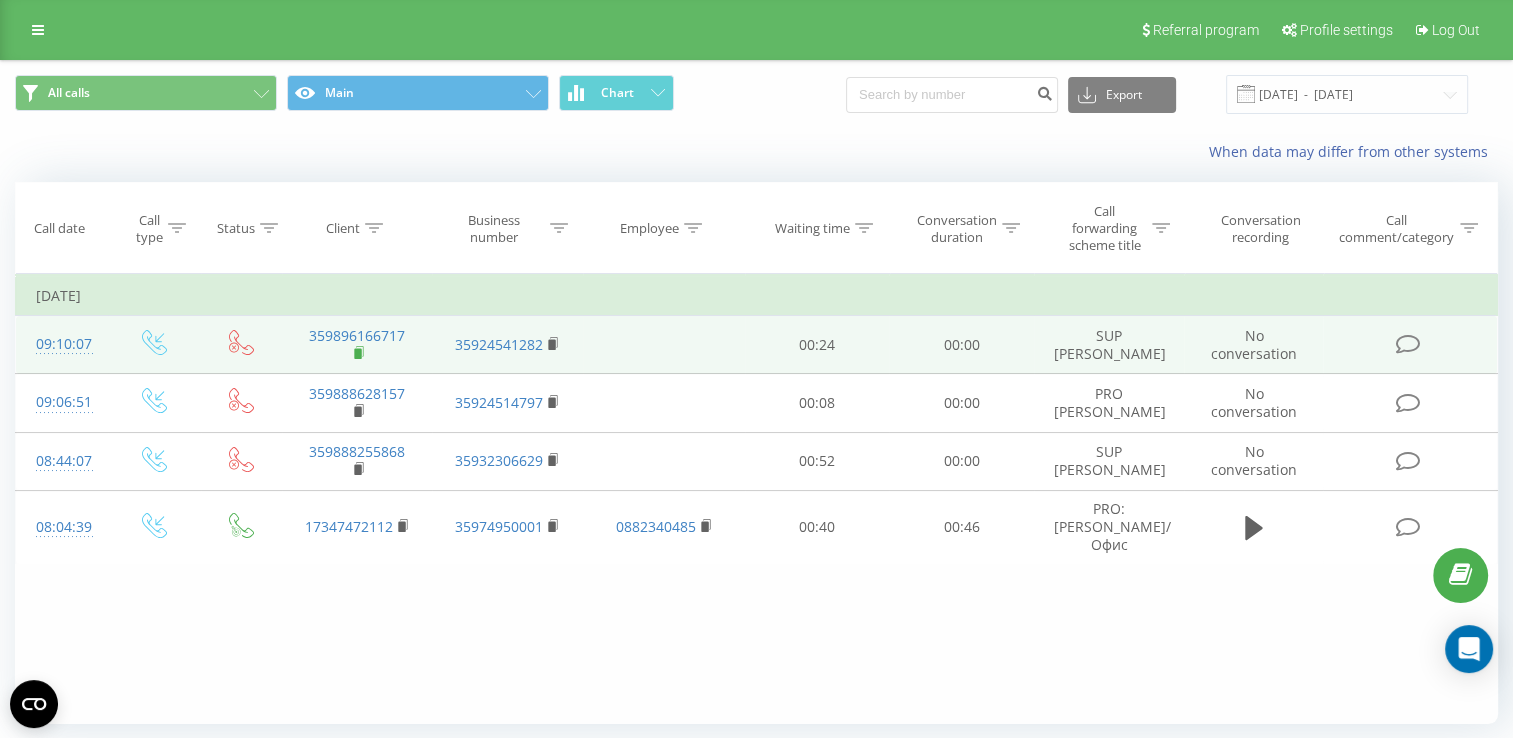 click 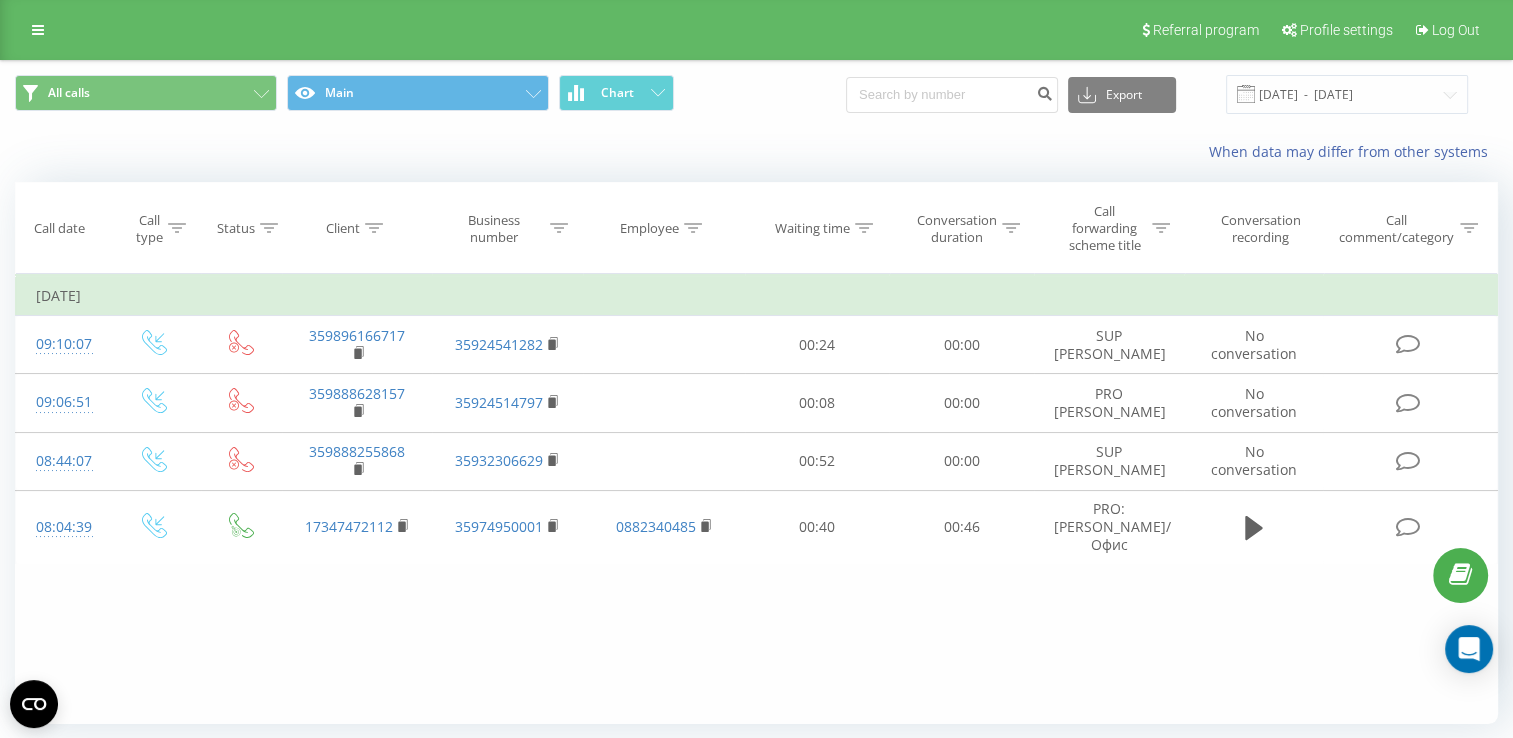 click 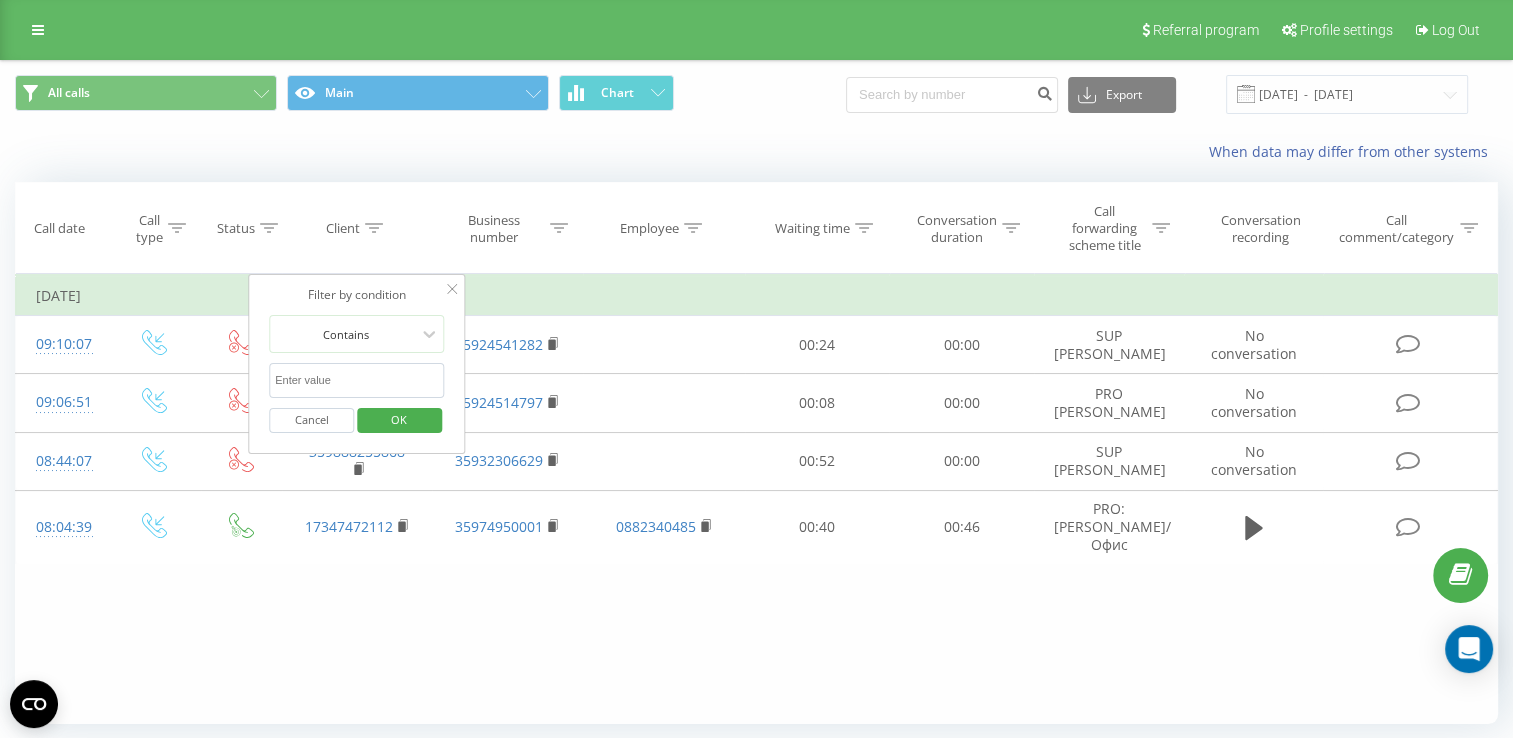 paste on "359896166717" 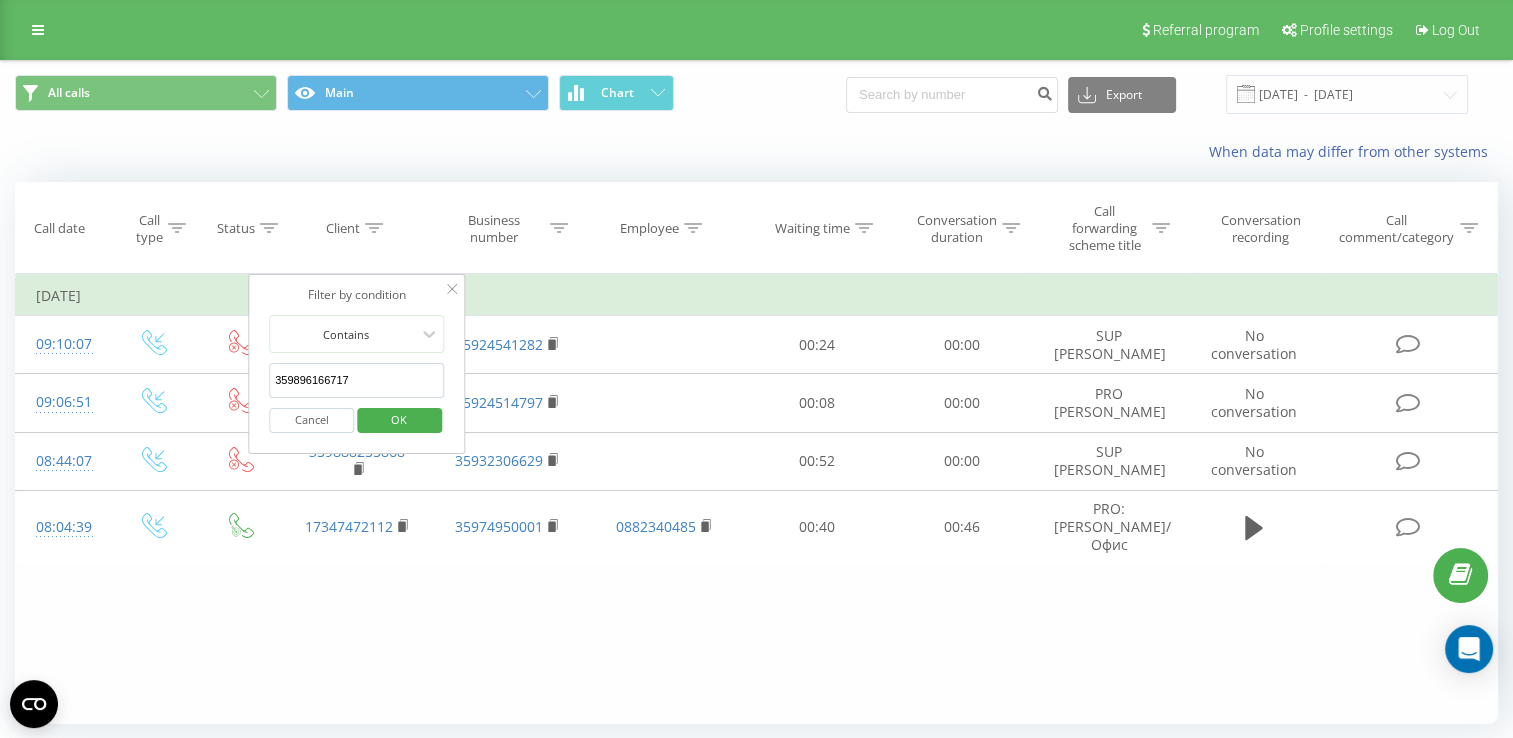 type on "359896166717" 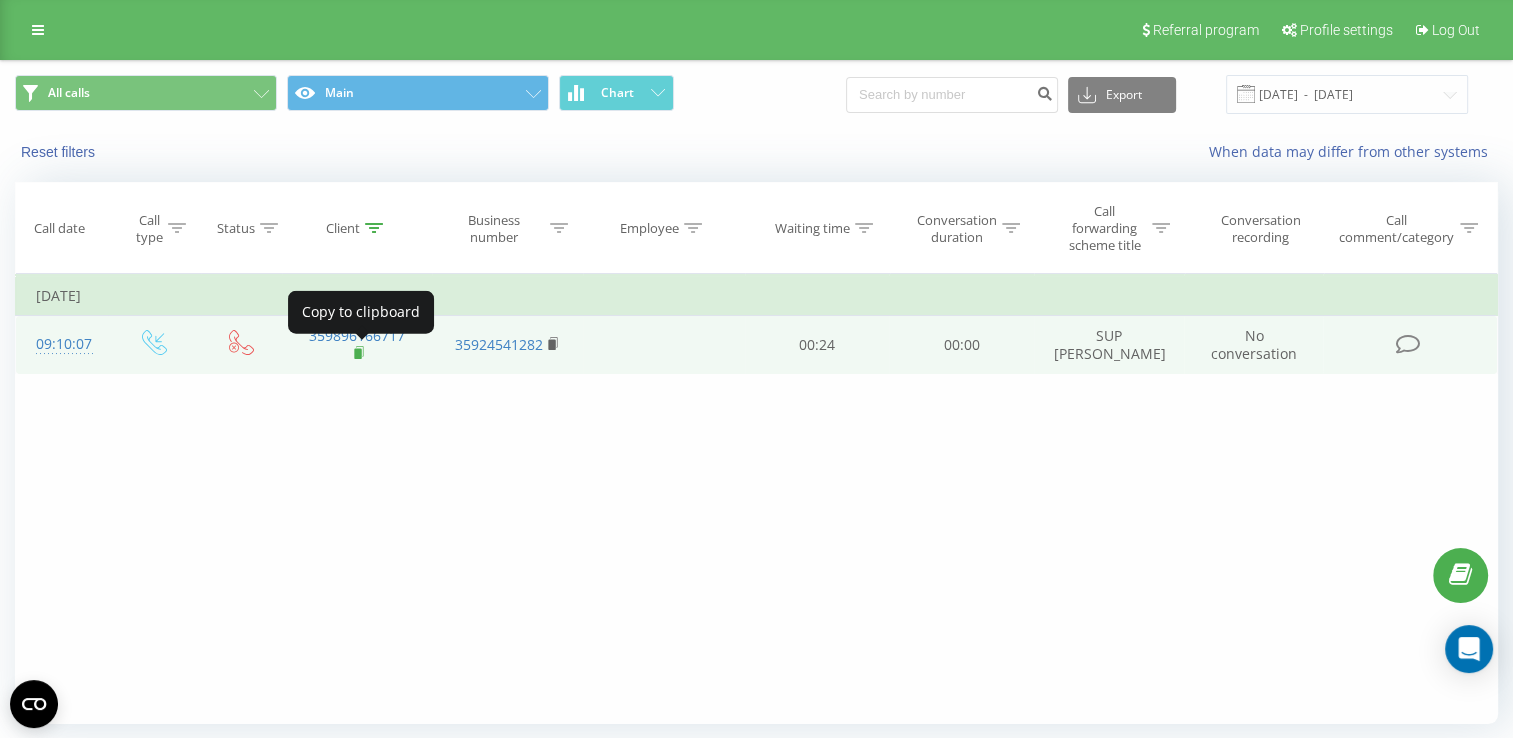 click 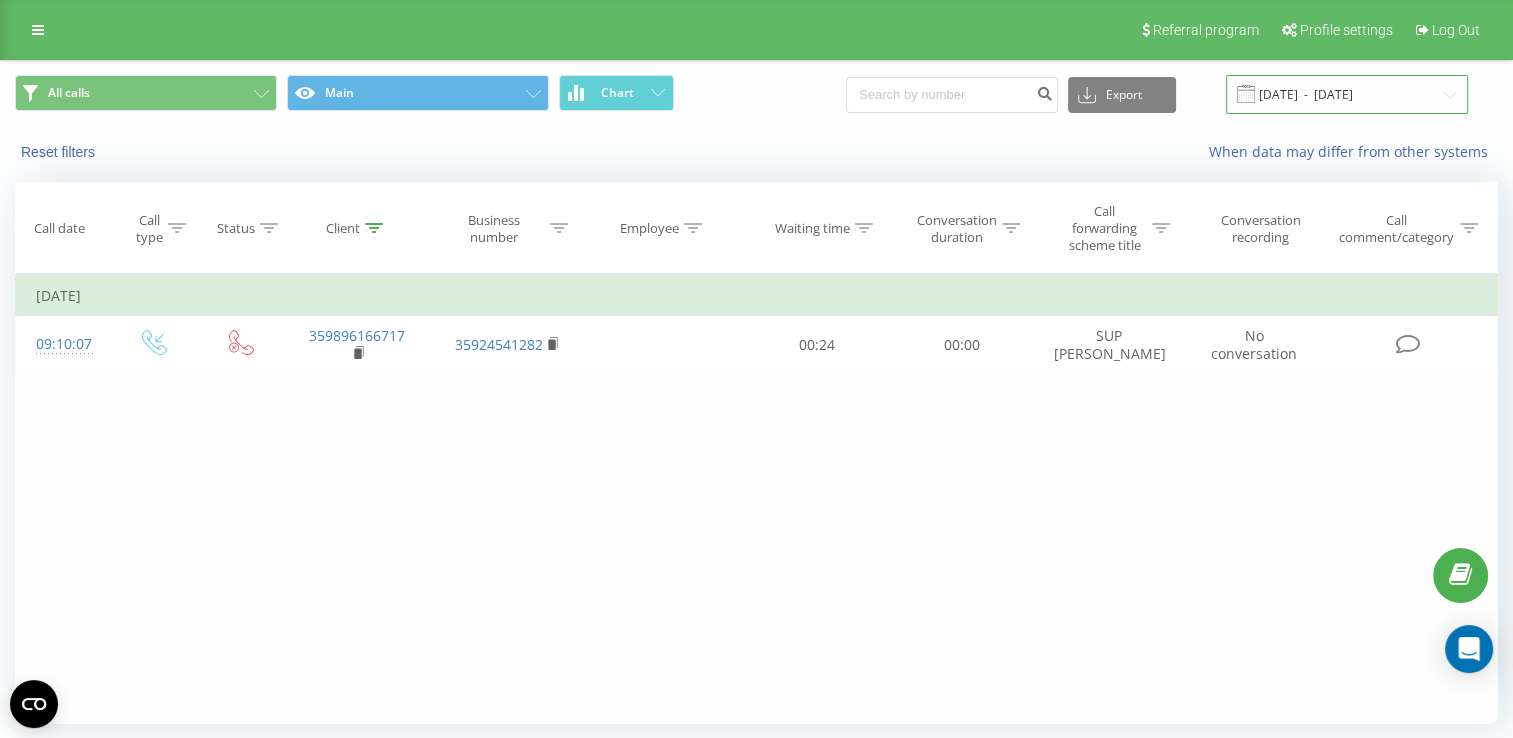 click on "[DATE]  -  [DATE]" at bounding box center [1347, 94] 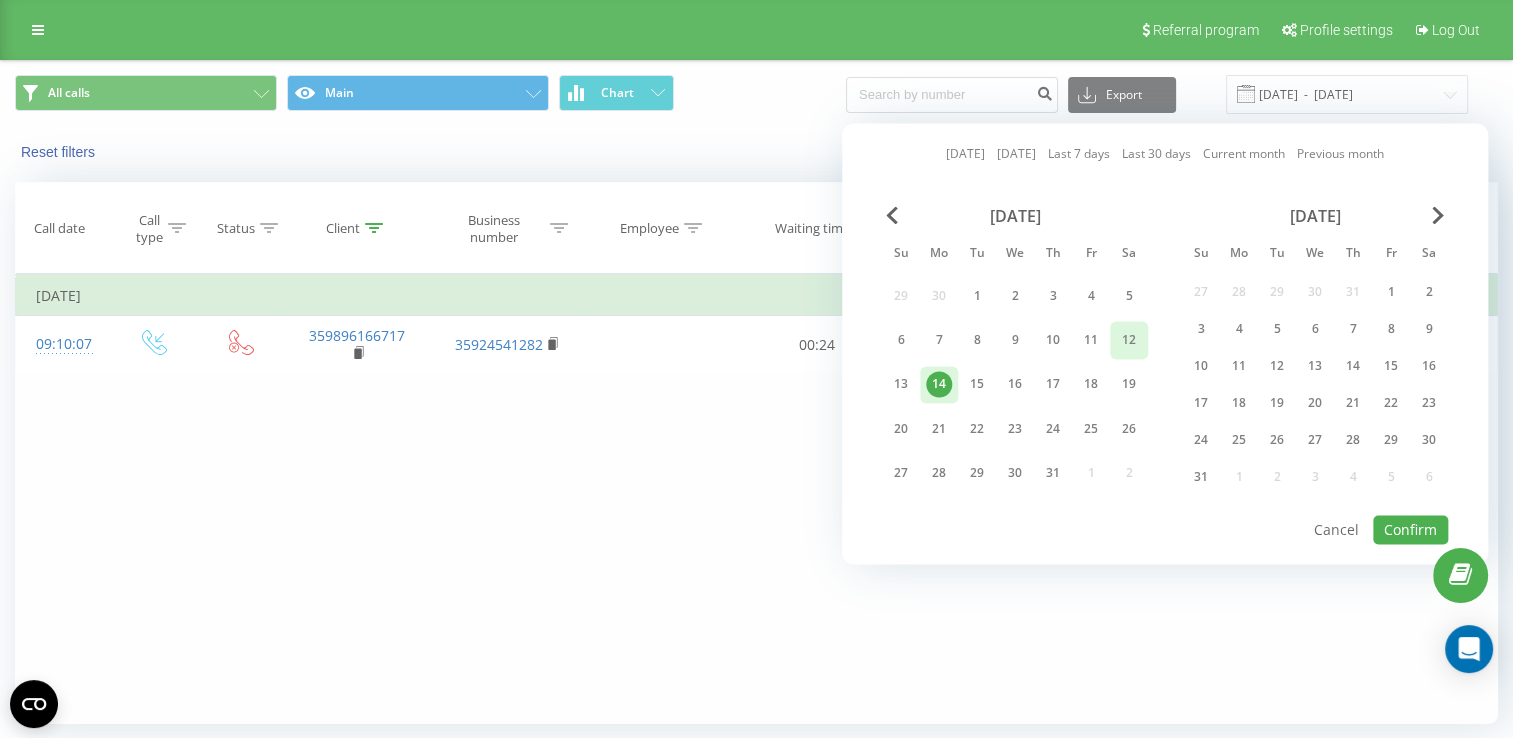 click on "12" at bounding box center (1129, 340) 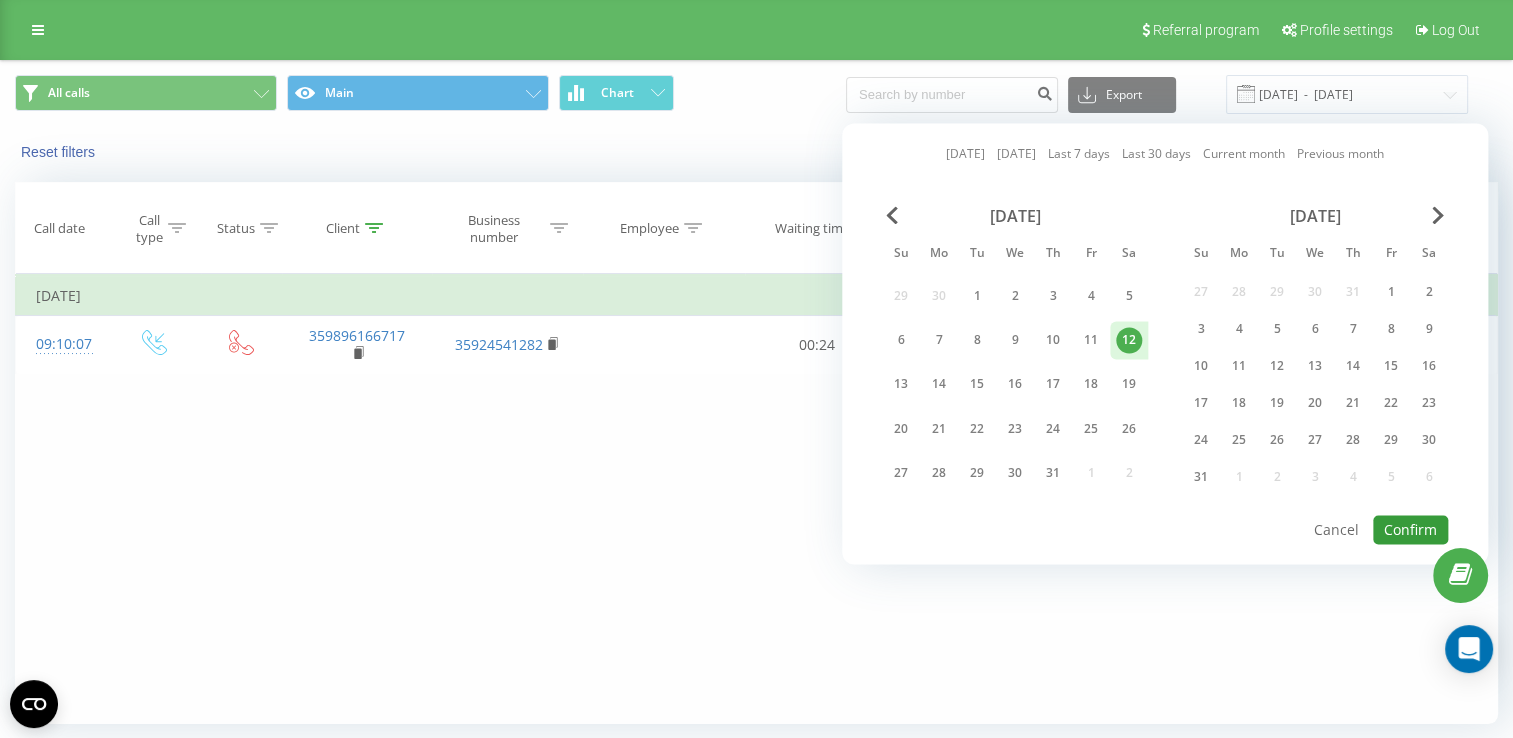 click on "Confirm" at bounding box center (1410, 529) 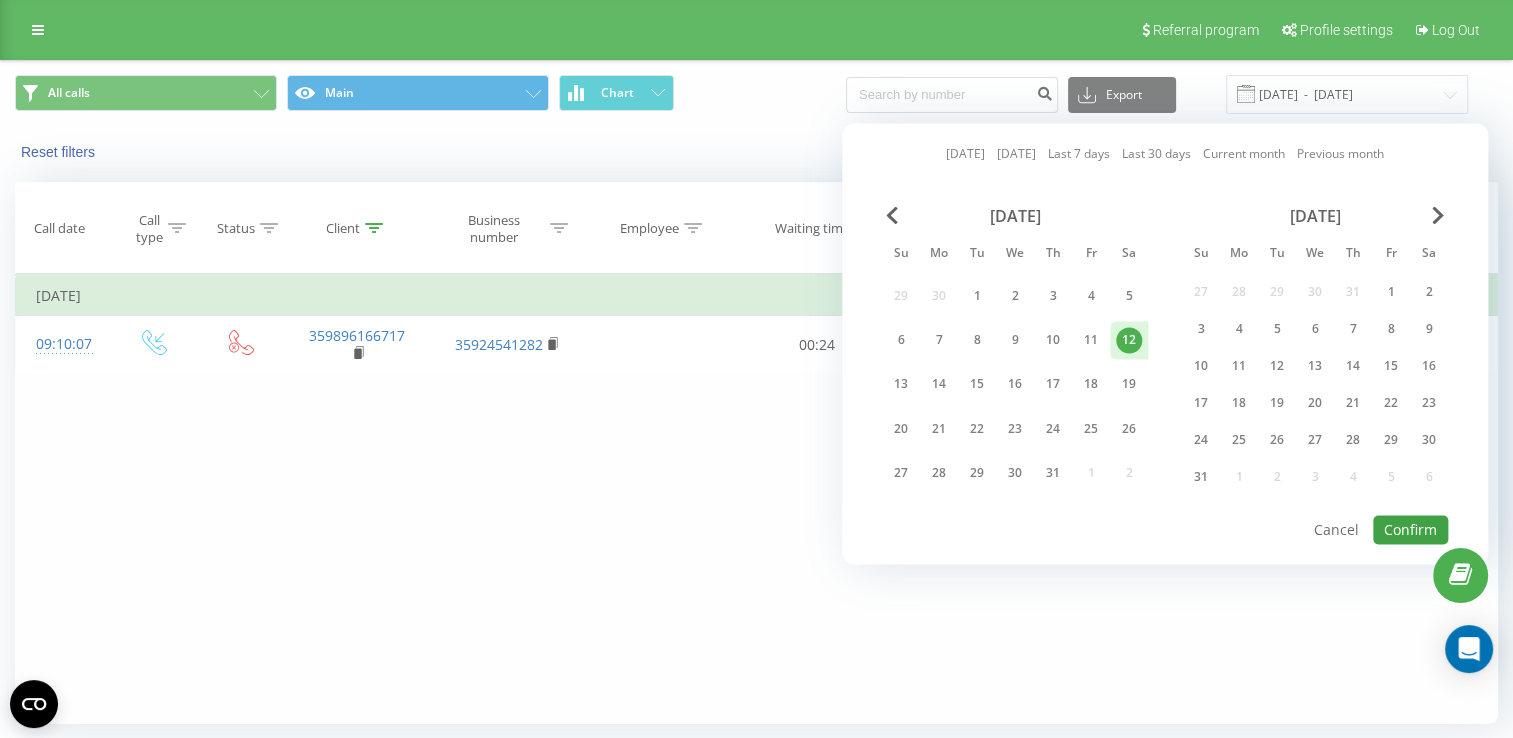 type on "[DATE]  -  [DATE]" 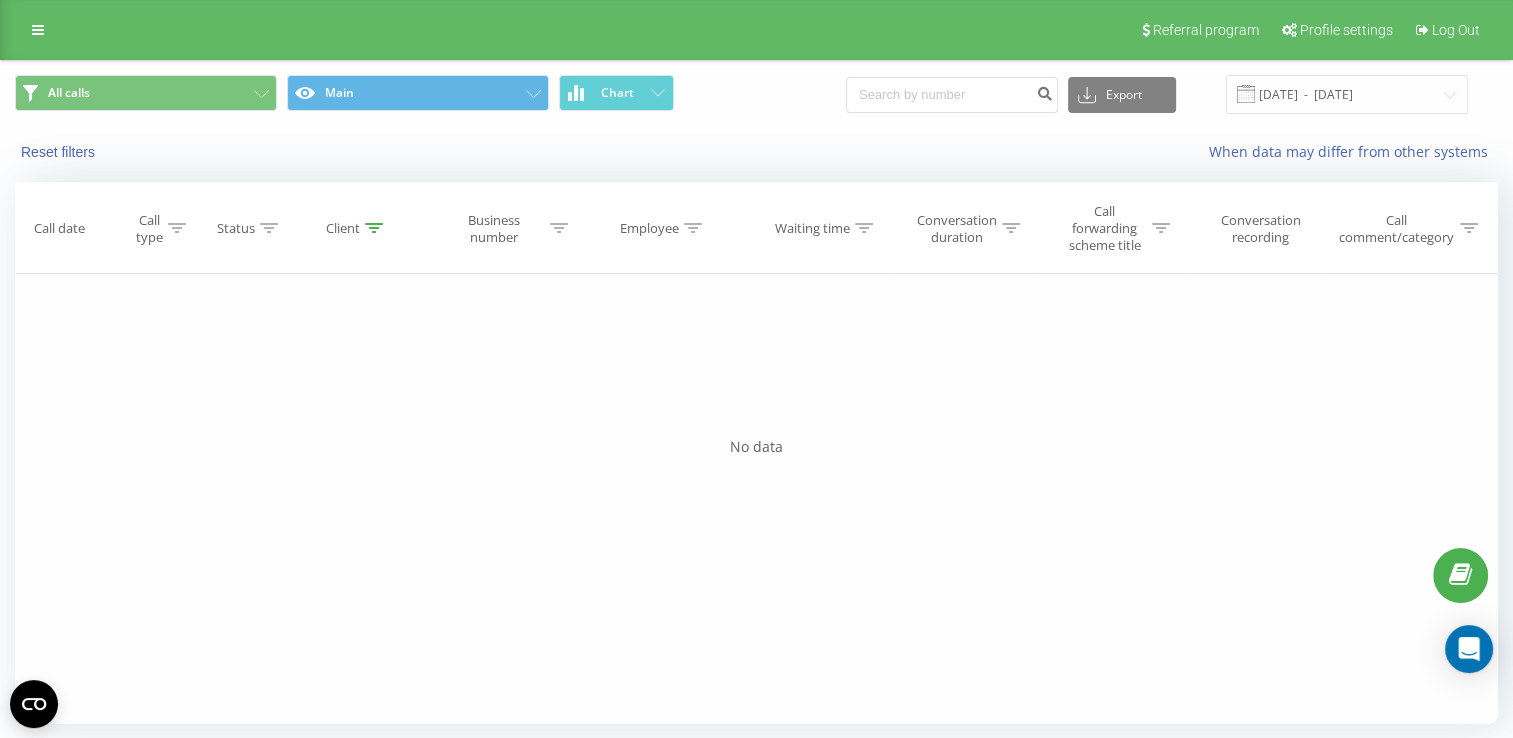 click at bounding box center [374, 228] 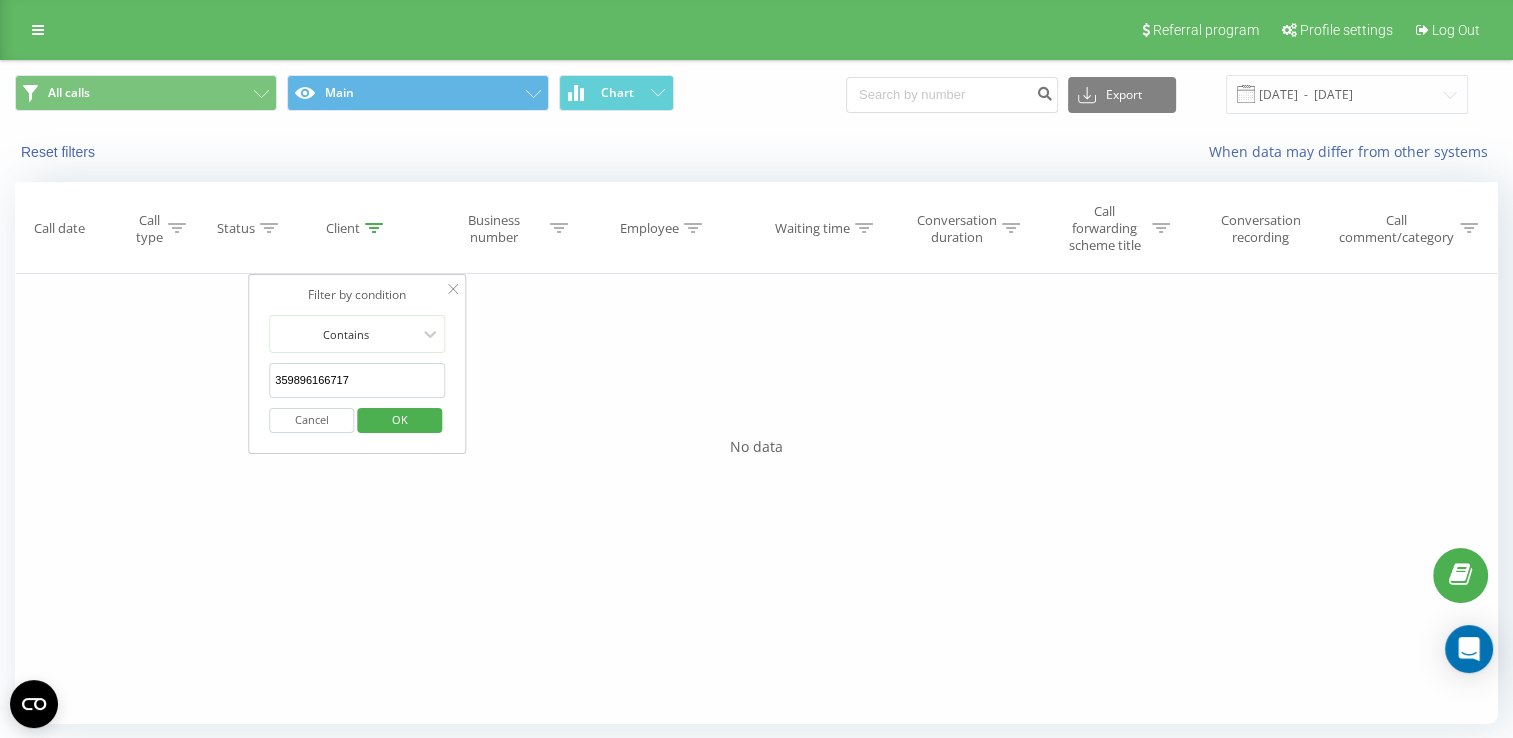 drag, startPoint x: 378, startPoint y: 379, endPoint x: 269, endPoint y: 379, distance: 109 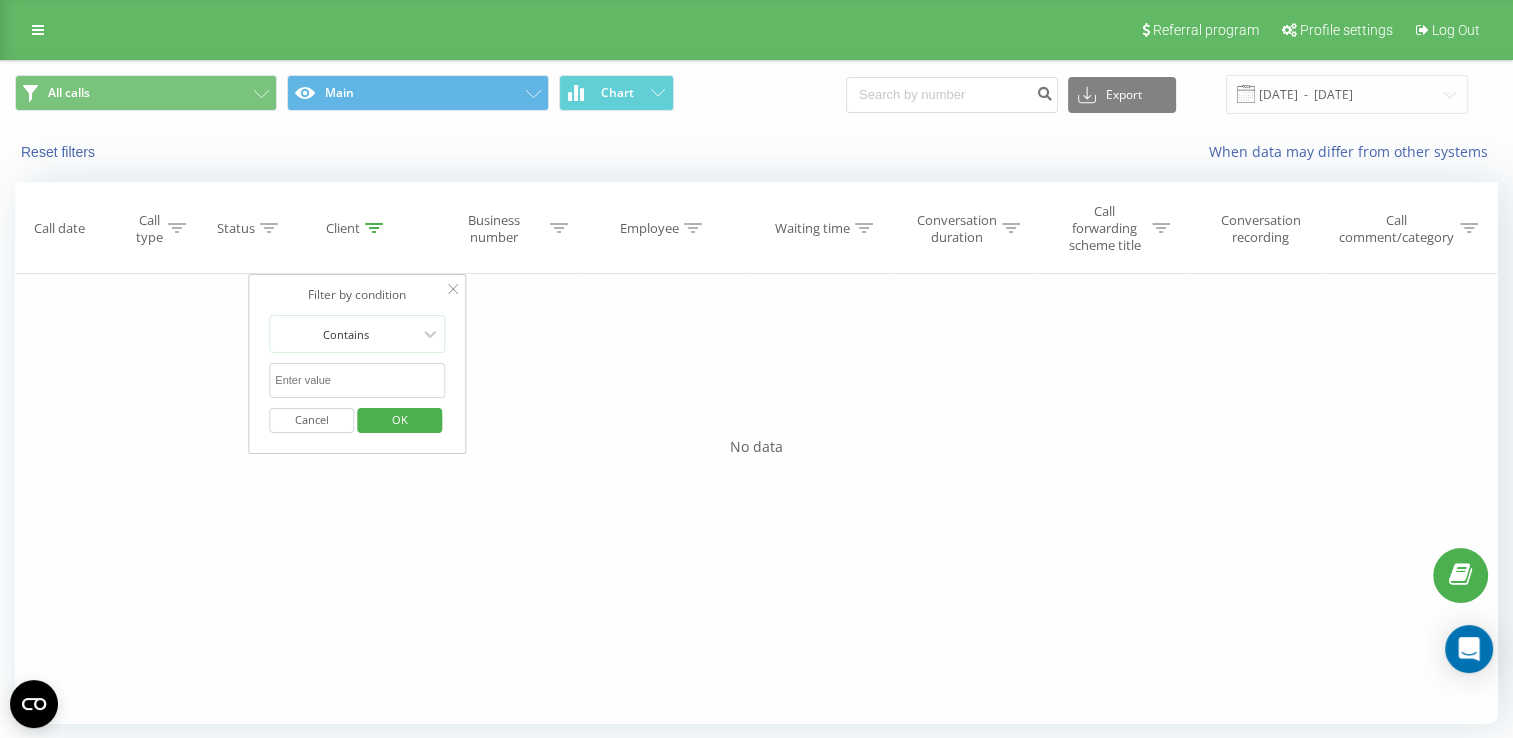 click on "OK" at bounding box center [400, 419] 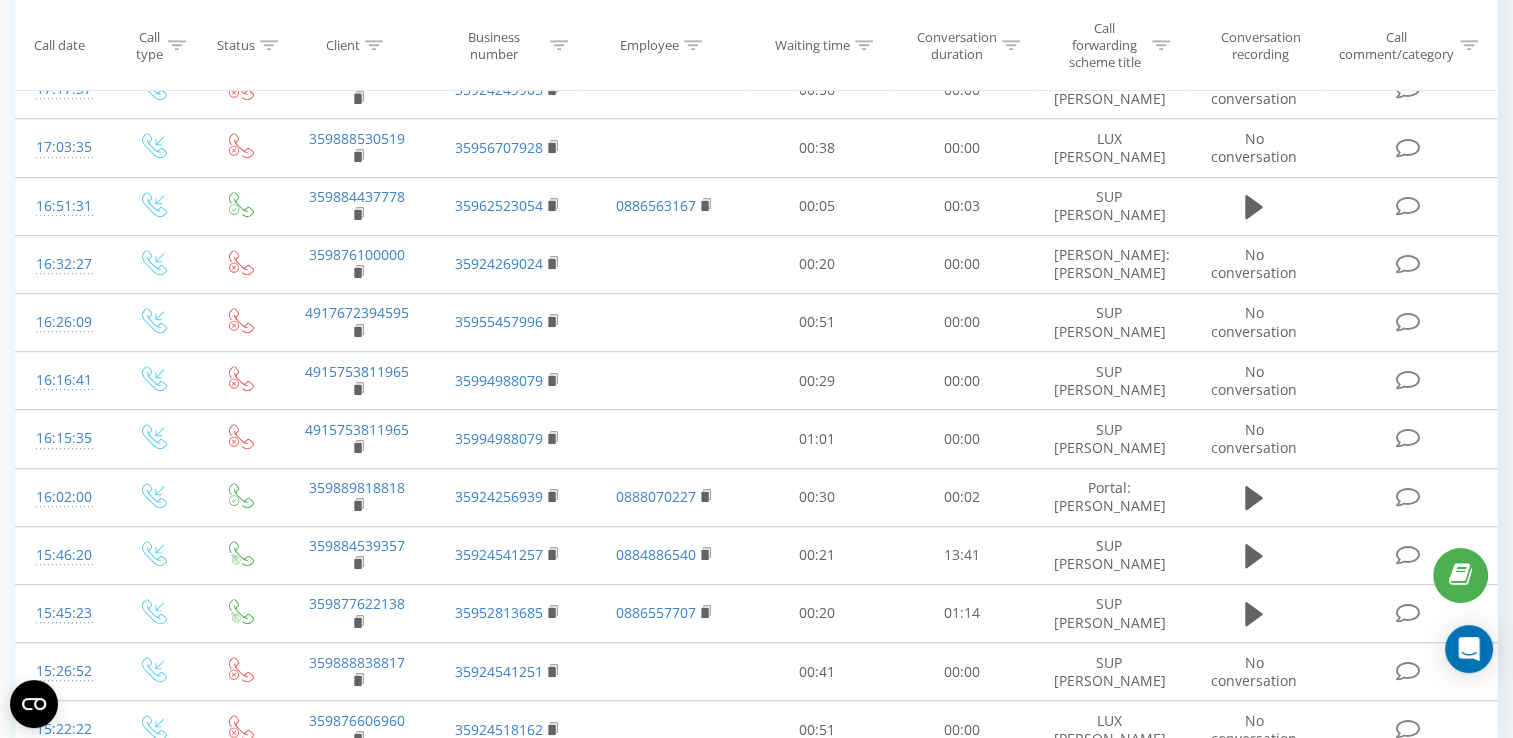 scroll, scrollTop: 1163, scrollLeft: 0, axis: vertical 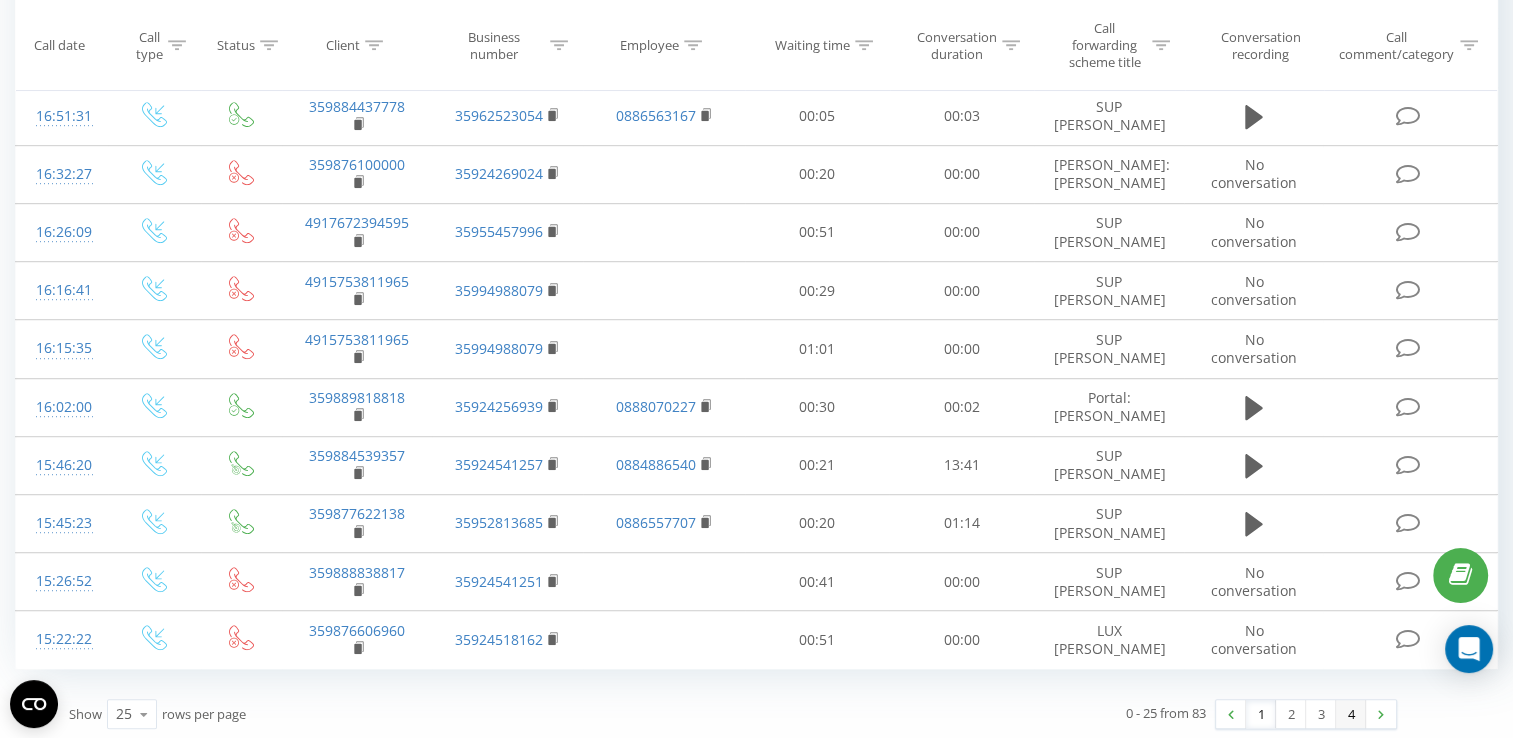 click on "4" at bounding box center [1351, 714] 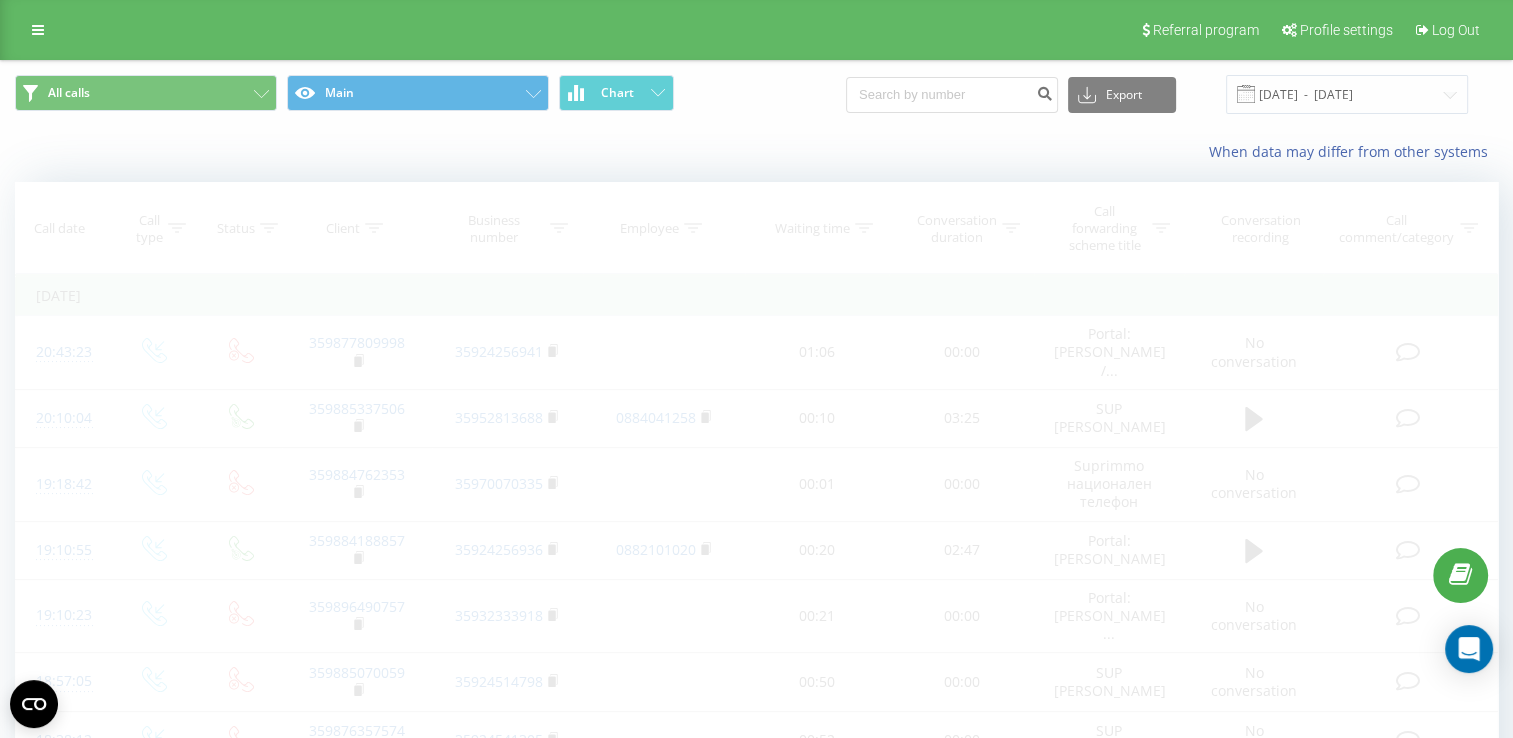 scroll, scrollTop: 115, scrollLeft: 0, axis: vertical 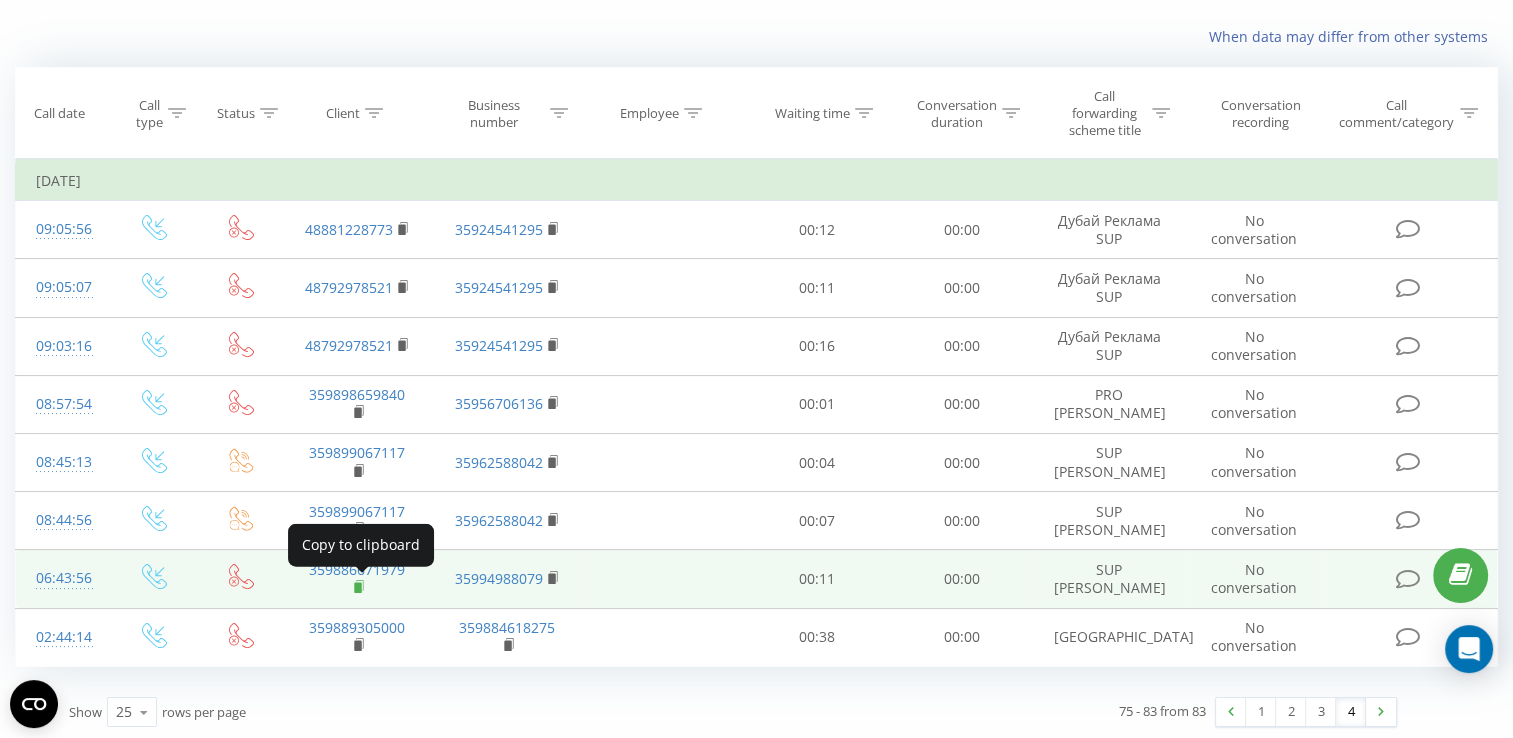 click 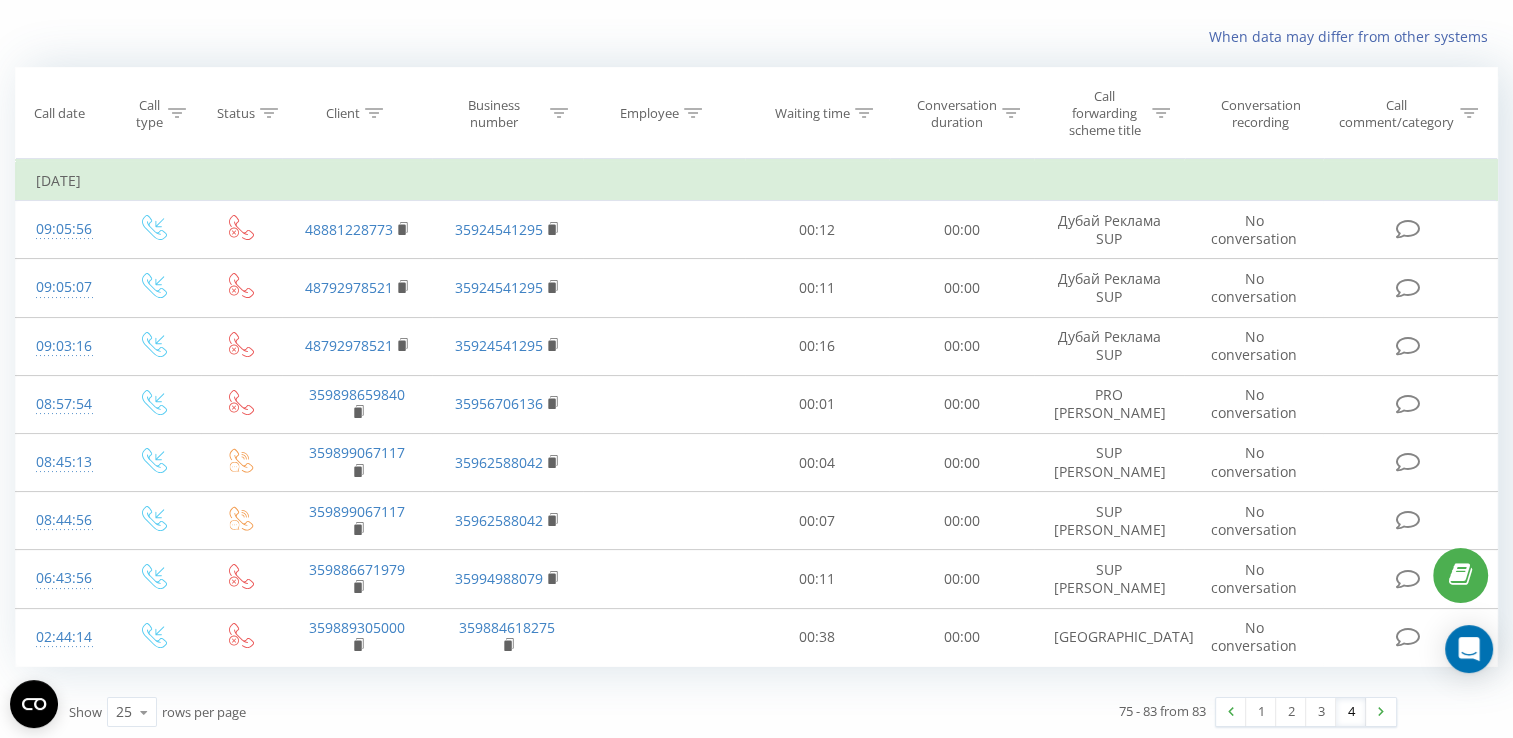 click 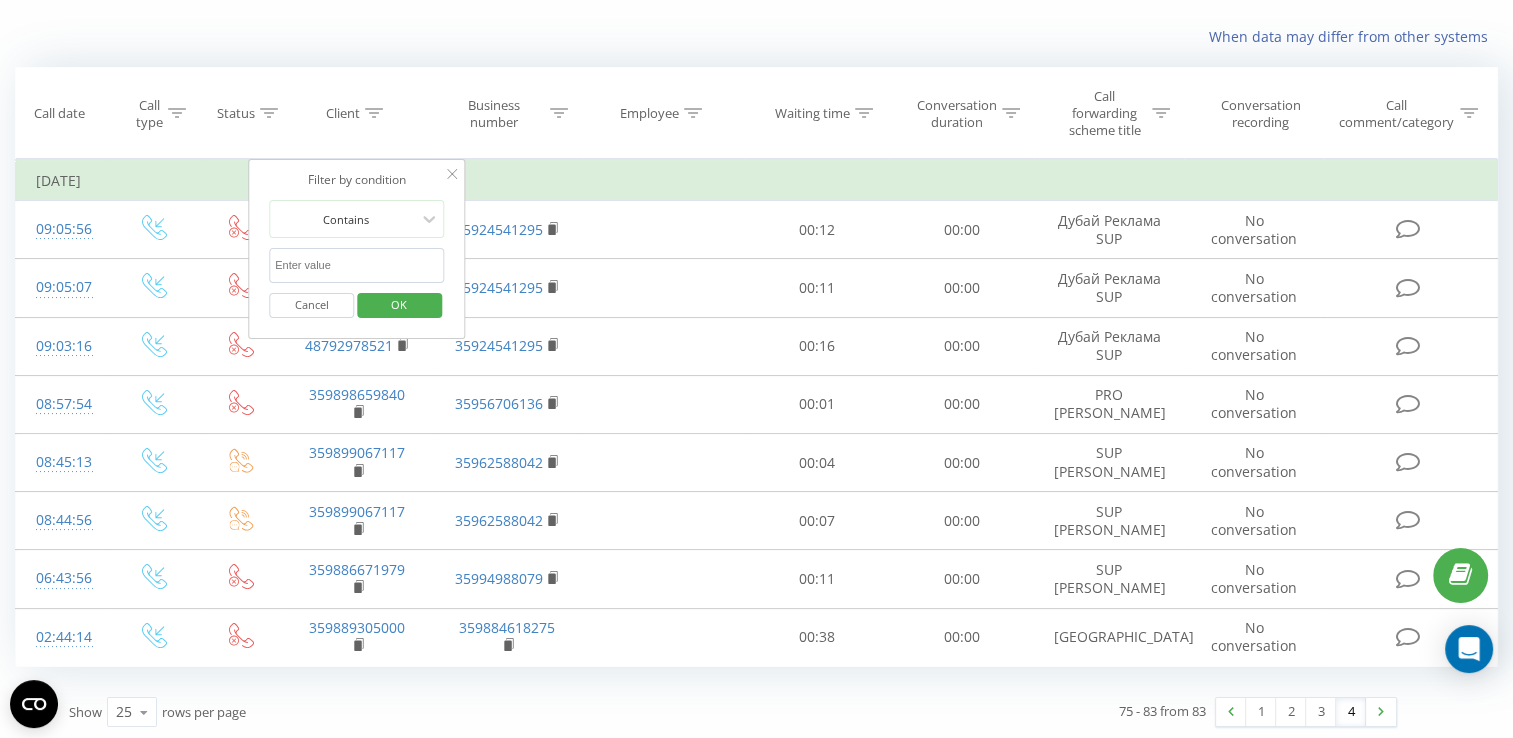 paste on "359886671979" 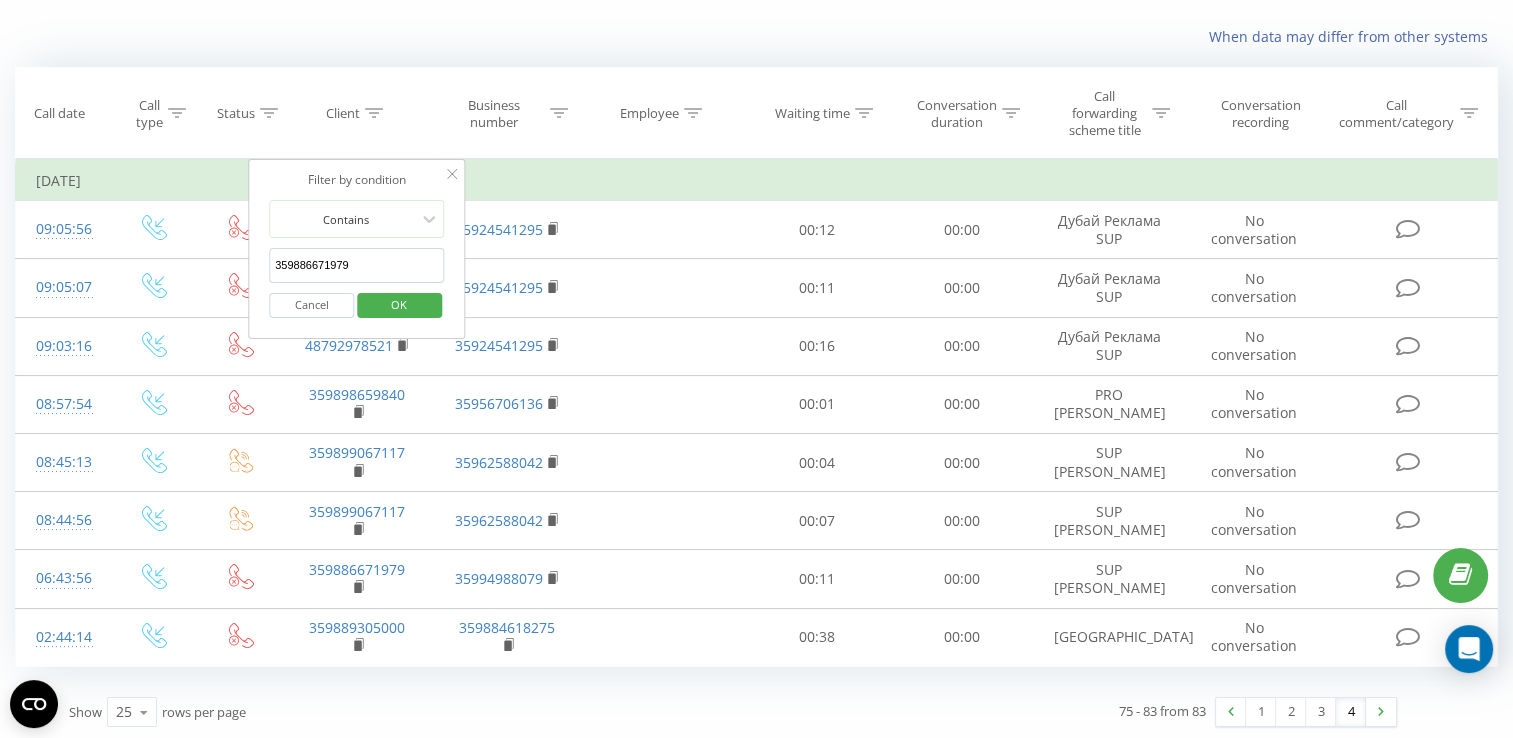 type on "359886671979" 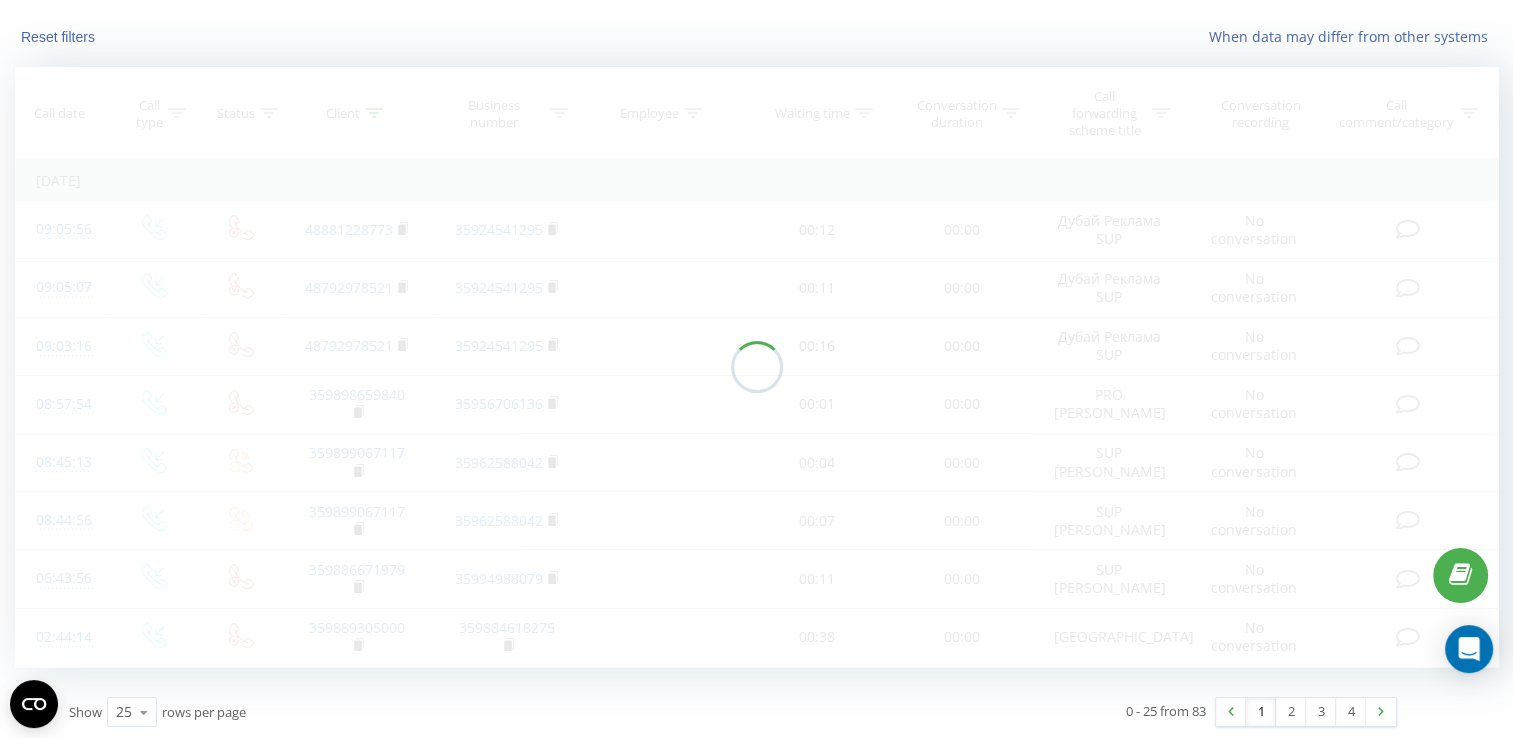 scroll, scrollTop: 60, scrollLeft: 0, axis: vertical 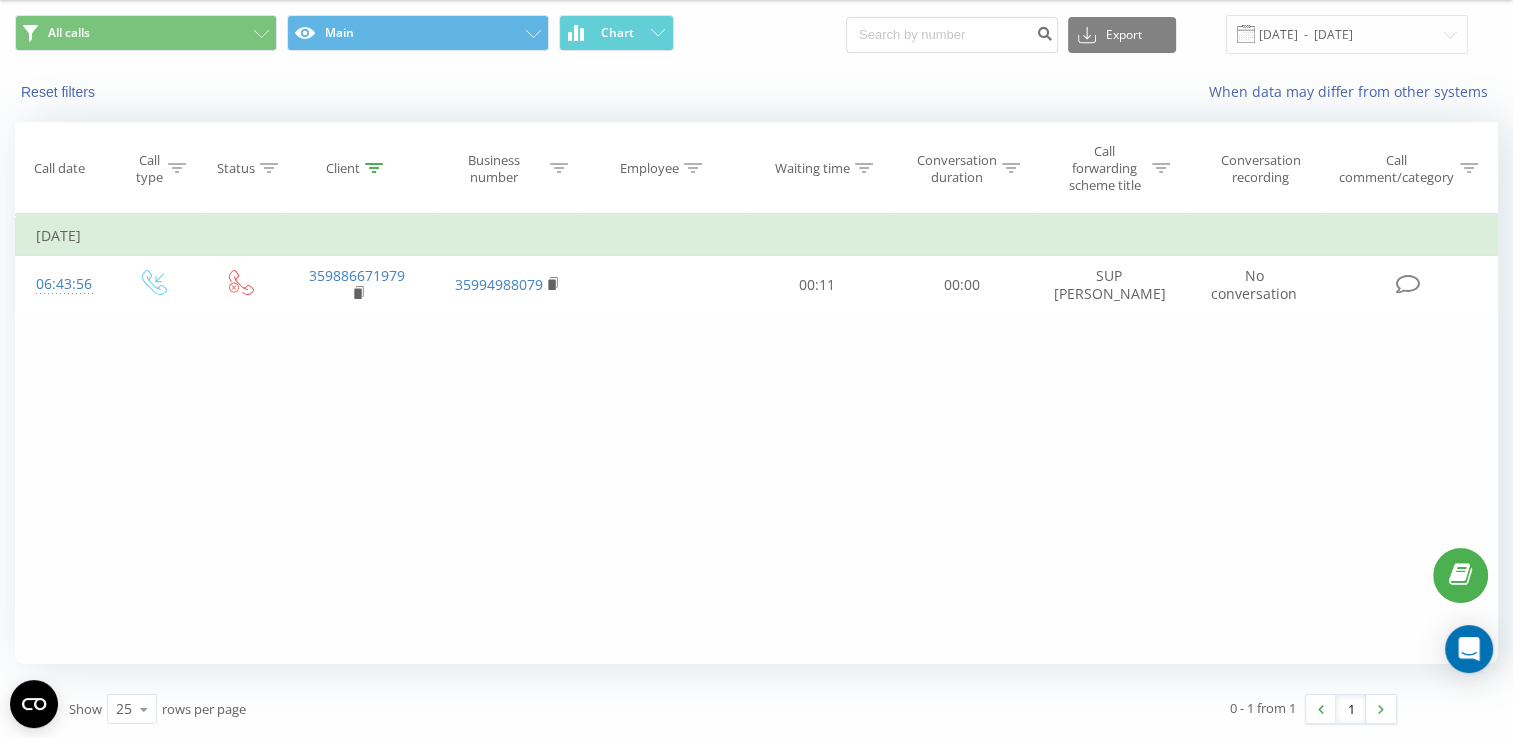 click 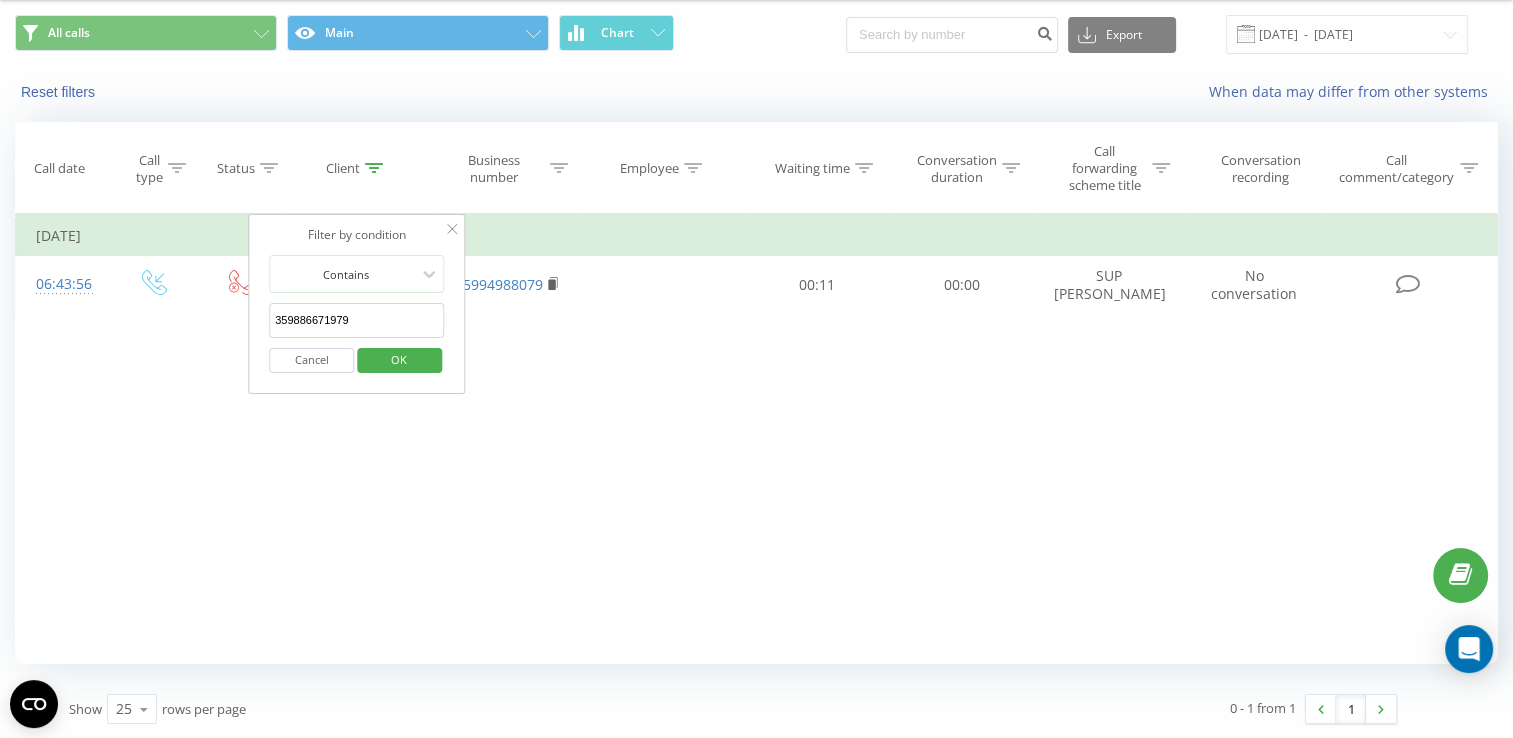 drag, startPoint x: 372, startPoint y: 315, endPoint x: 277, endPoint y: 315, distance: 95 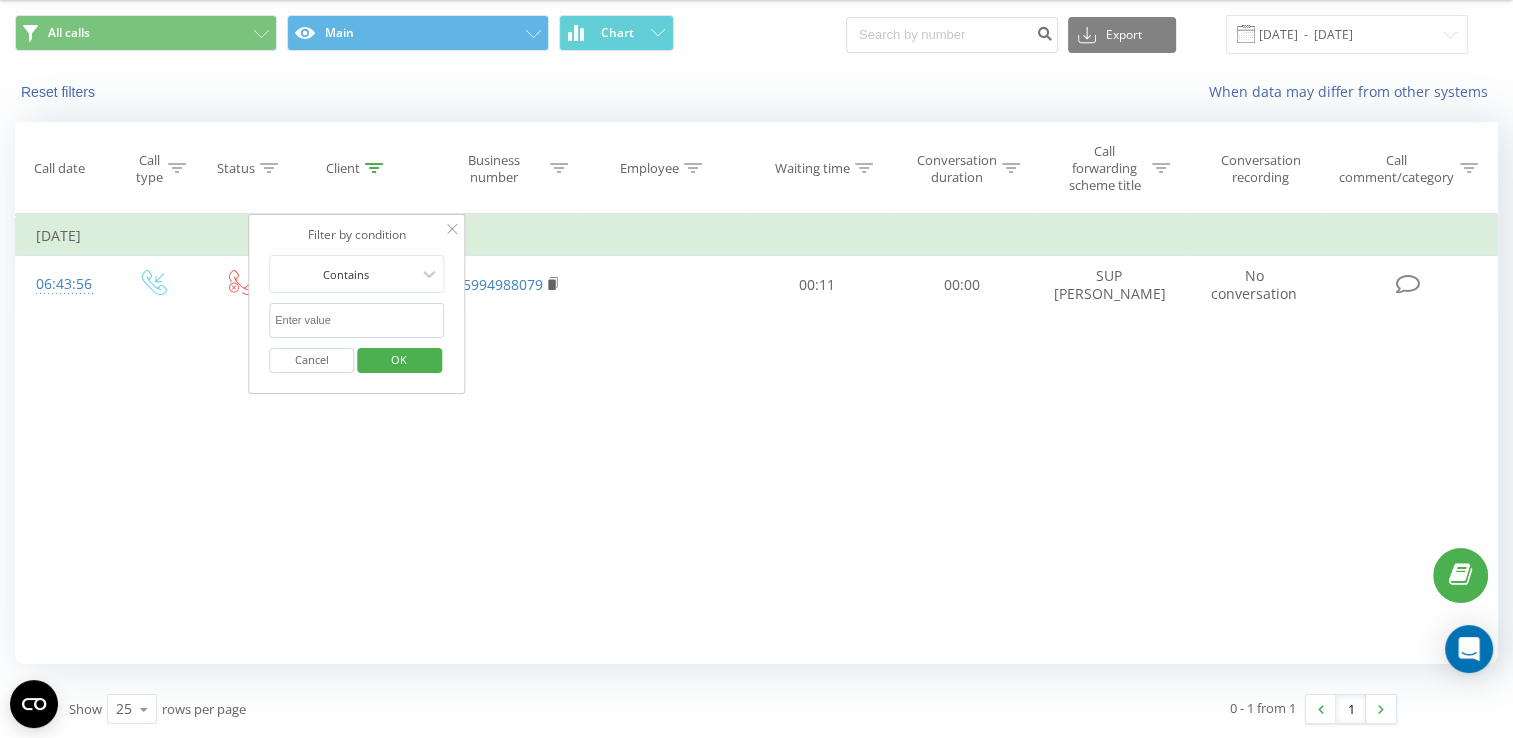 click on "OK" at bounding box center [399, 359] 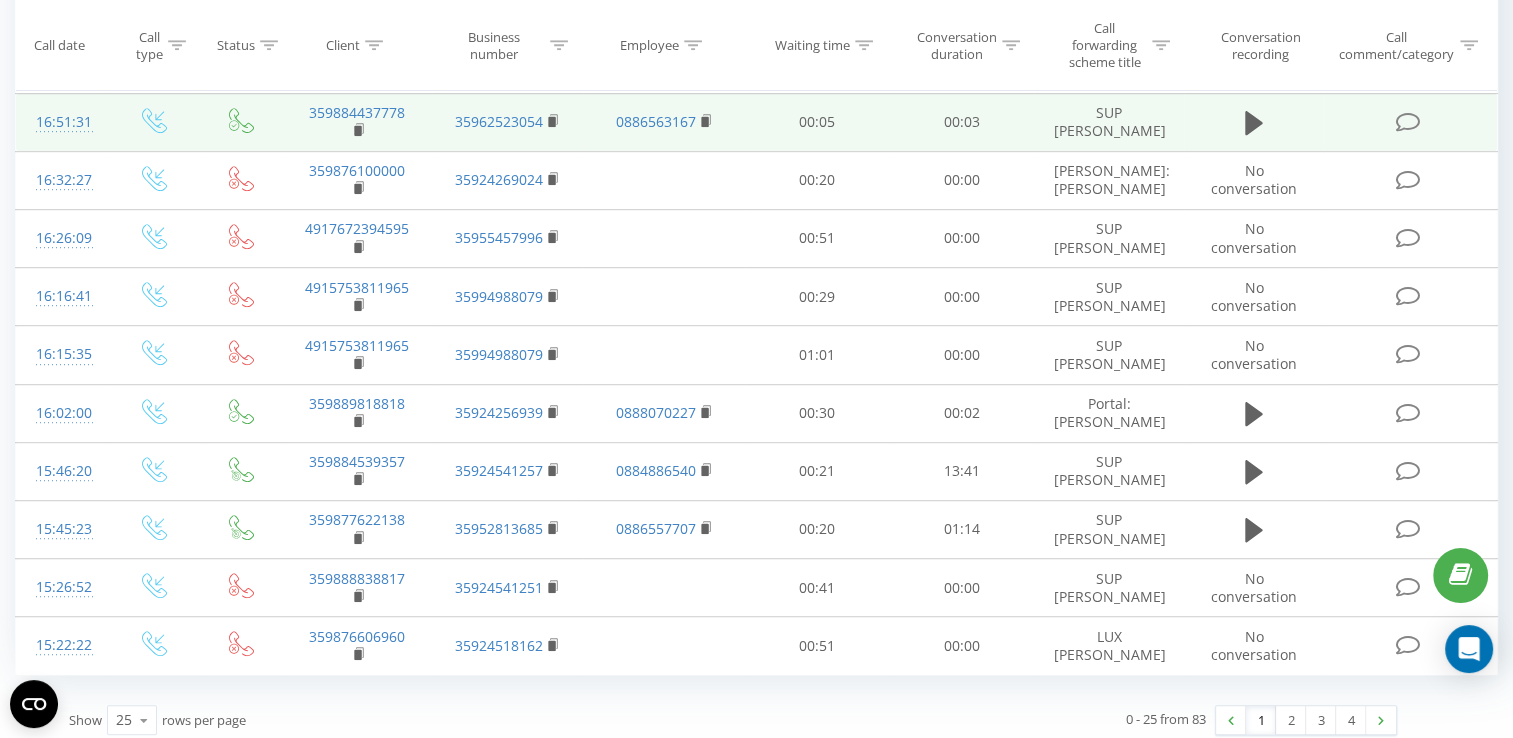 scroll, scrollTop: 1160, scrollLeft: 0, axis: vertical 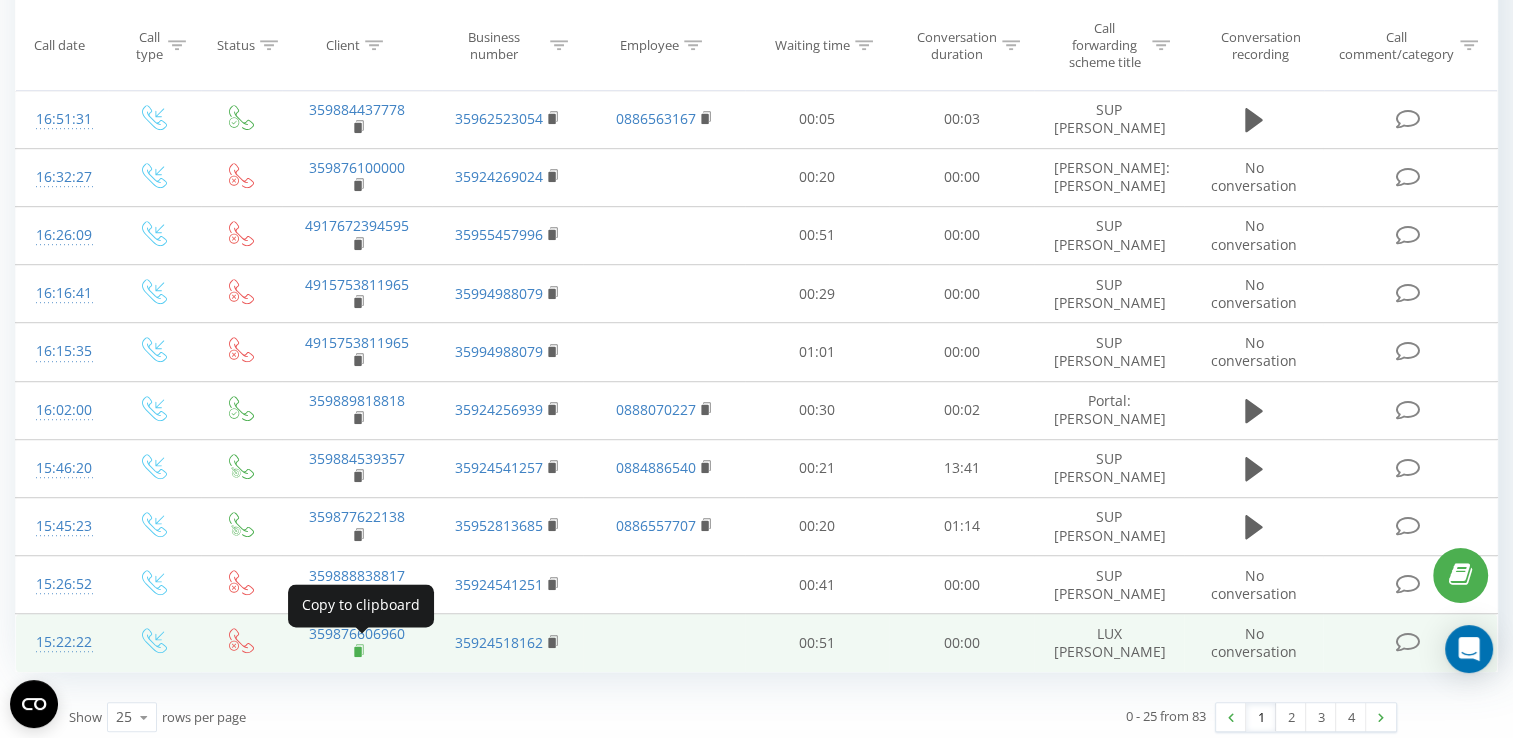 click 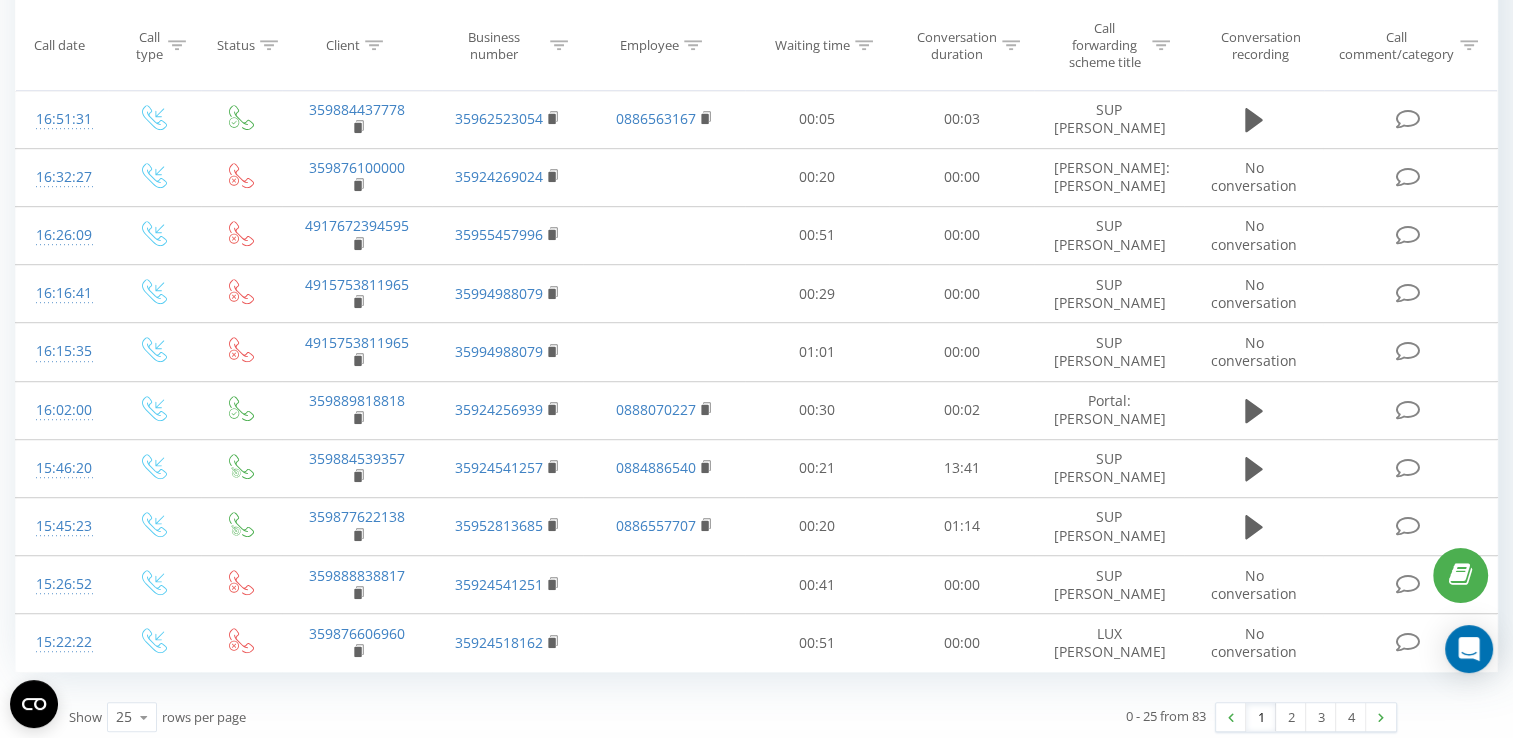 click at bounding box center (374, 46) 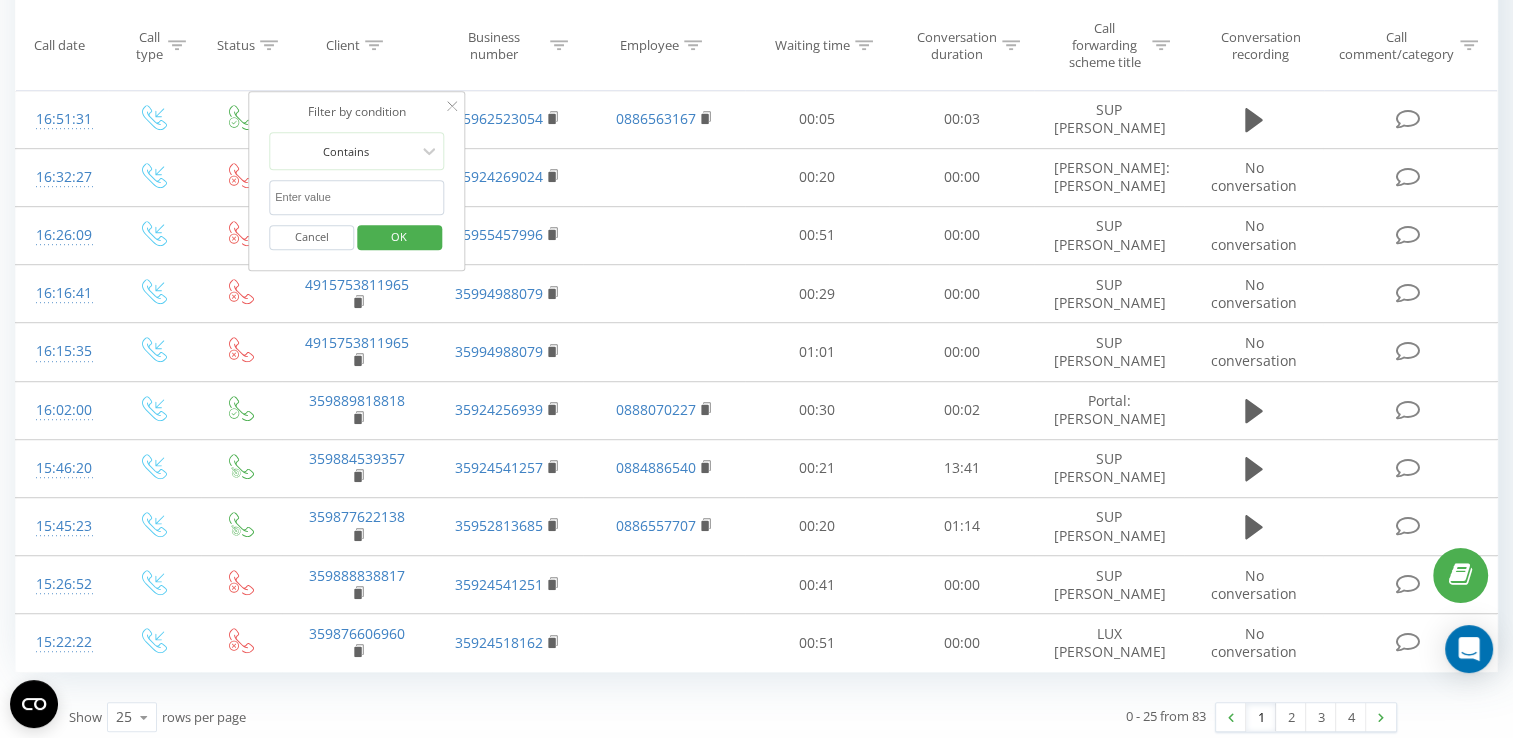 paste on "359876606960" 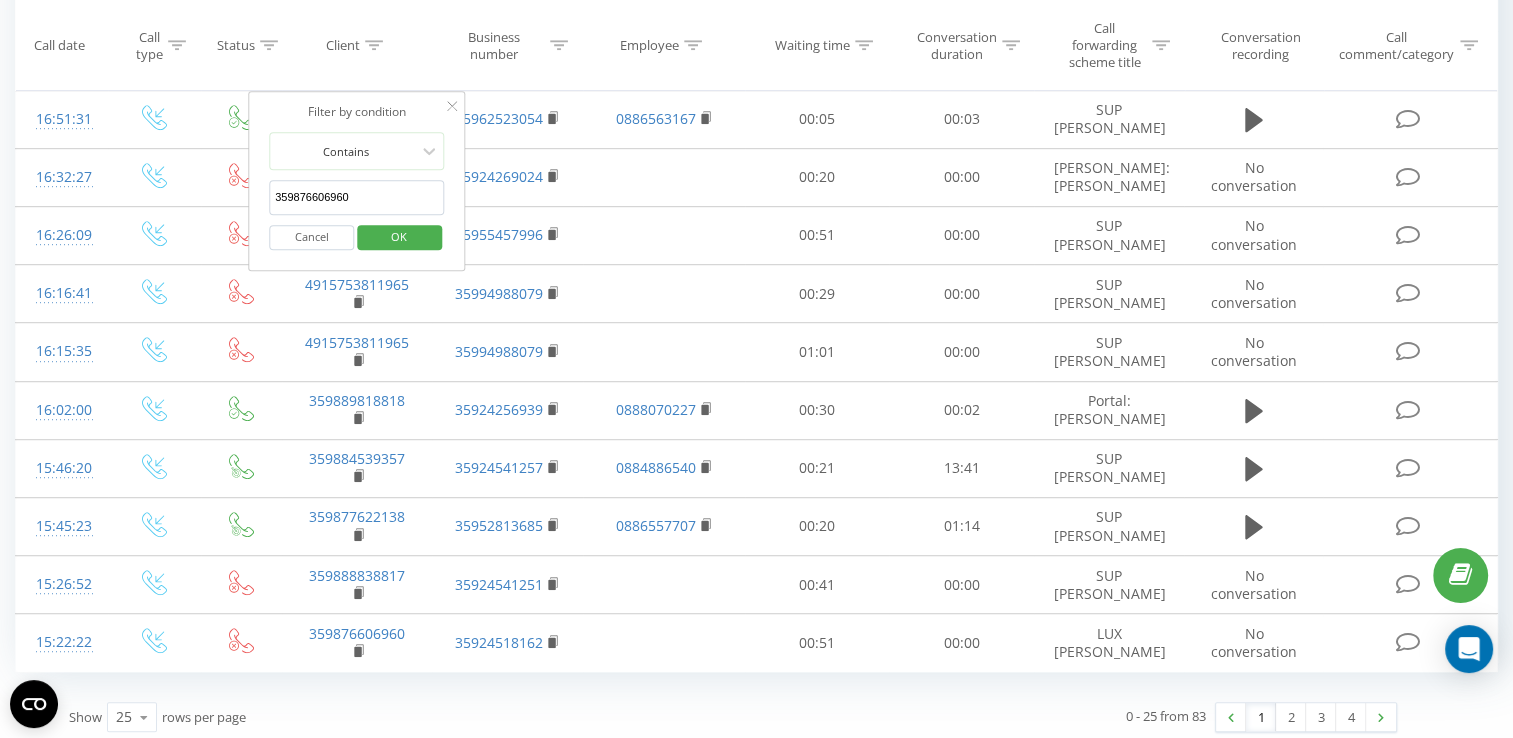 type on "359876606960" 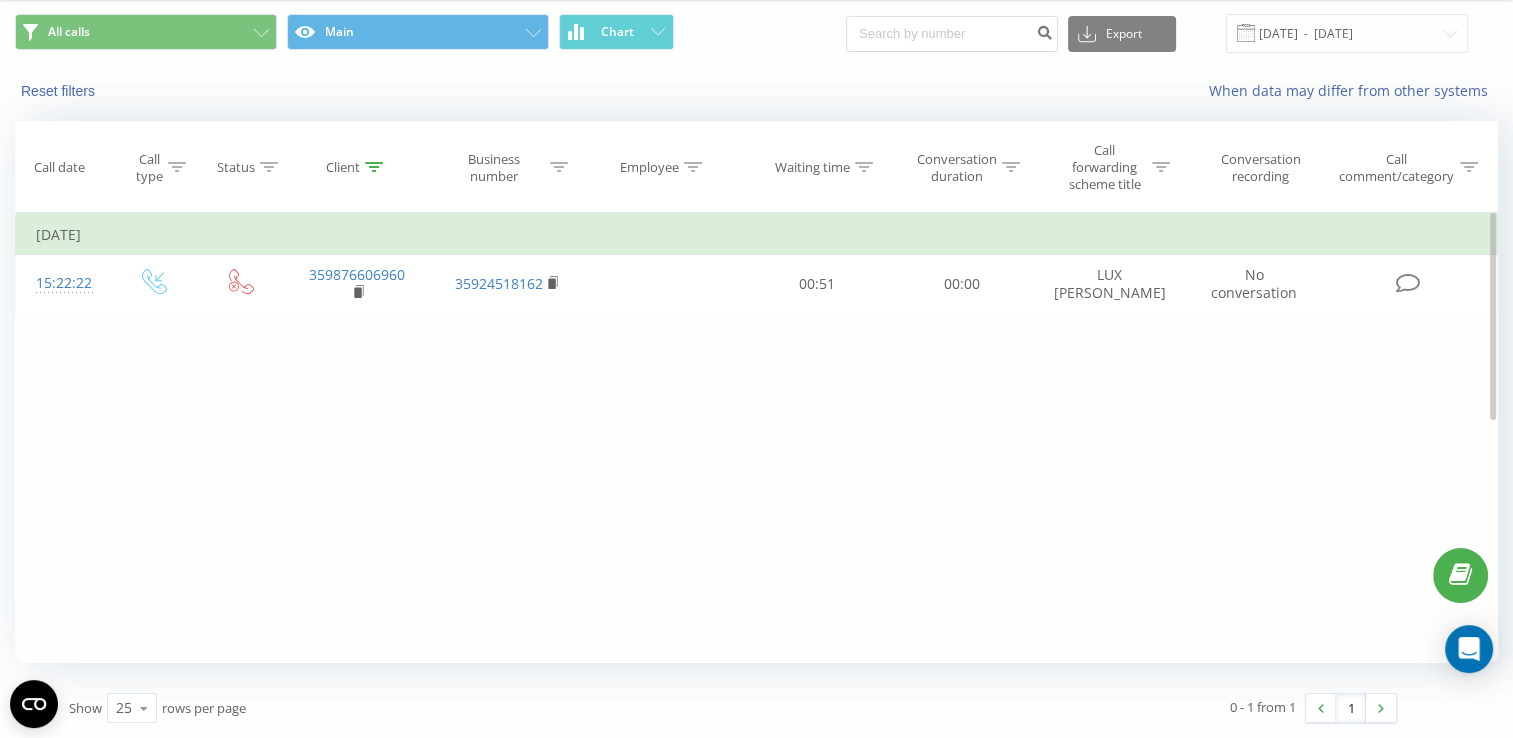 scroll, scrollTop: 60, scrollLeft: 0, axis: vertical 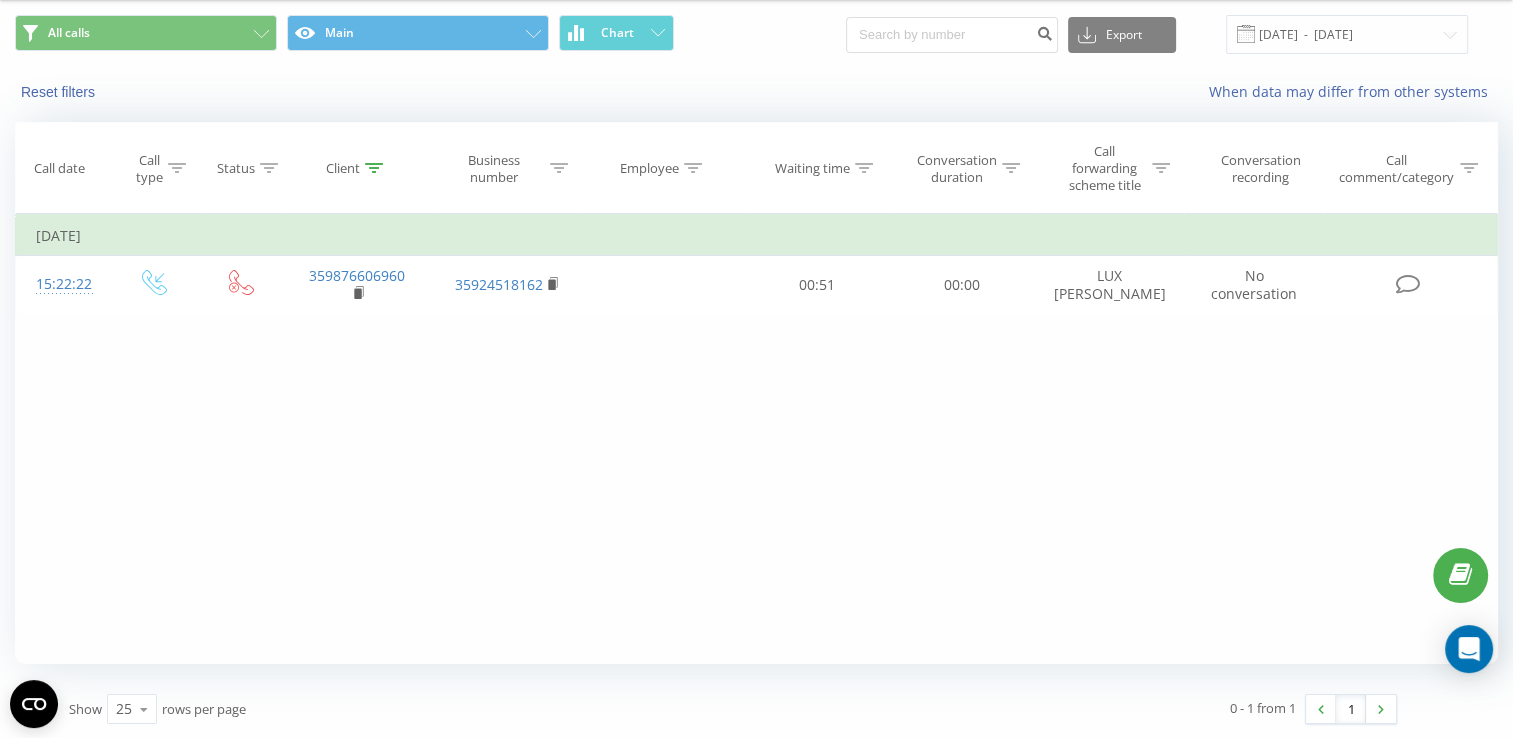 click 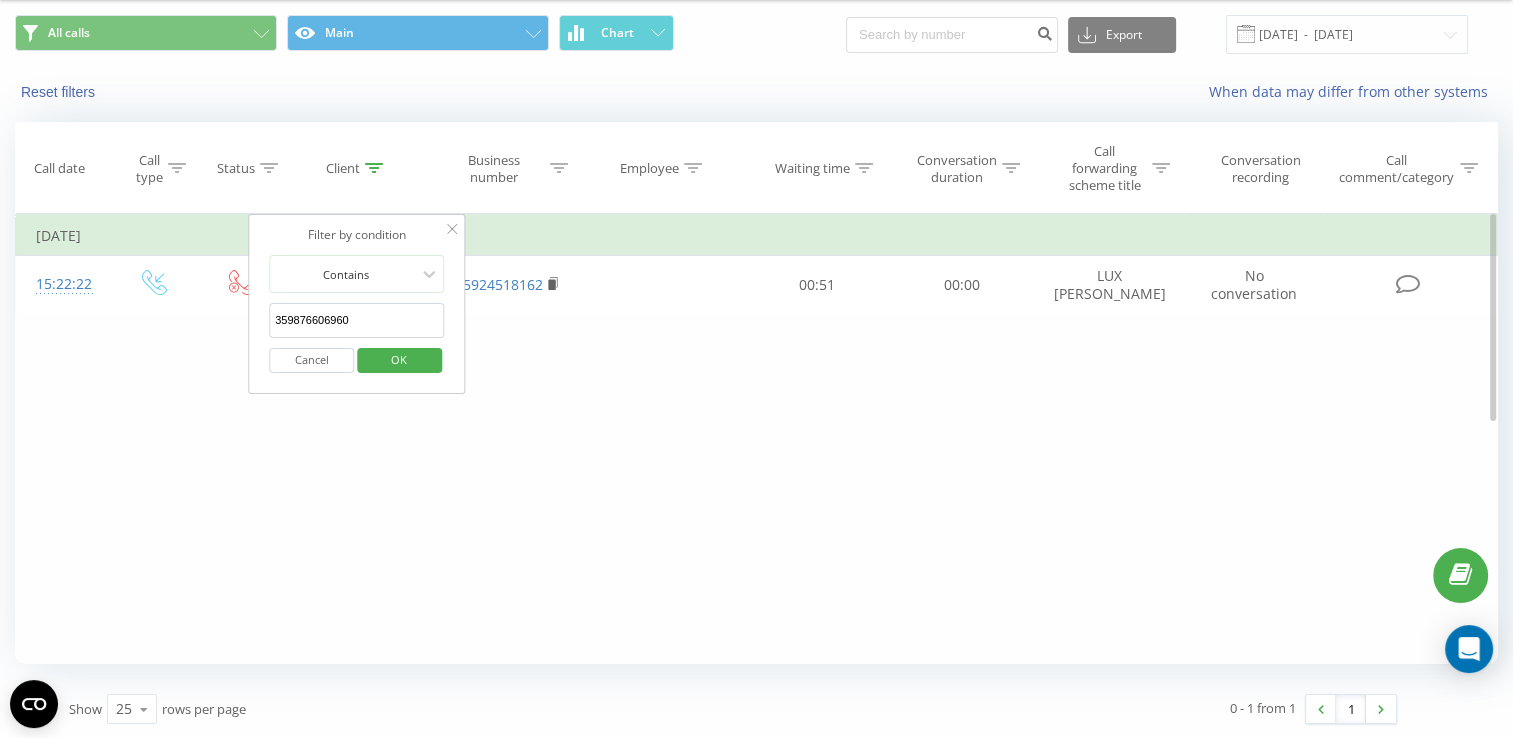 drag, startPoint x: 368, startPoint y: 321, endPoint x: 272, endPoint y: 318, distance: 96.04687 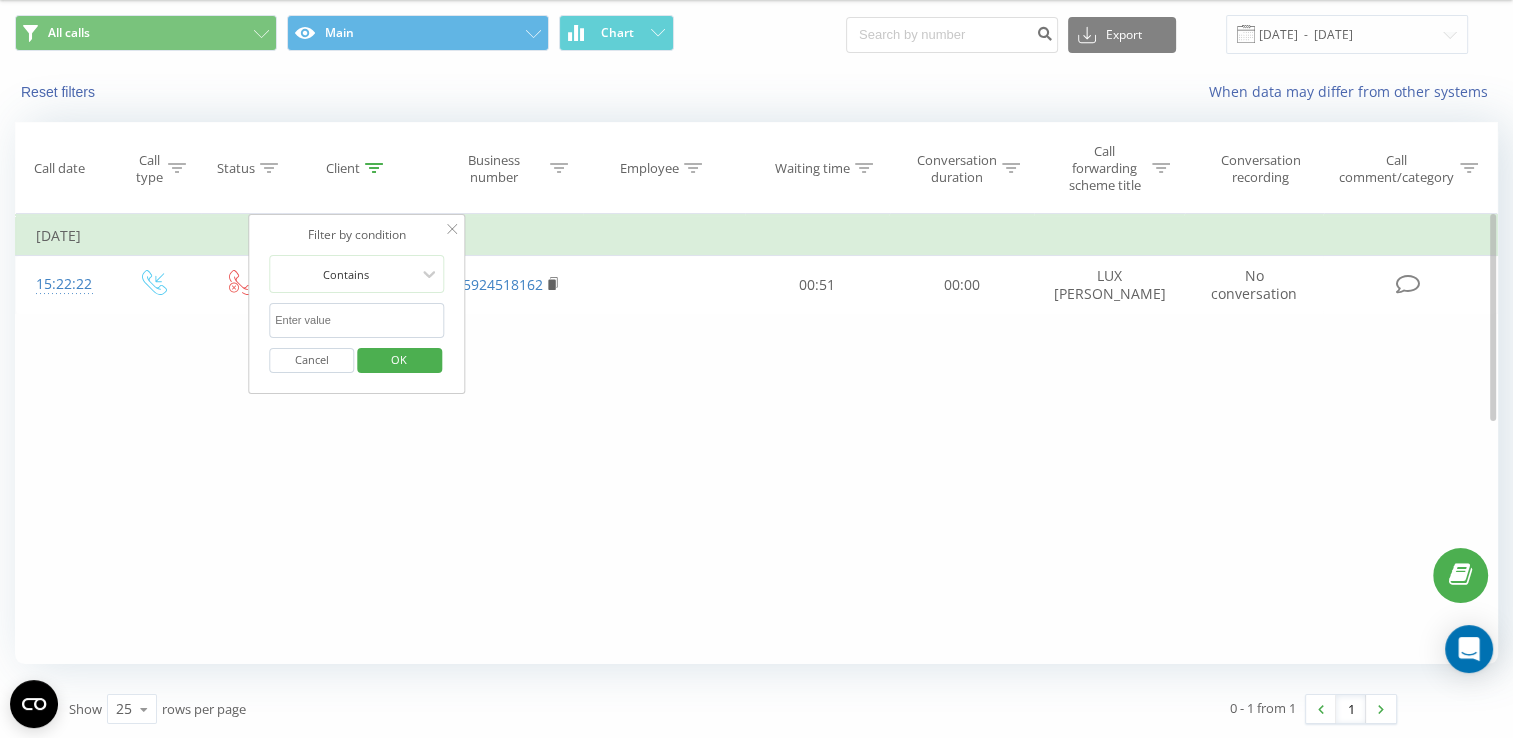 type 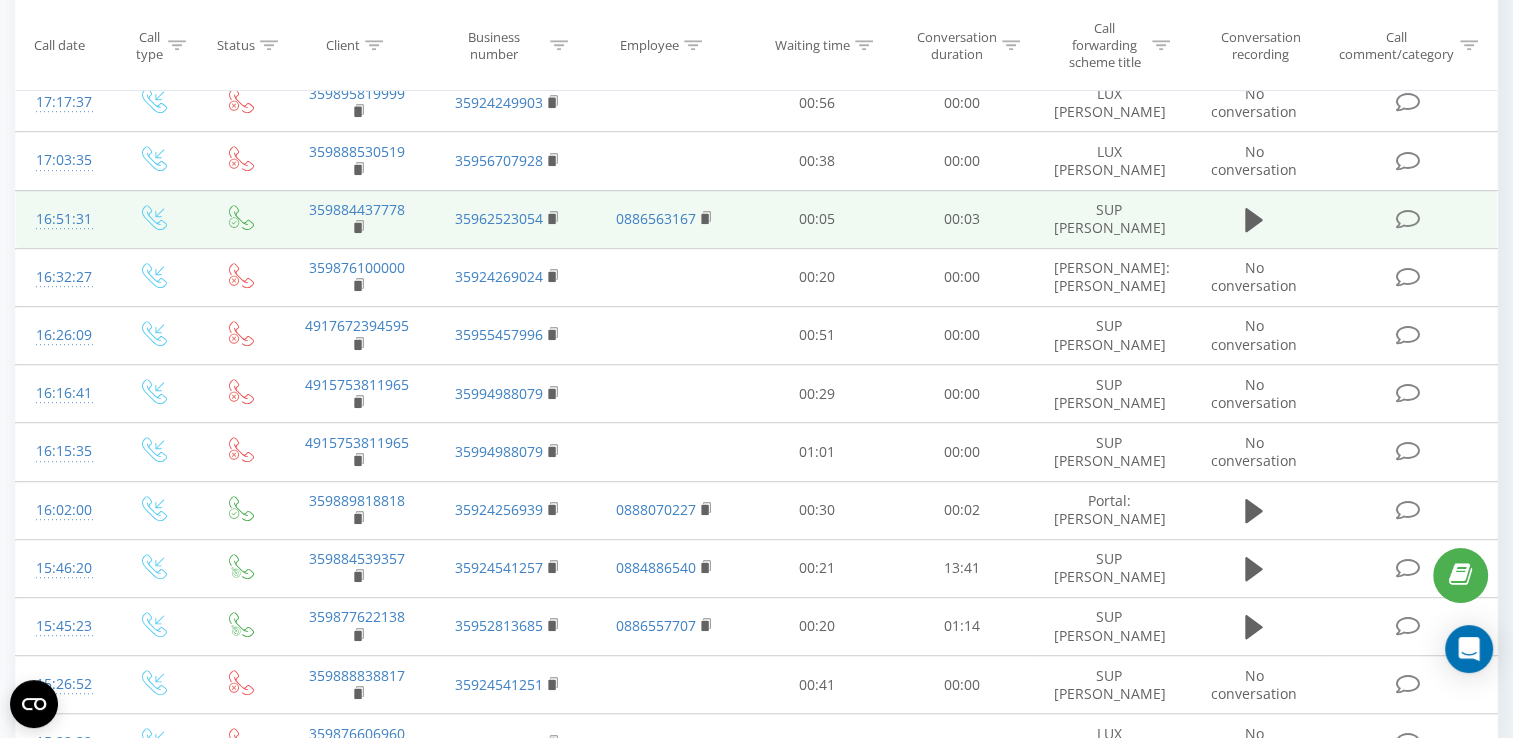 scroll, scrollTop: 1163, scrollLeft: 0, axis: vertical 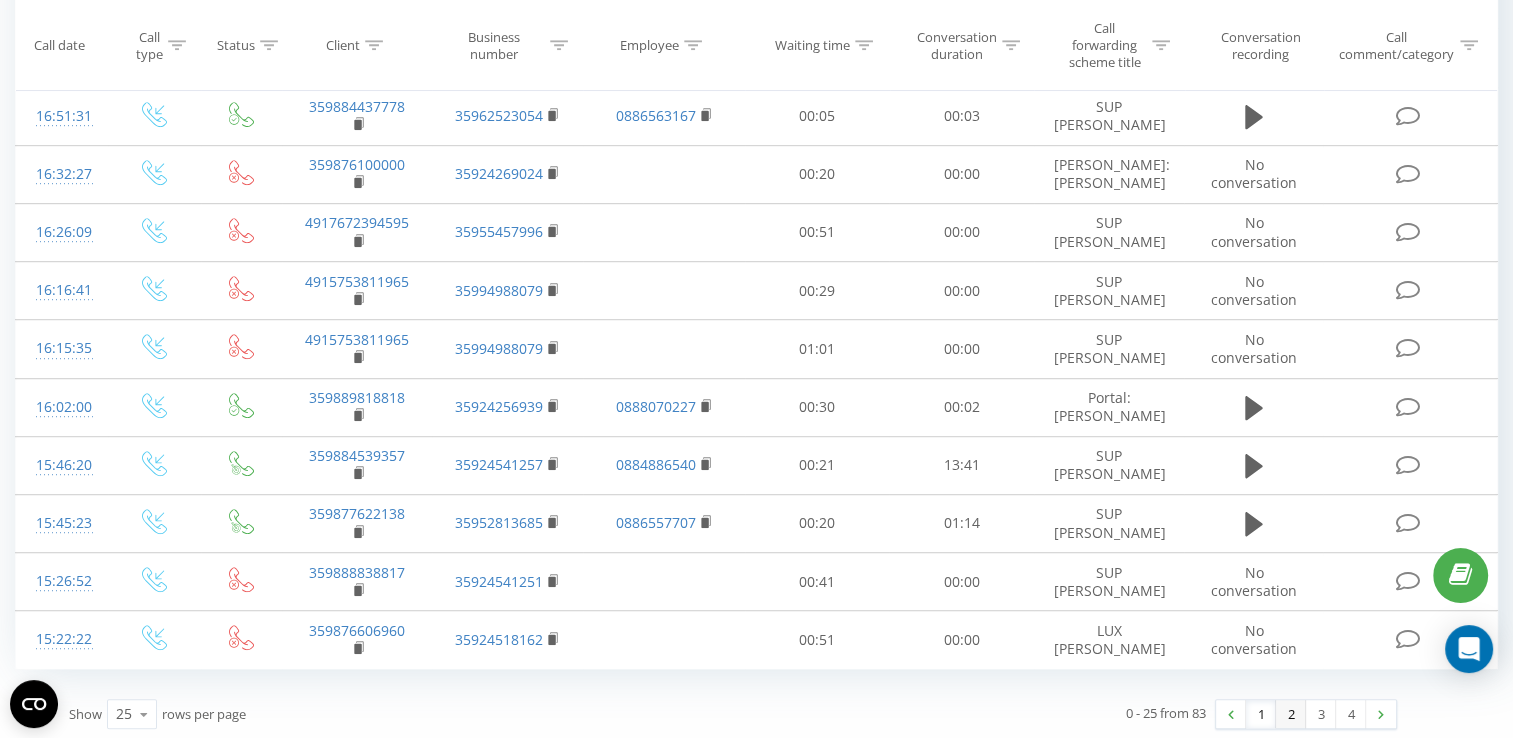 click on "2" at bounding box center [1291, 714] 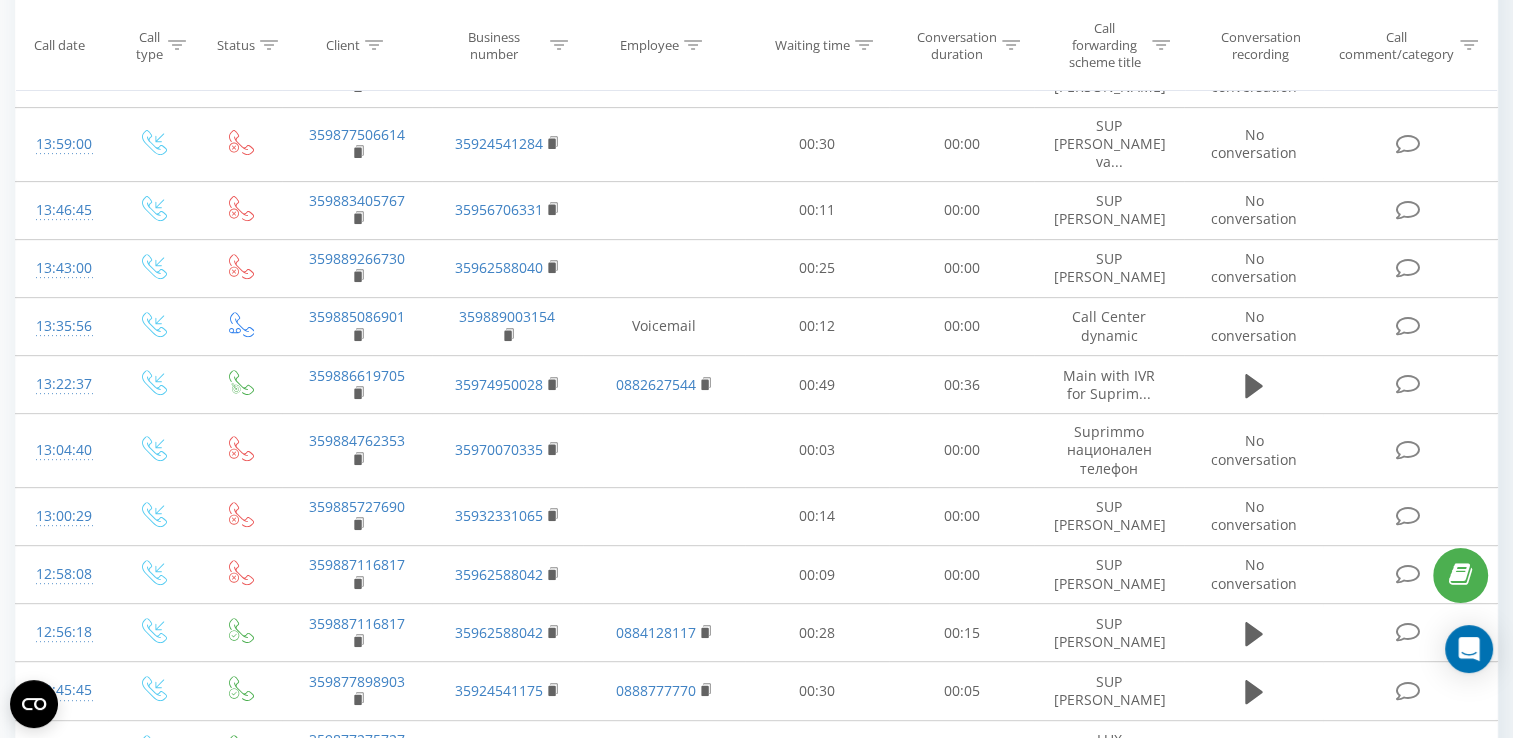 scroll, scrollTop: 932, scrollLeft: 0, axis: vertical 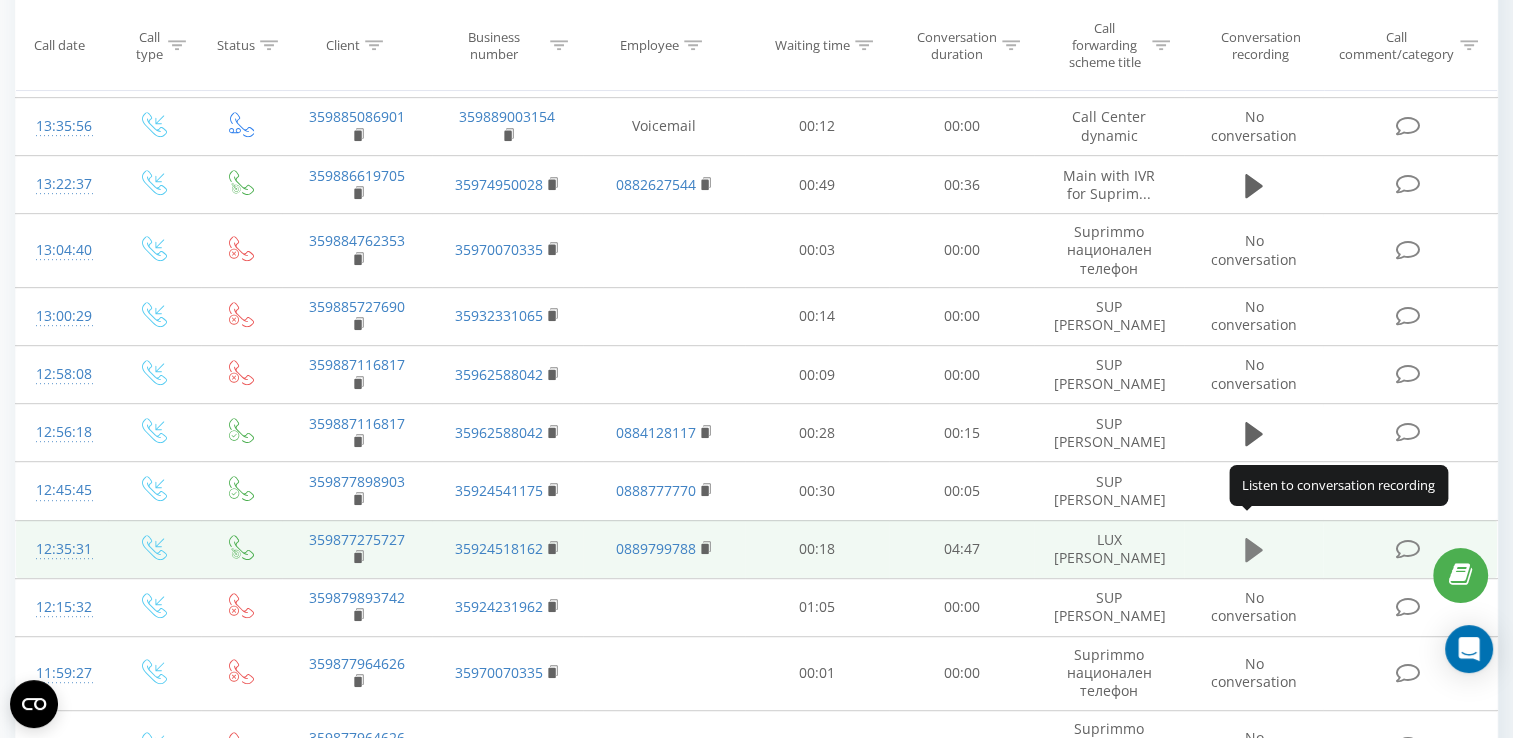 click 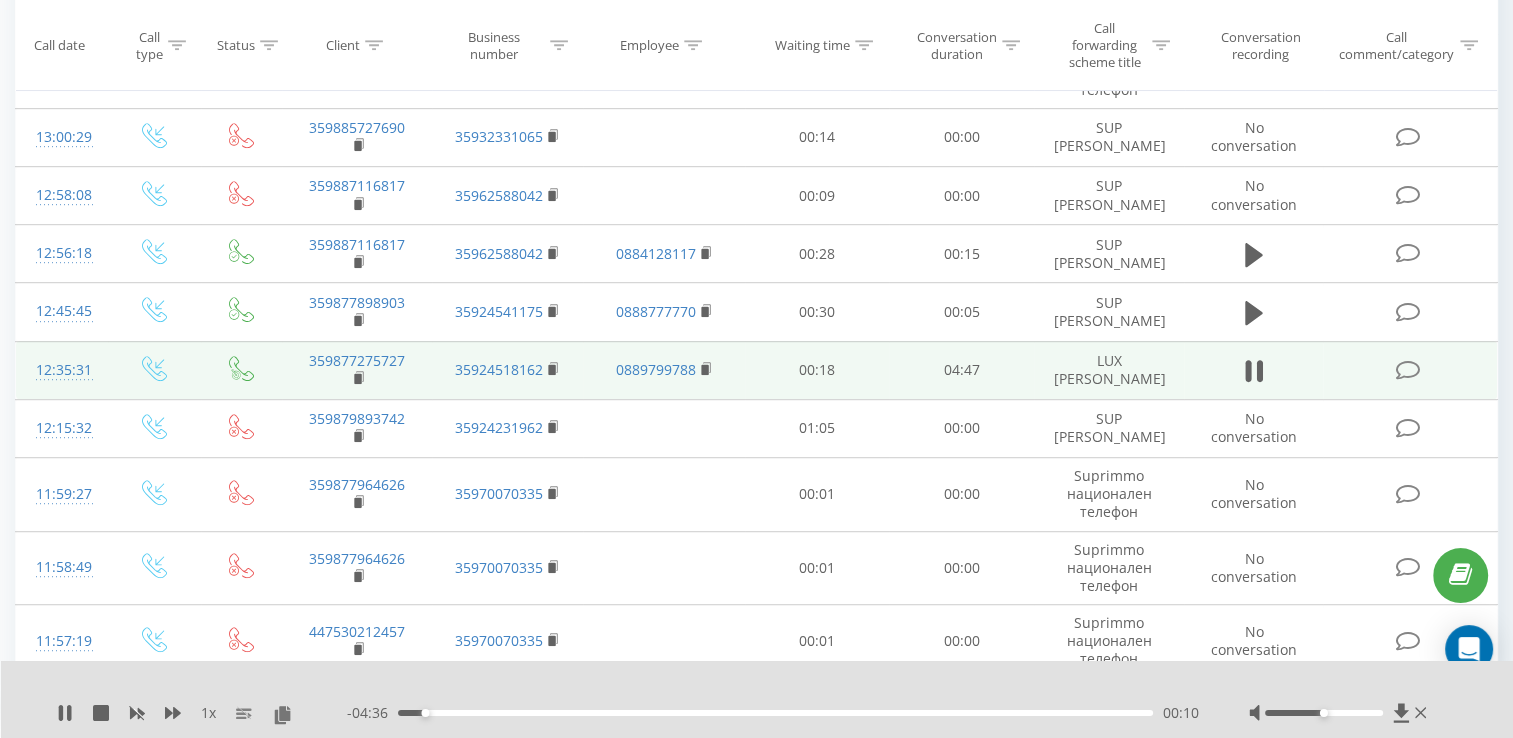 scroll, scrollTop: 1163, scrollLeft: 0, axis: vertical 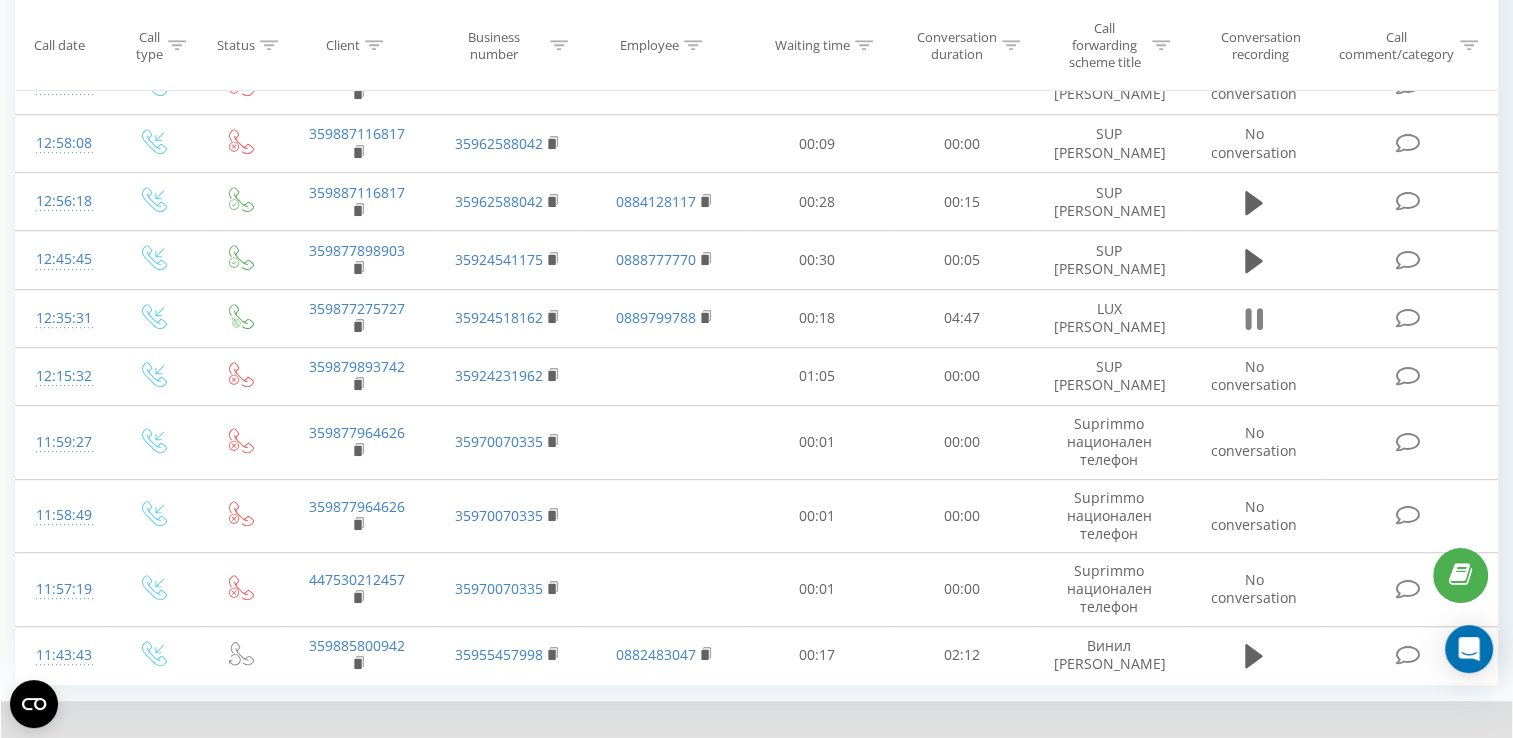 click 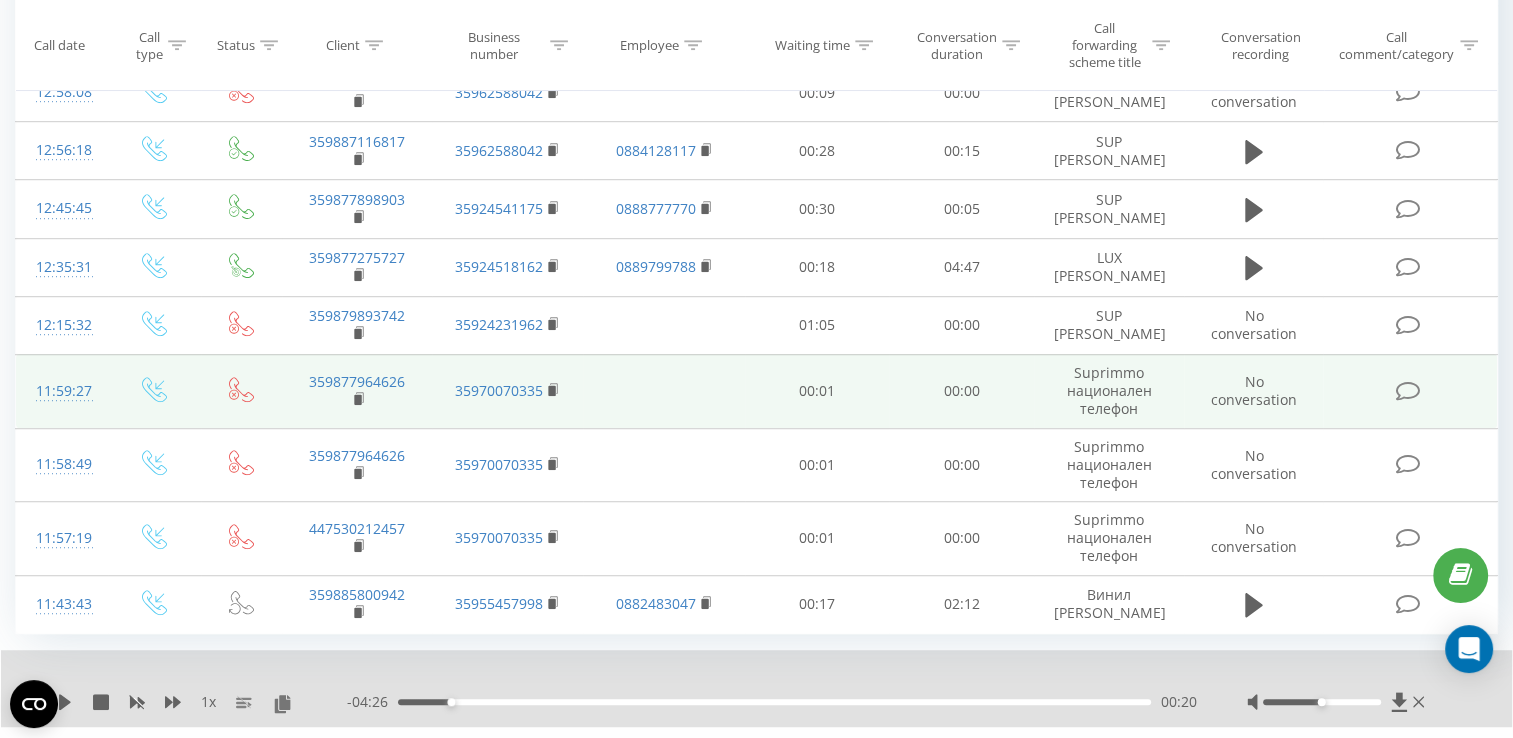 scroll, scrollTop: 1240, scrollLeft: 0, axis: vertical 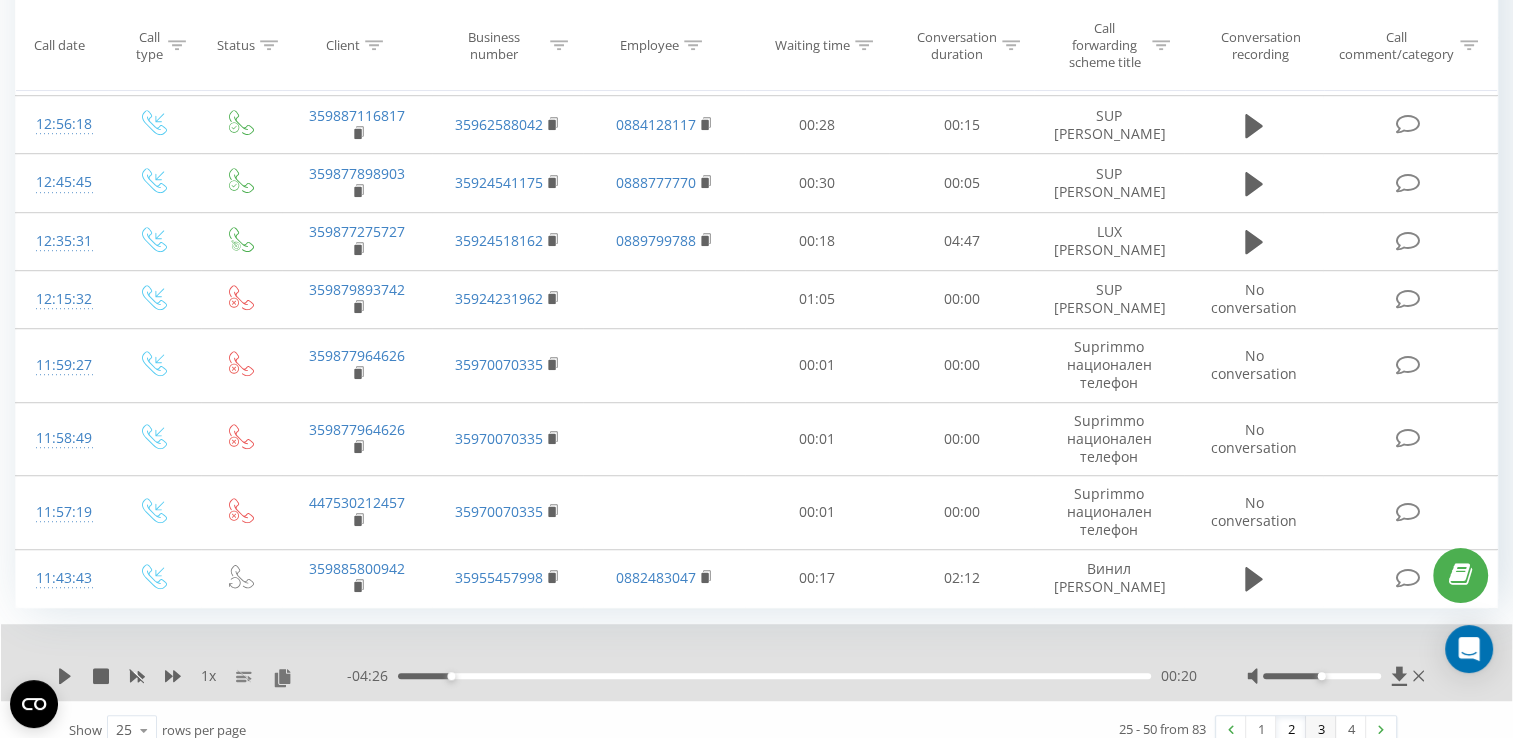 click on "3" at bounding box center (1321, 730) 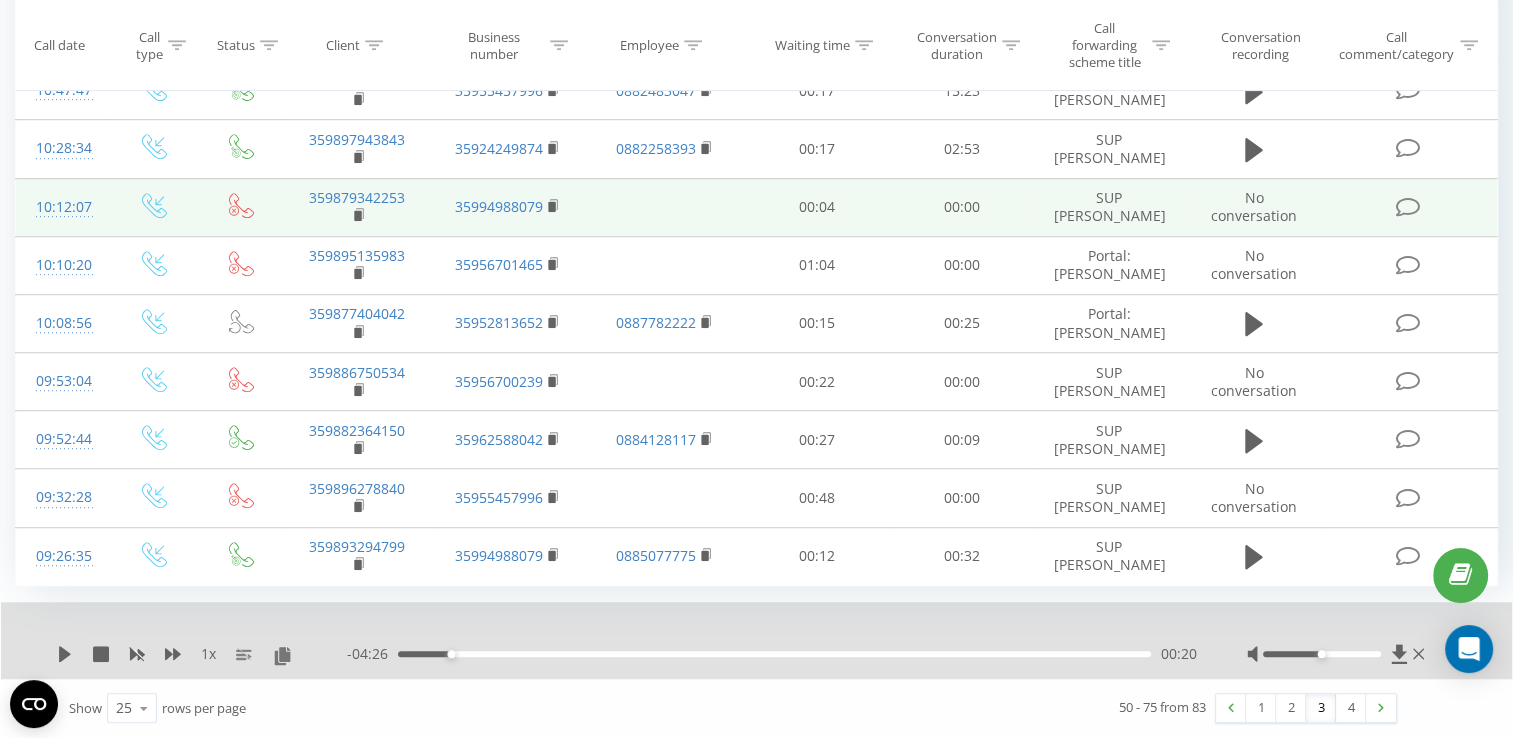 scroll, scrollTop: 1301, scrollLeft: 0, axis: vertical 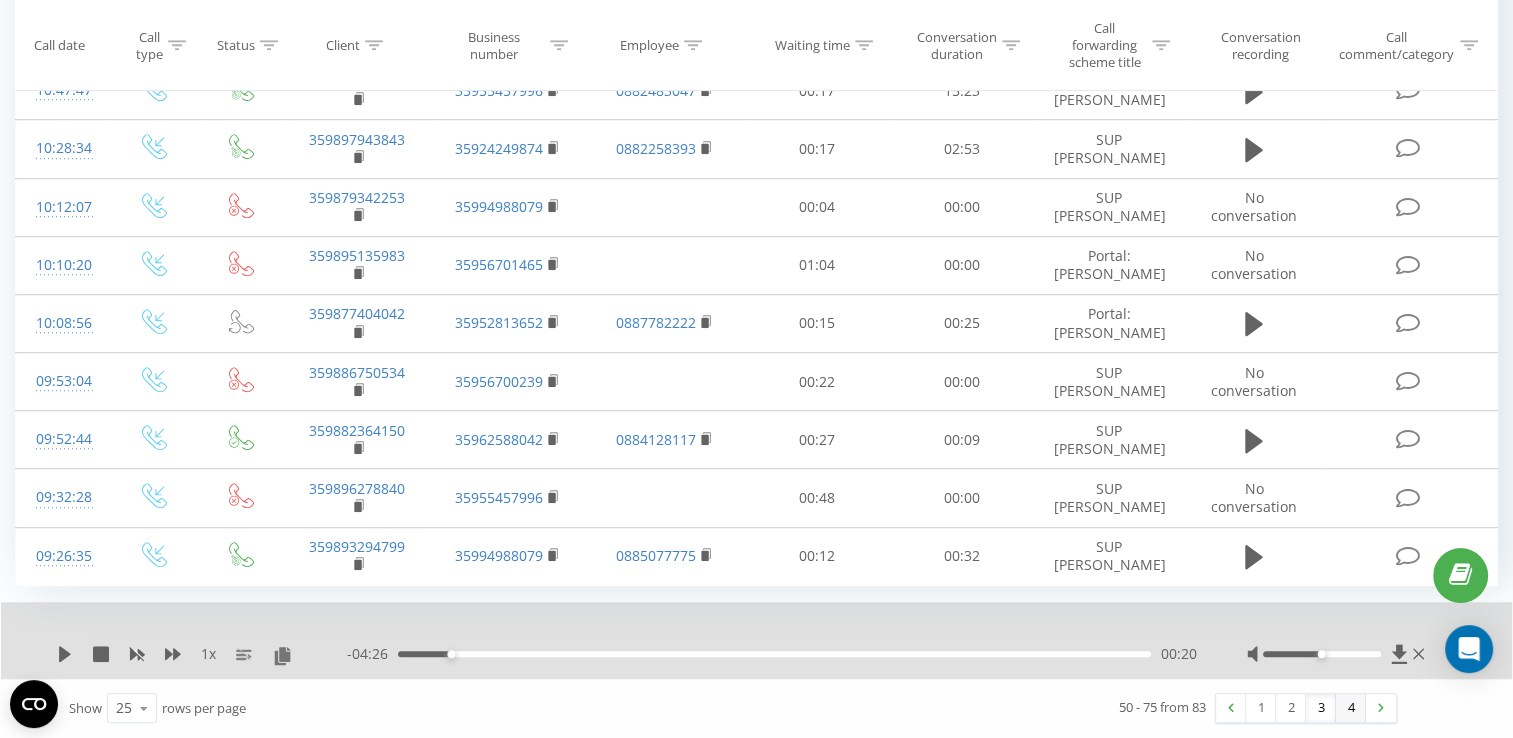 click on "4" at bounding box center (1351, 708) 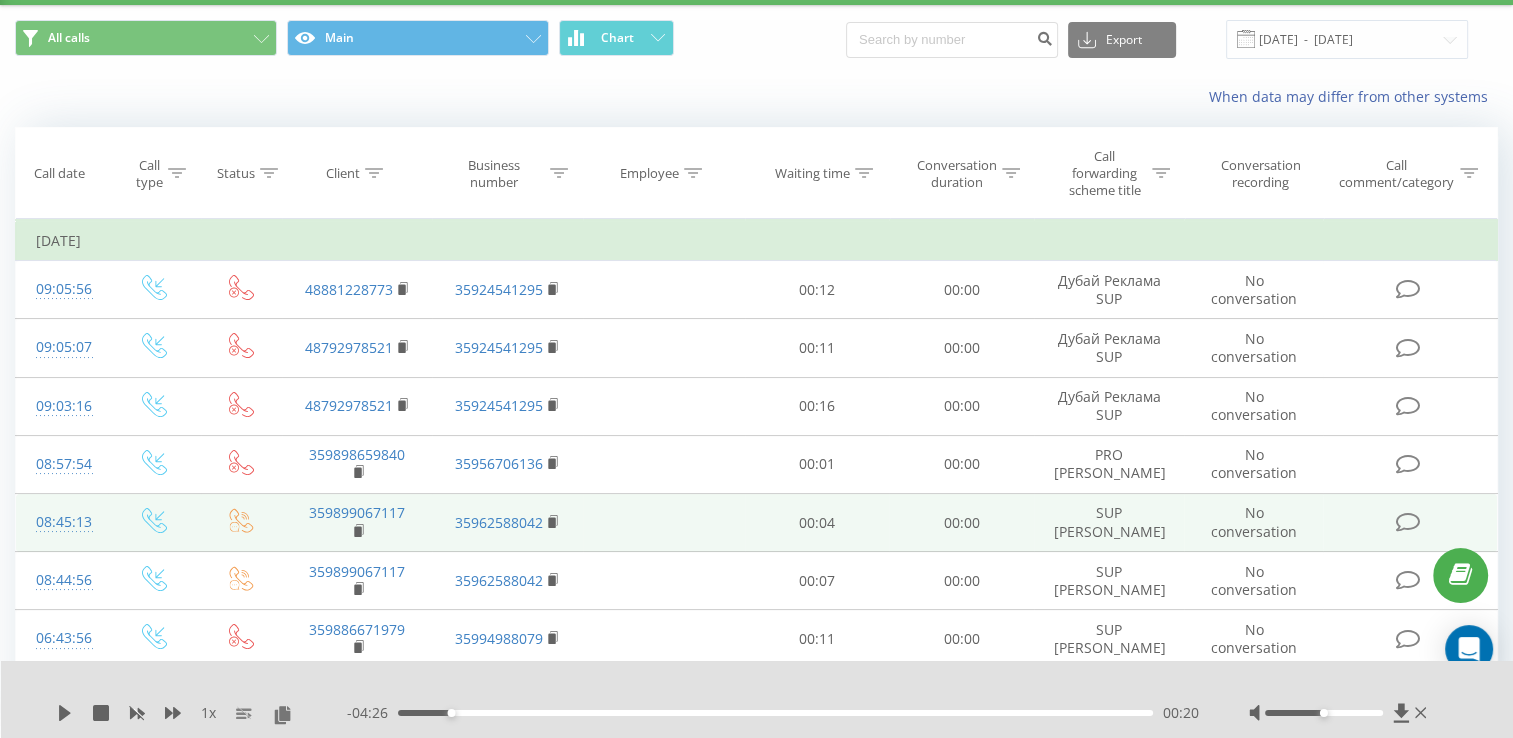 scroll, scrollTop: 0, scrollLeft: 0, axis: both 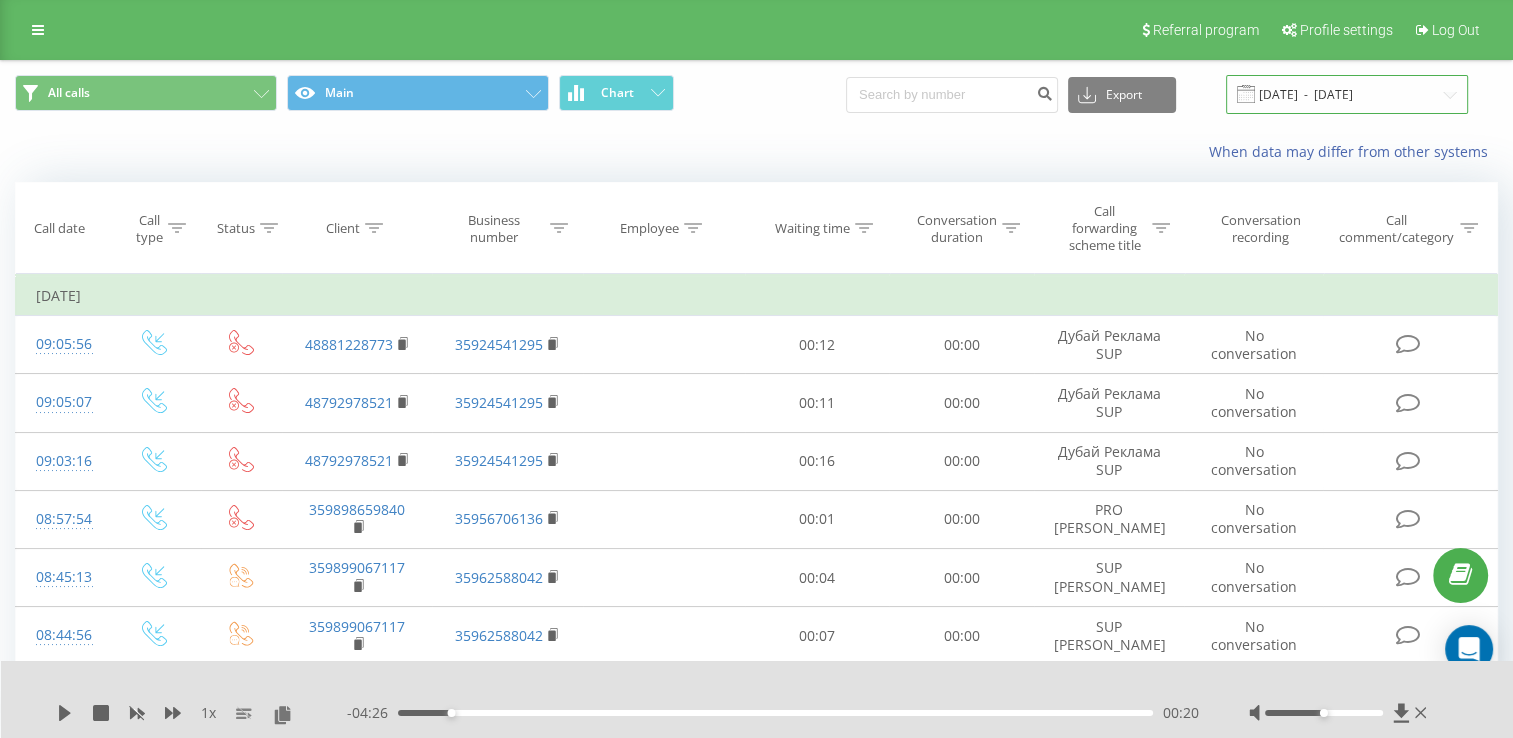 click on "[DATE]  -  [DATE]" at bounding box center (1347, 94) 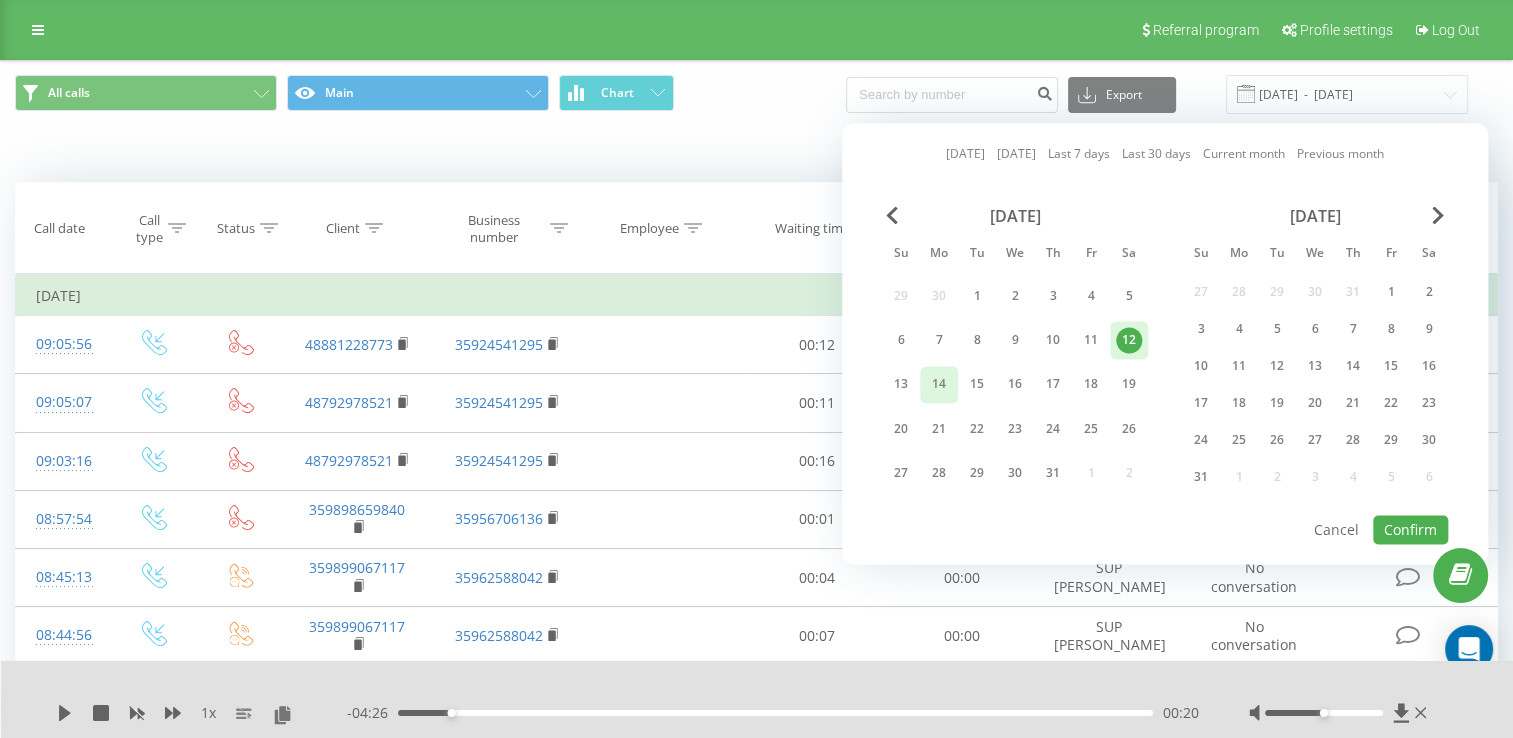click on "14" at bounding box center (939, 385) 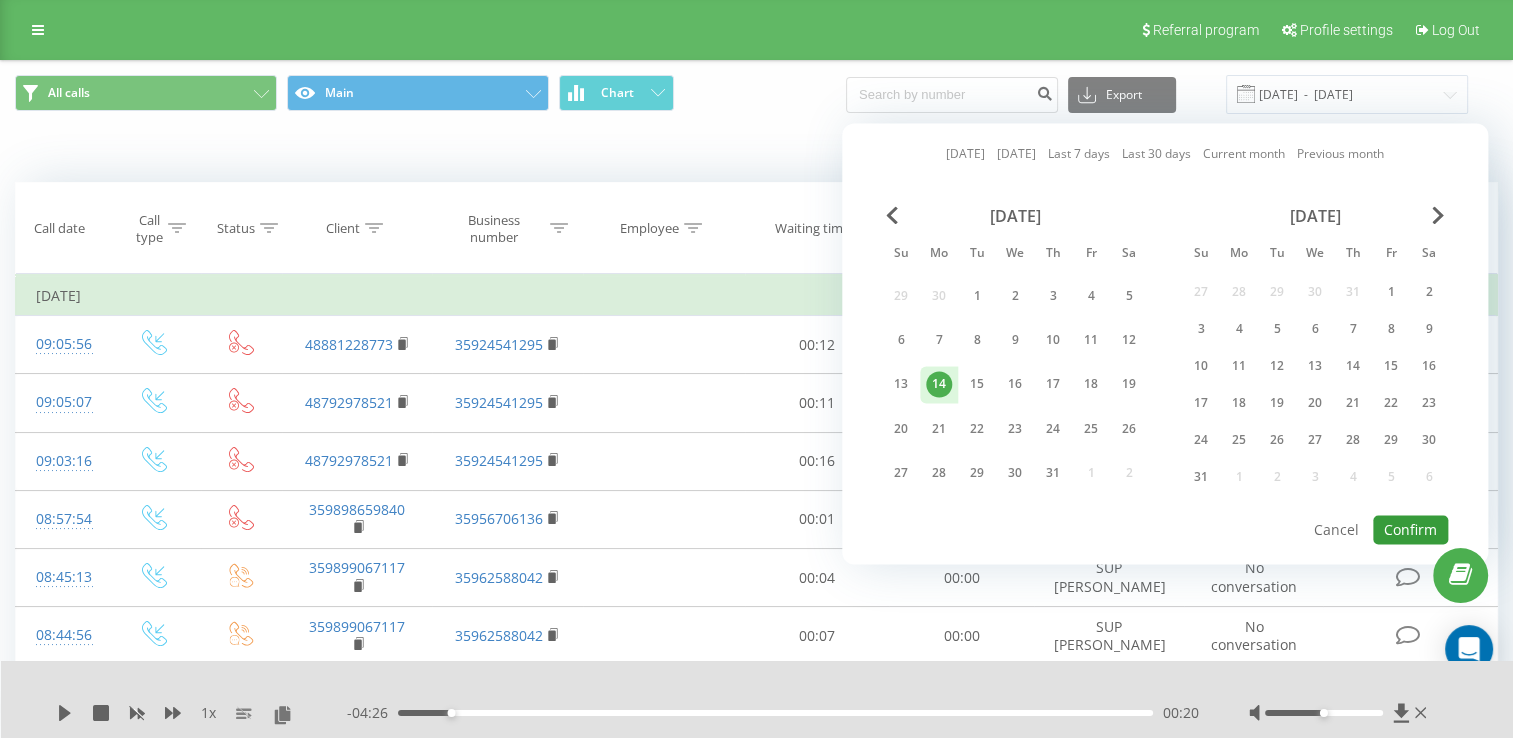 click on "Confirm" at bounding box center (1410, 529) 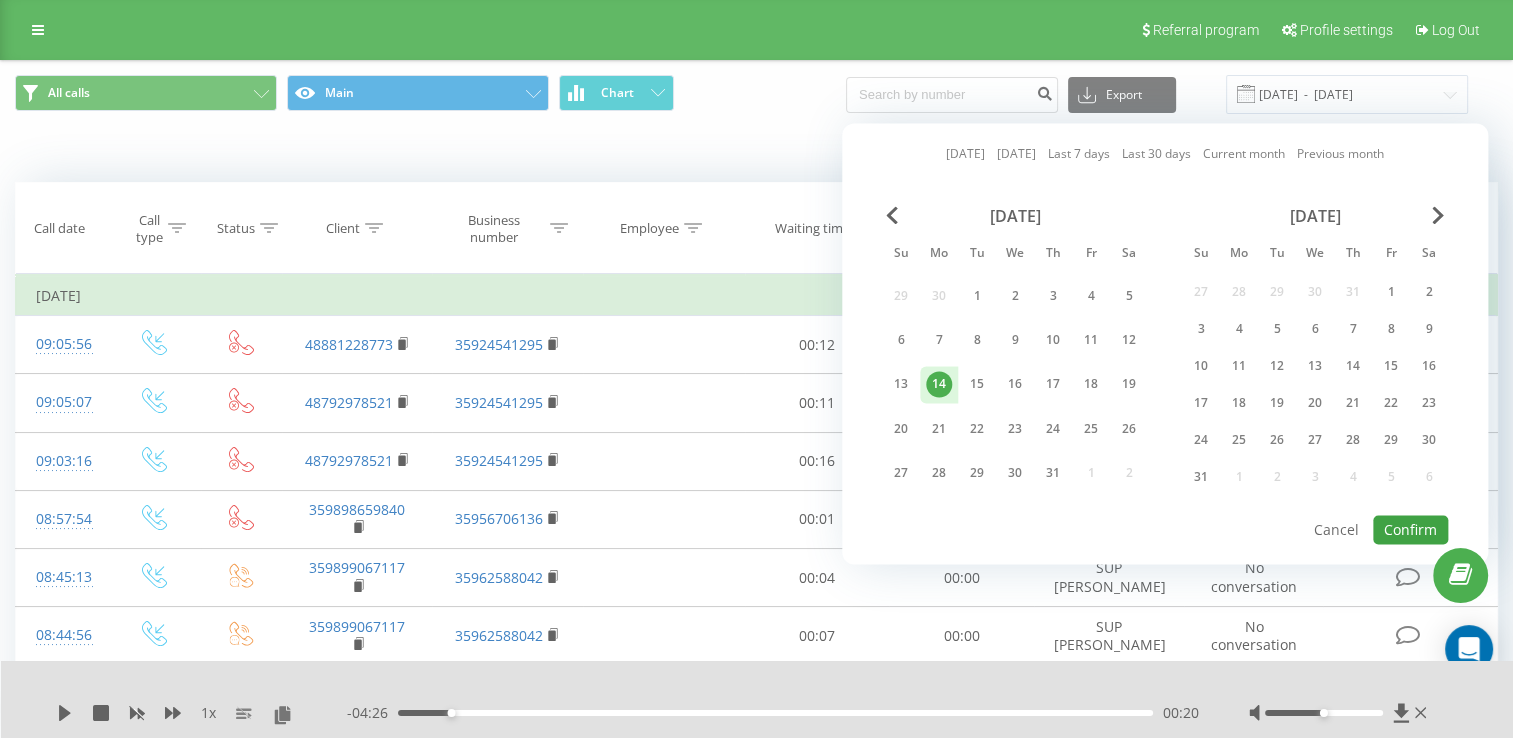 type on "[DATE]  -  [DATE]" 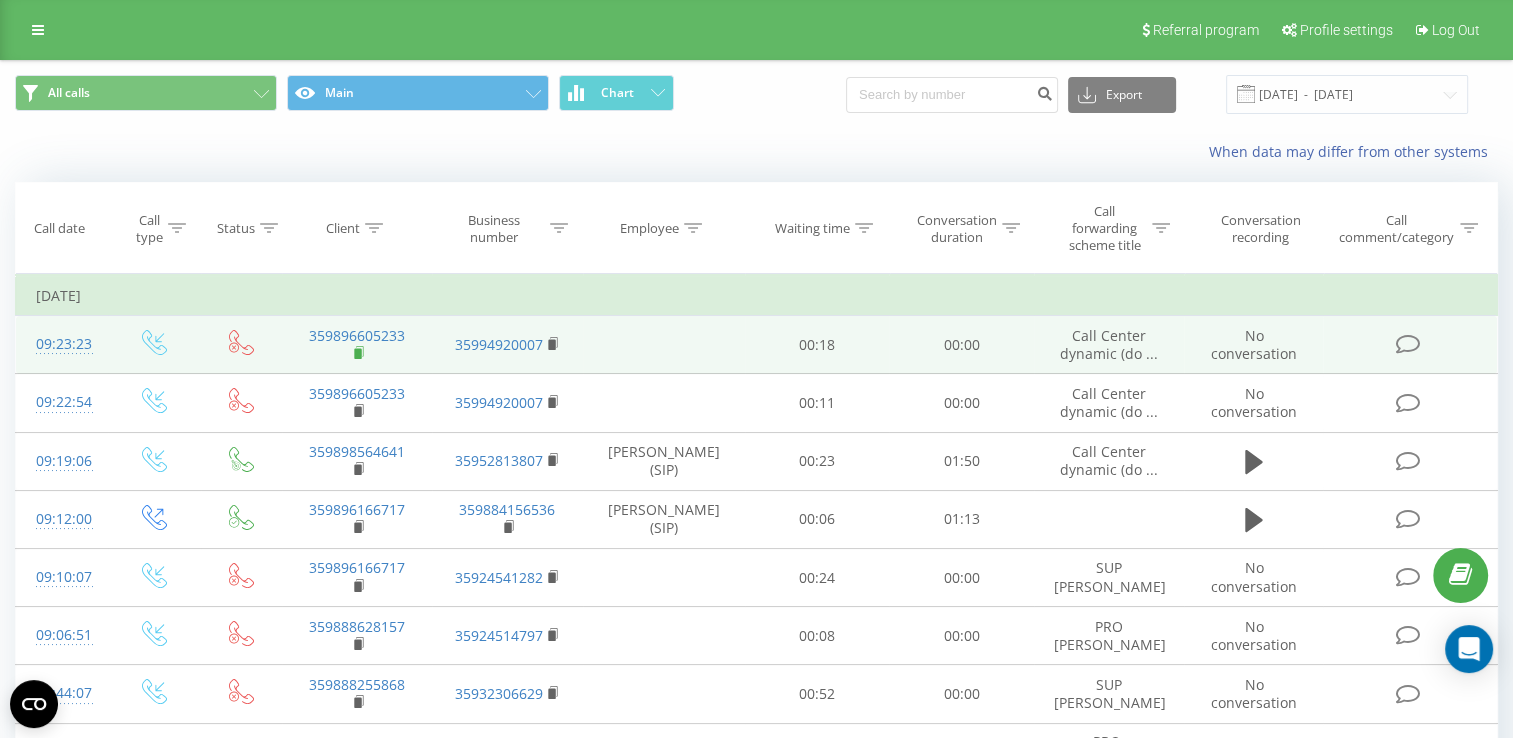 click 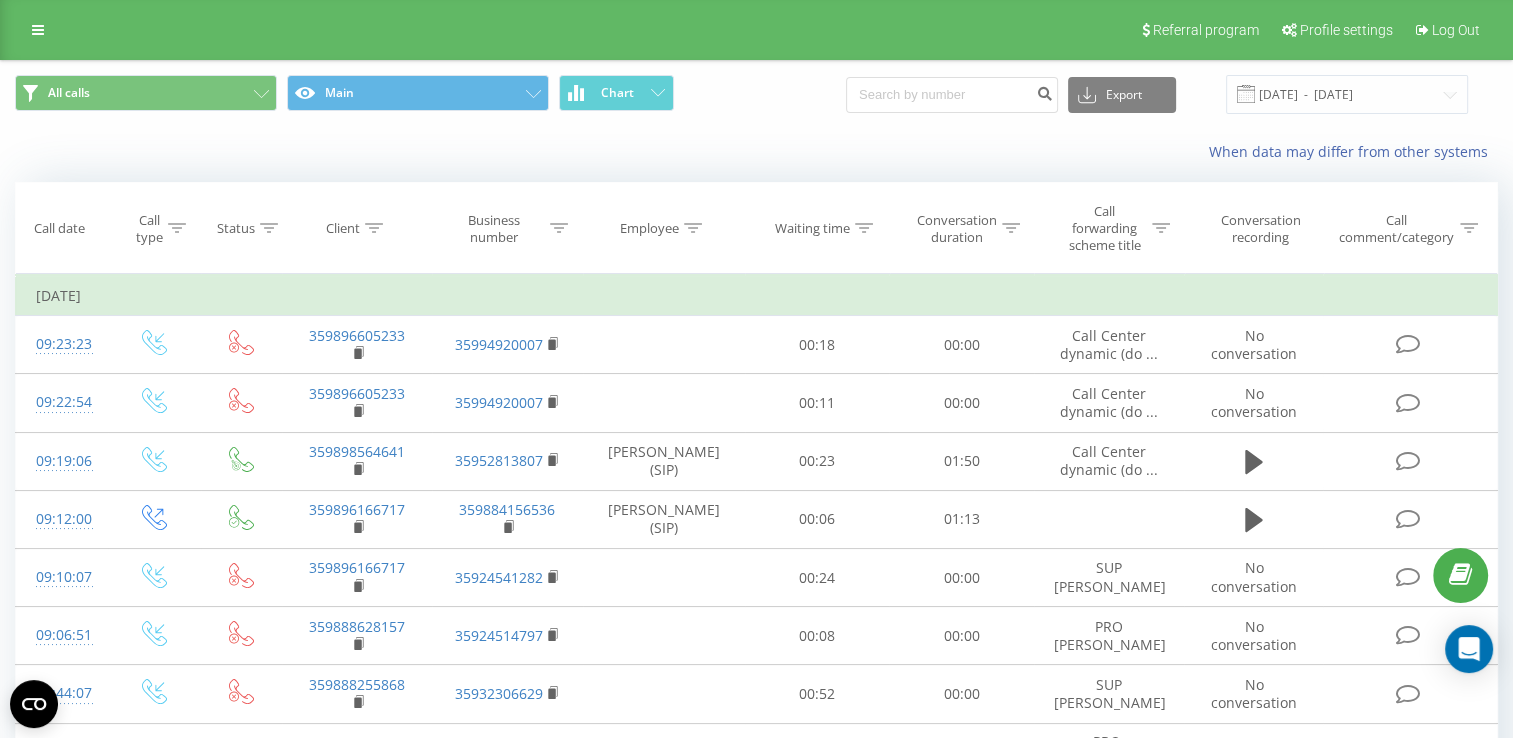 click 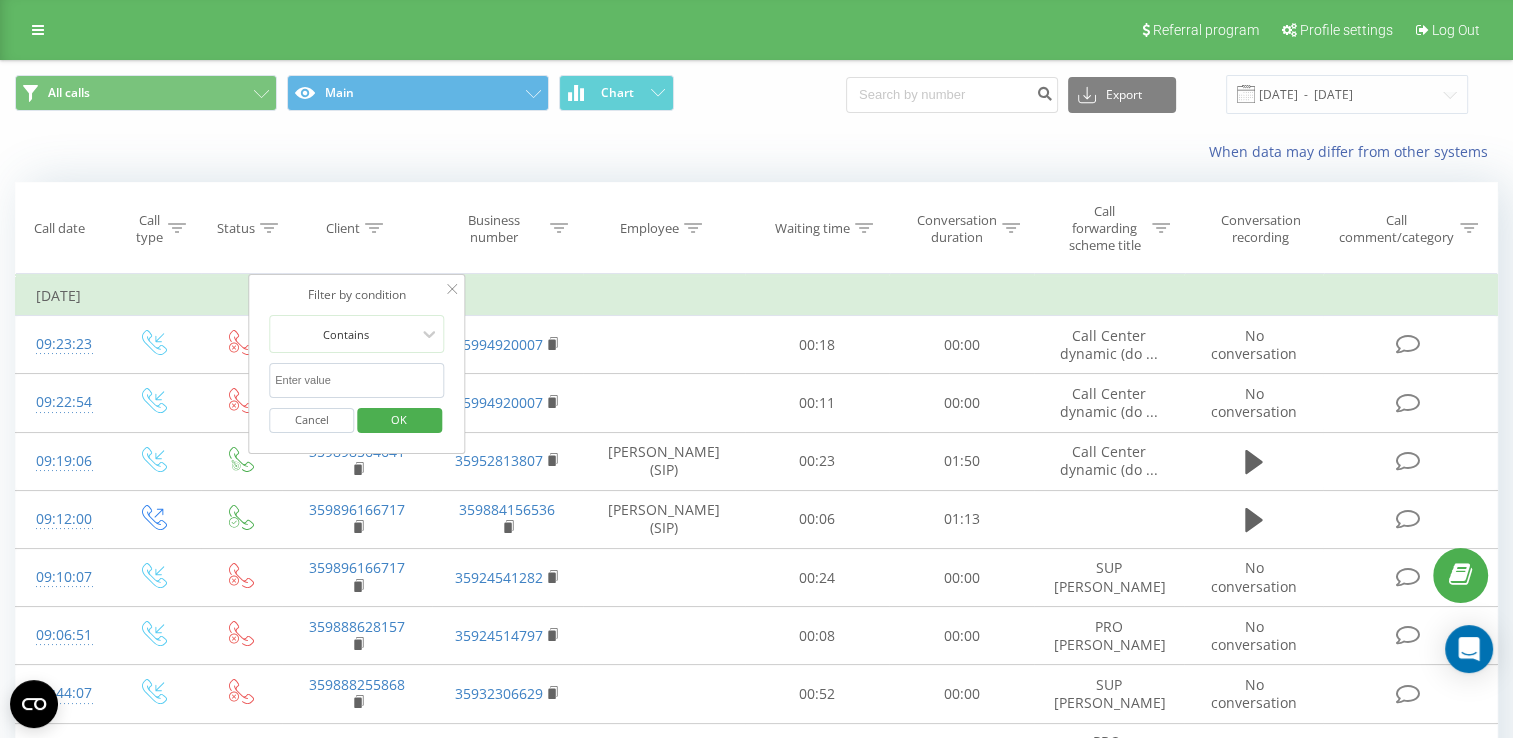 paste on "359896605233" 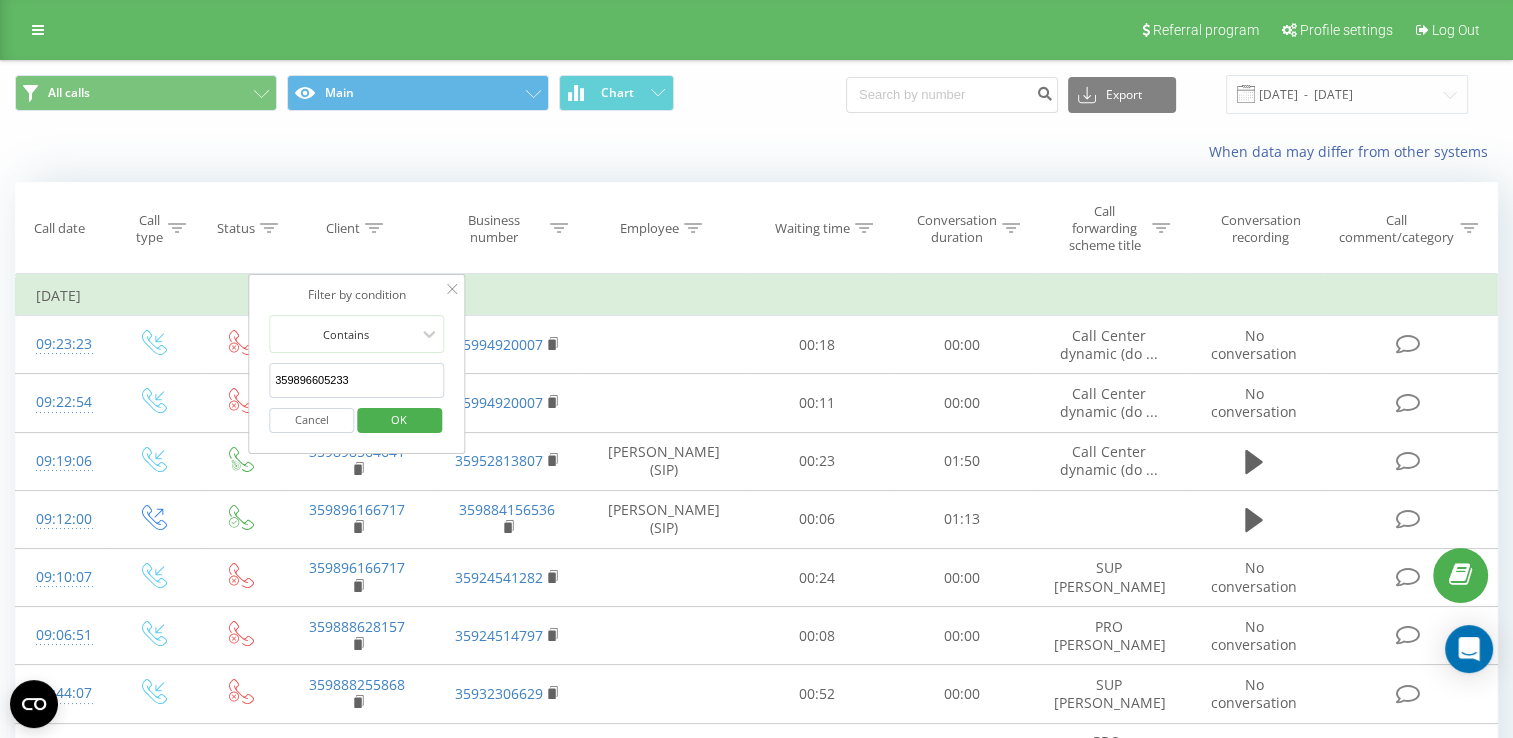 type on "359896605233" 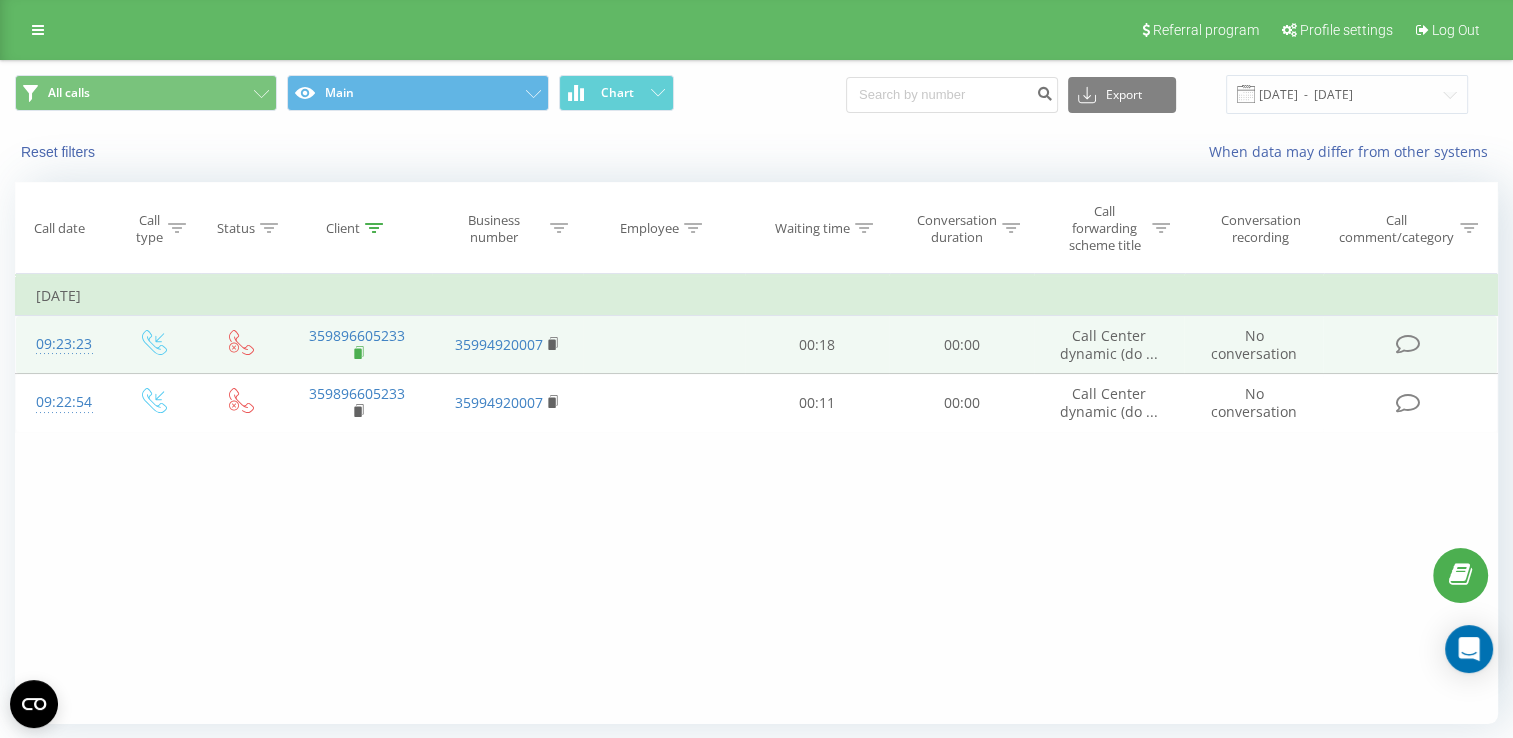 click 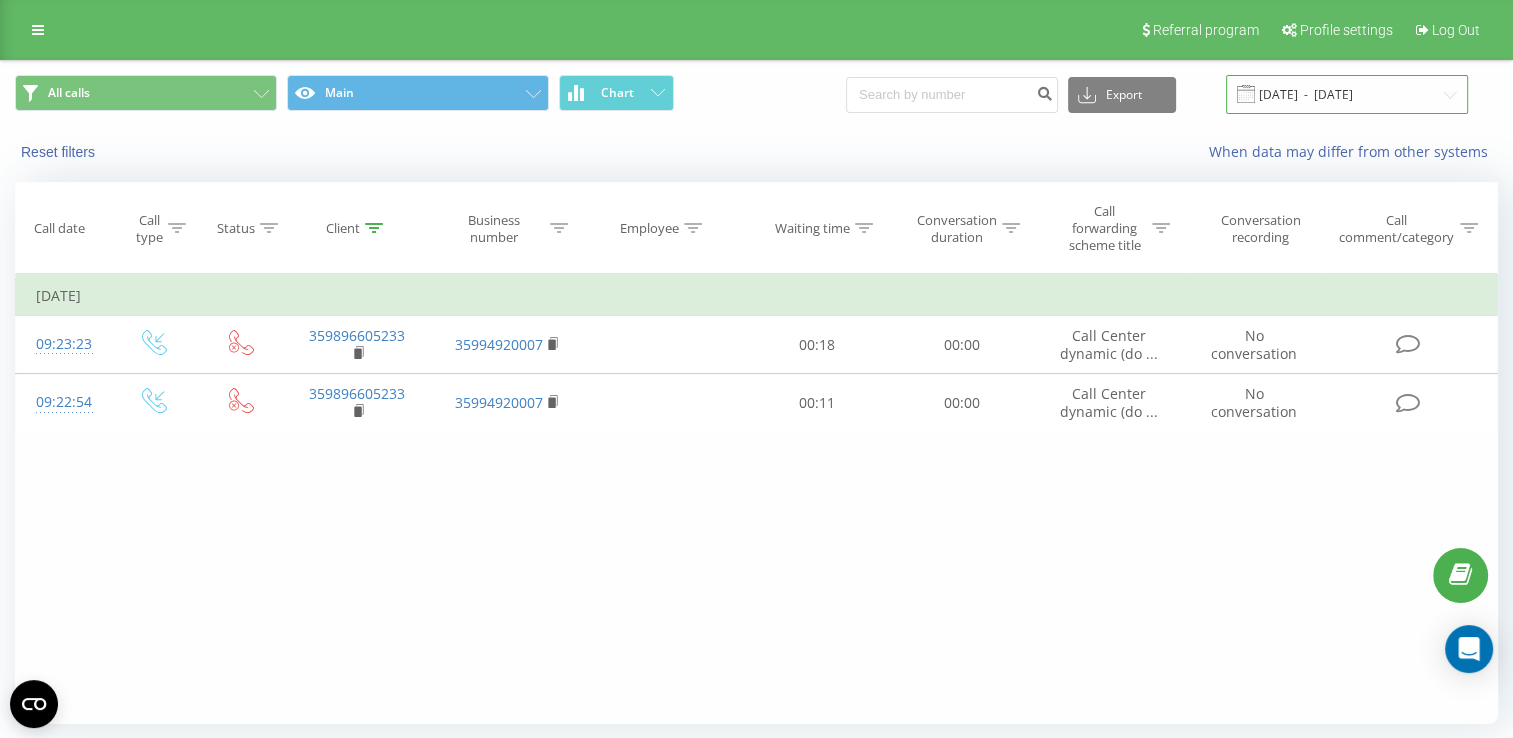 click on "[DATE]  -  [DATE]" at bounding box center (1347, 94) 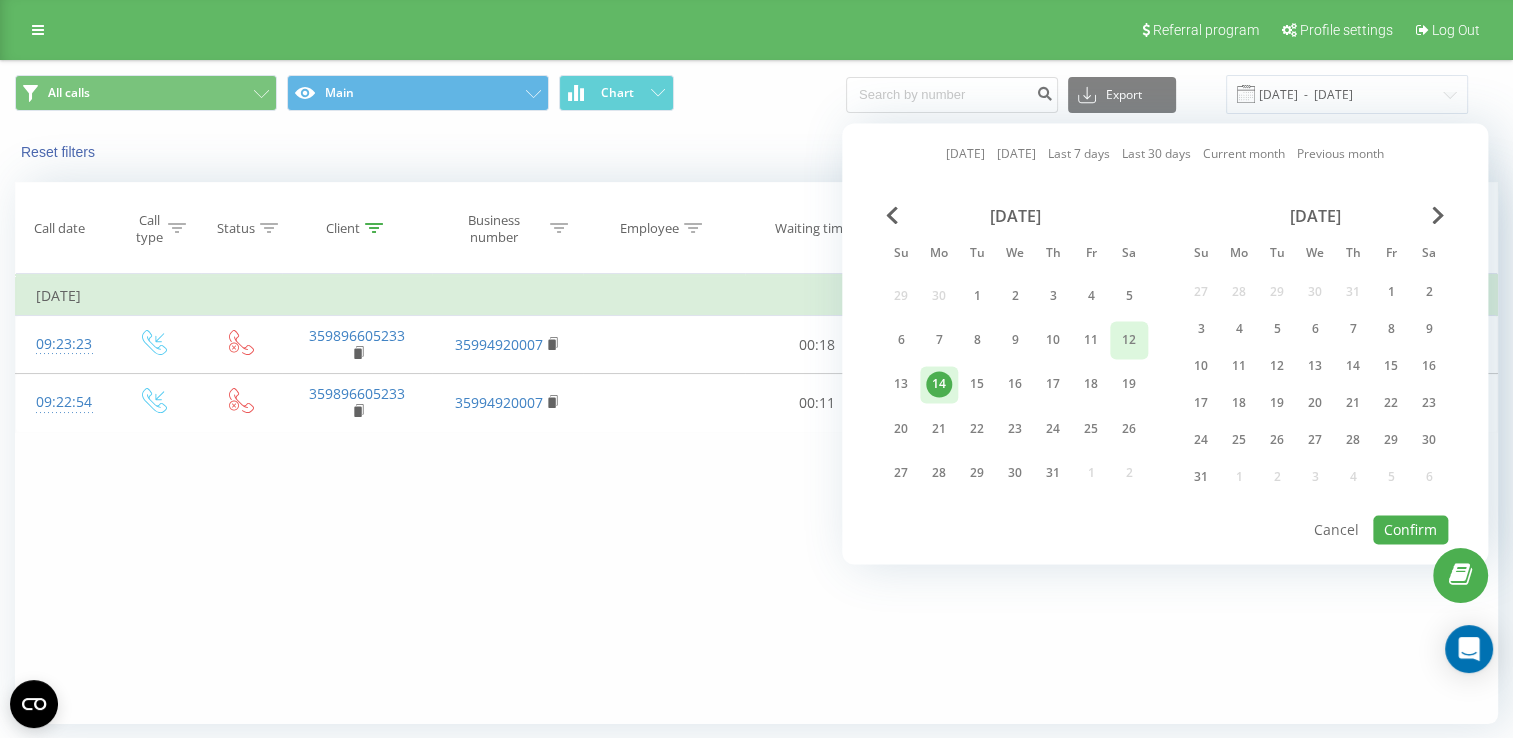 click on "12" at bounding box center (1129, 340) 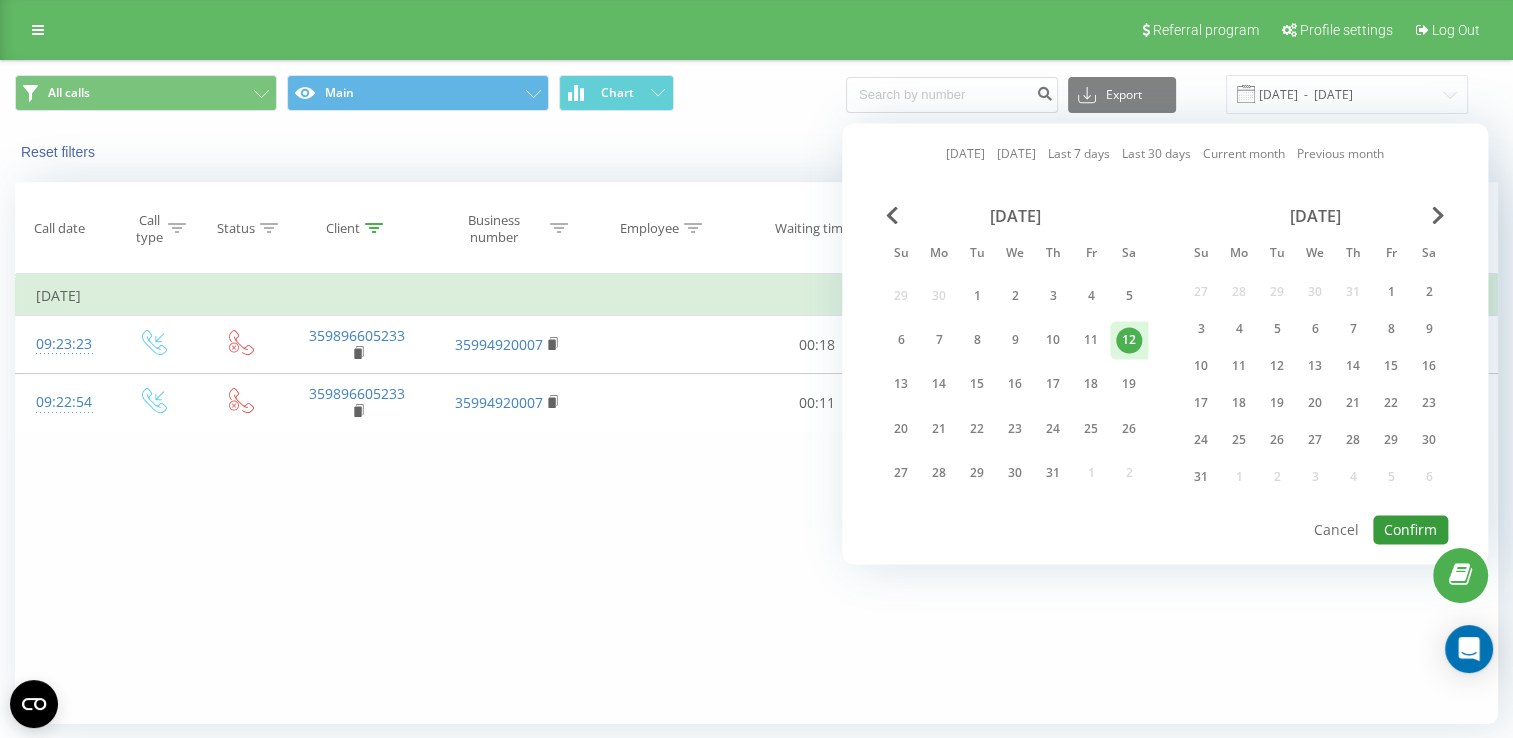 click on "Confirm" at bounding box center [1410, 529] 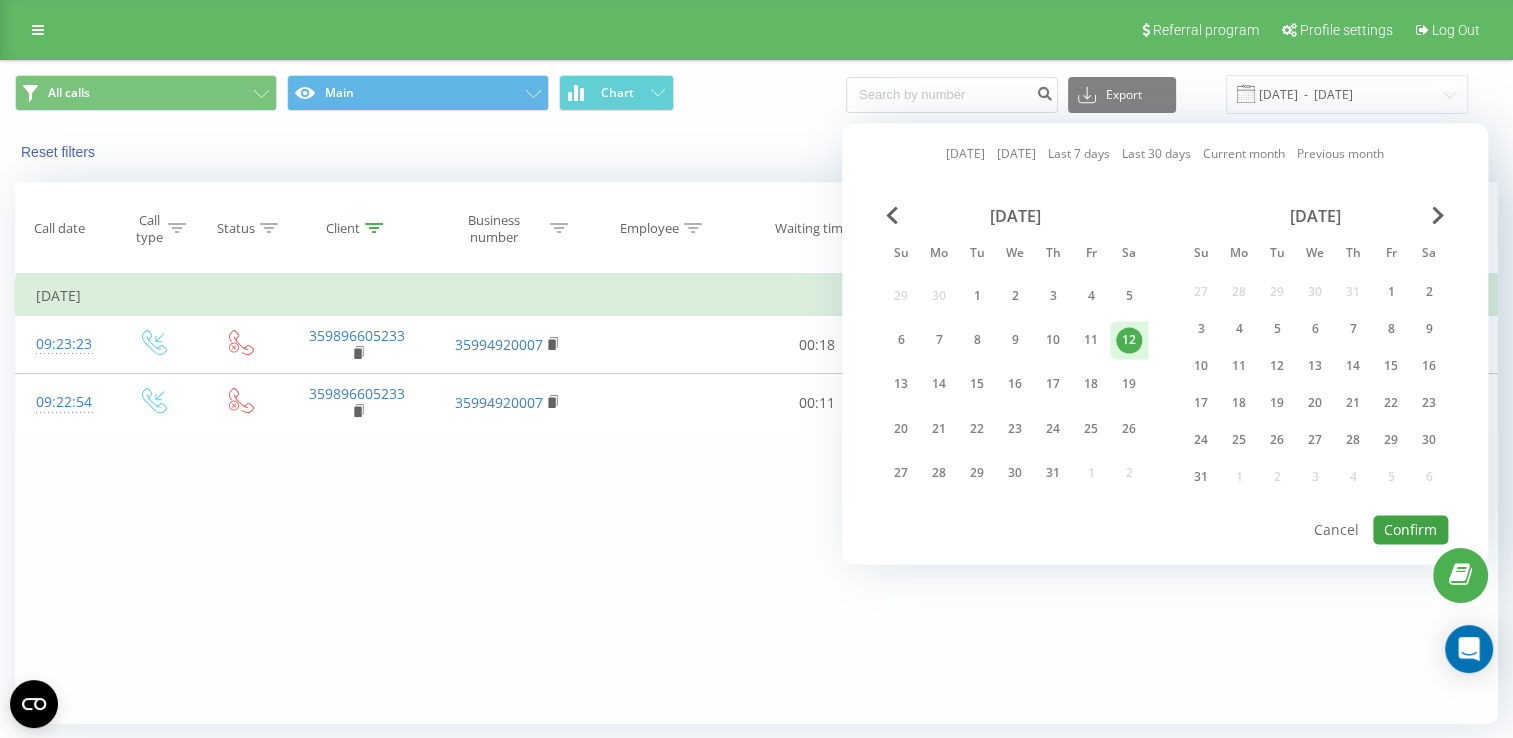 type on "[DATE]  -  [DATE]" 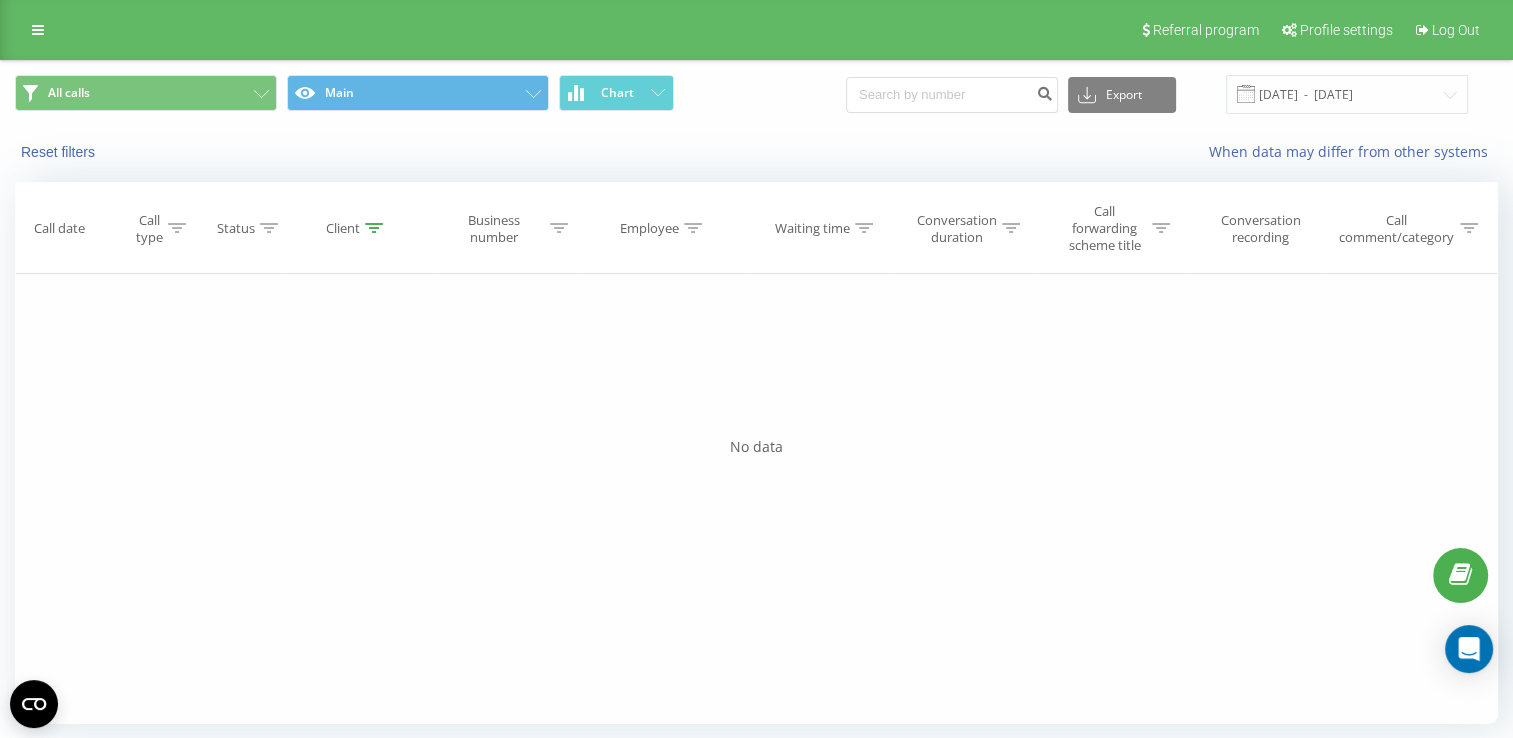 click 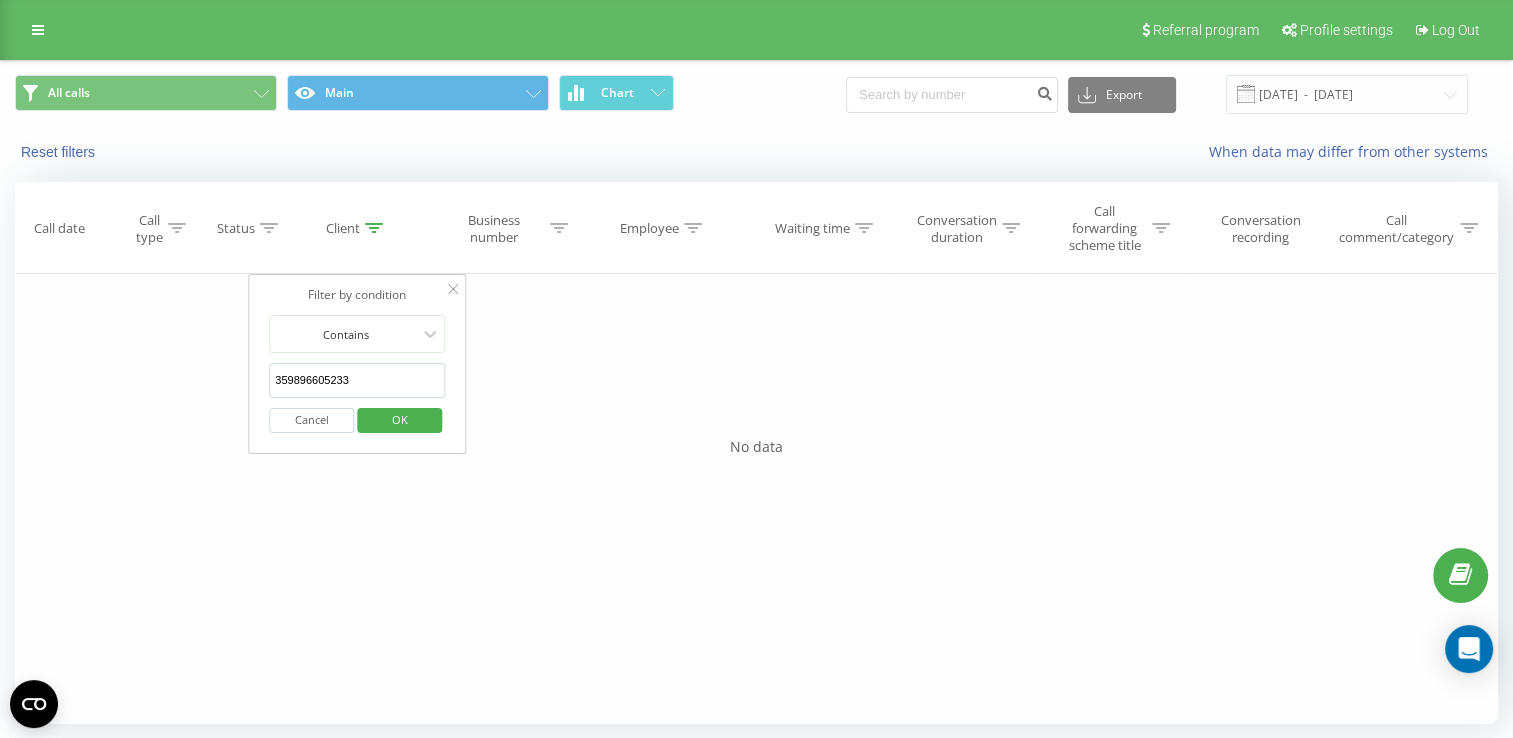 drag, startPoint x: 355, startPoint y: 377, endPoint x: 241, endPoint y: 372, distance: 114.1096 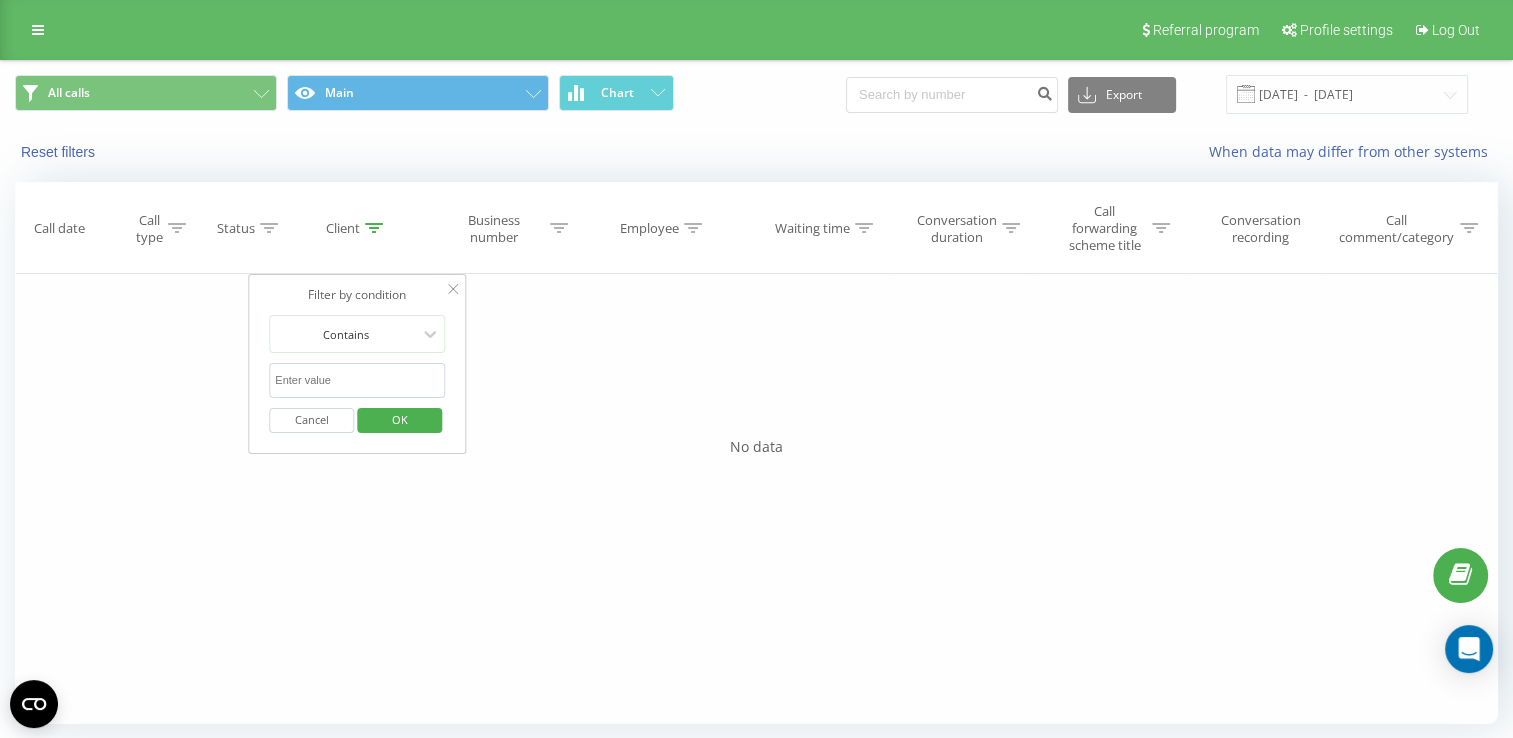 click on "OK" at bounding box center [400, 419] 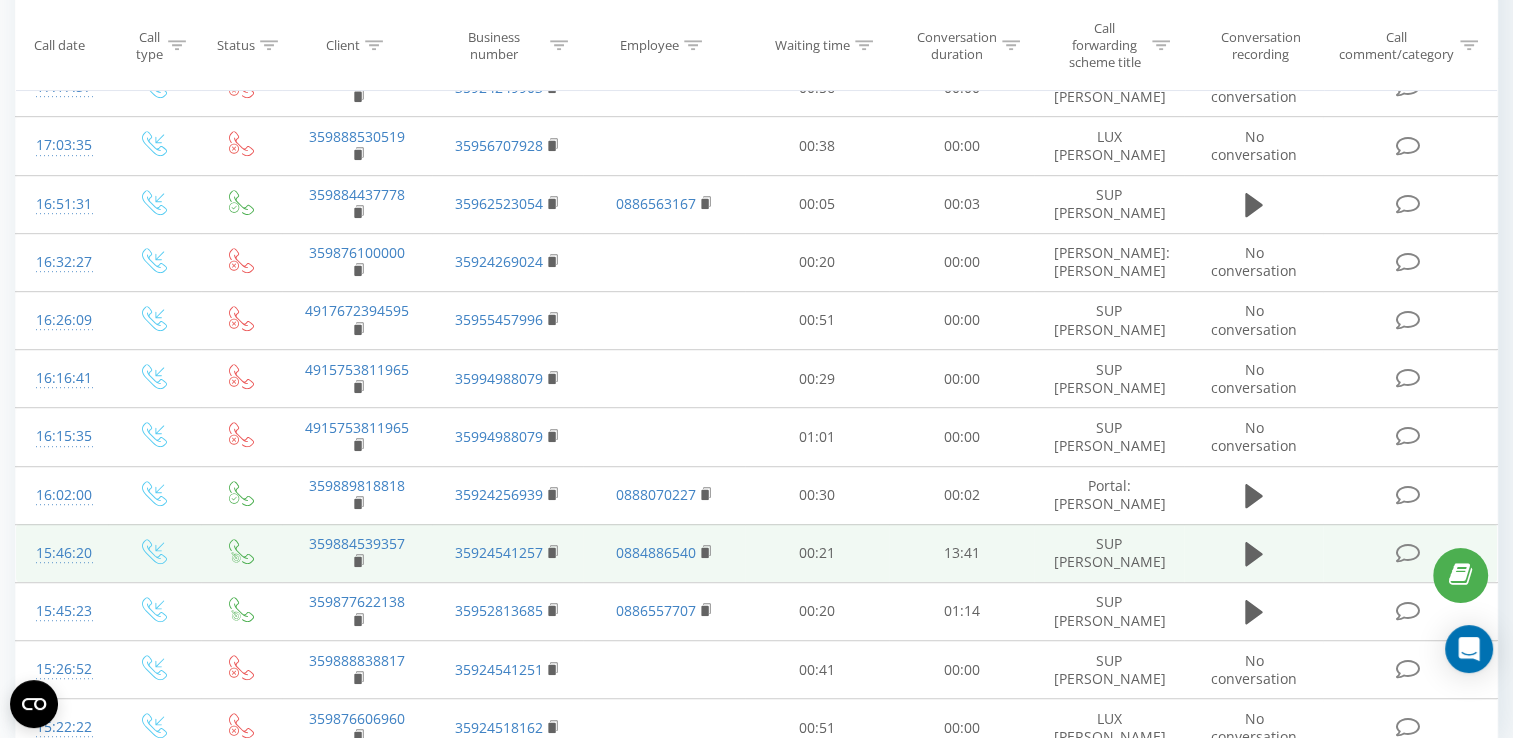 scroll, scrollTop: 1163, scrollLeft: 0, axis: vertical 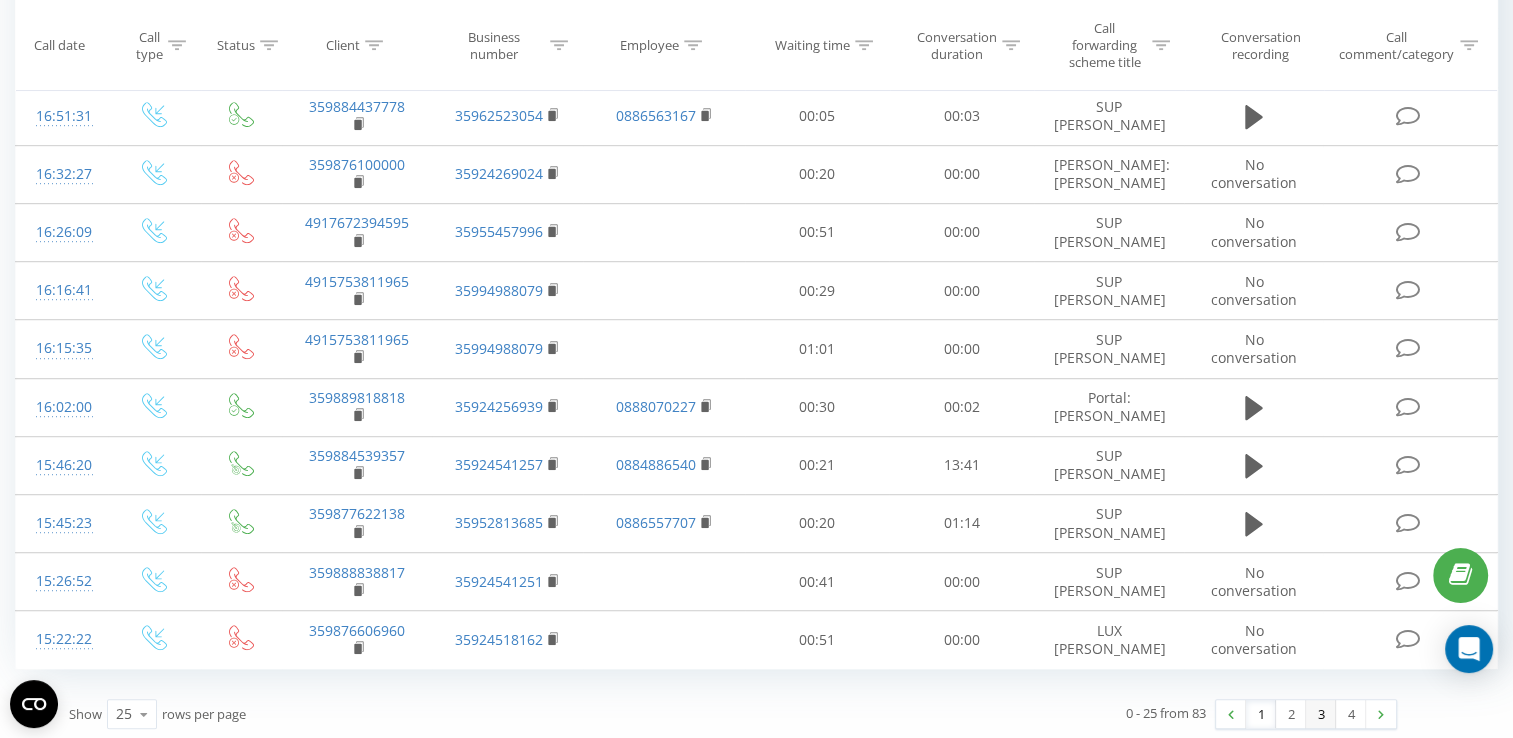 click on "3" at bounding box center [1321, 714] 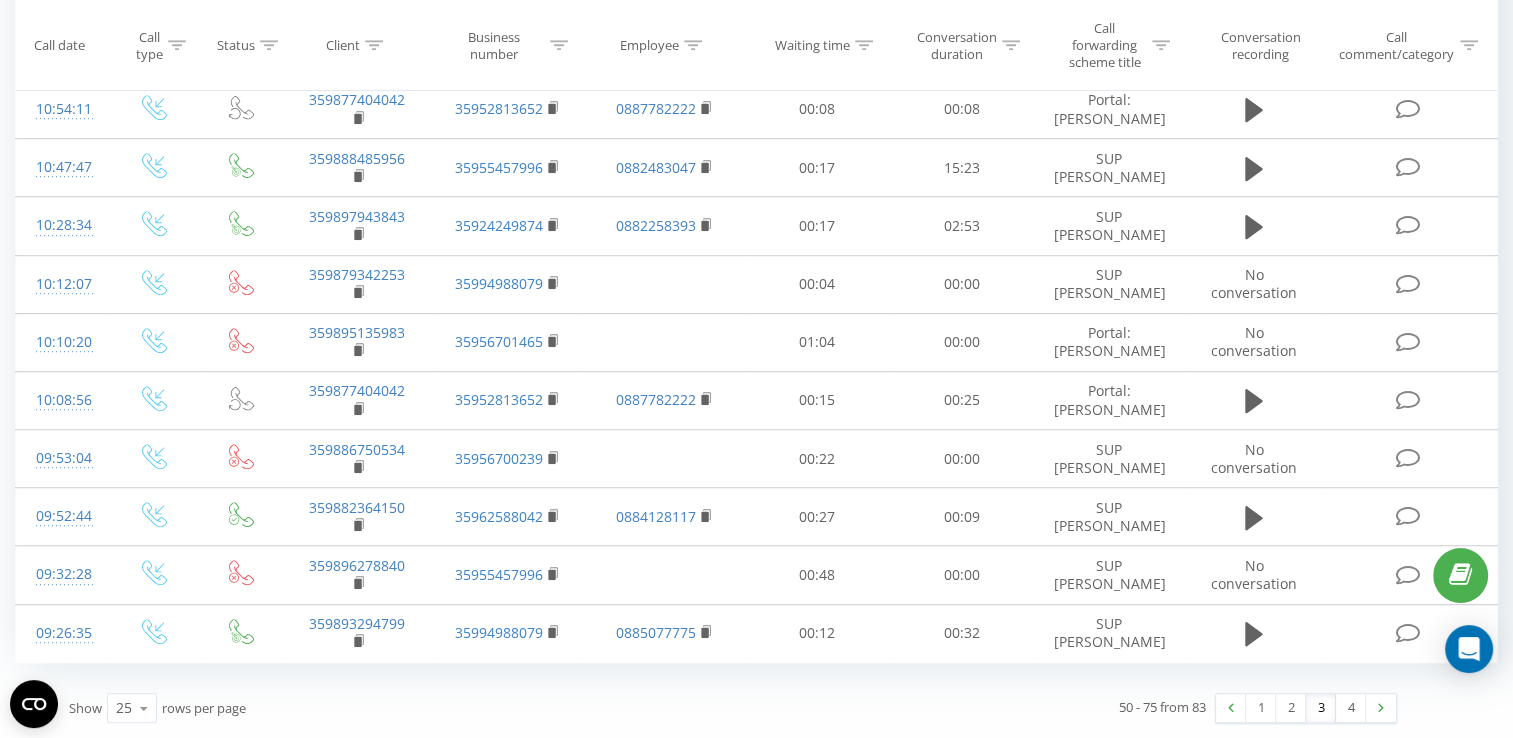 scroll, scrollTop: 1224, scrollLeft: 0, axis: vertical 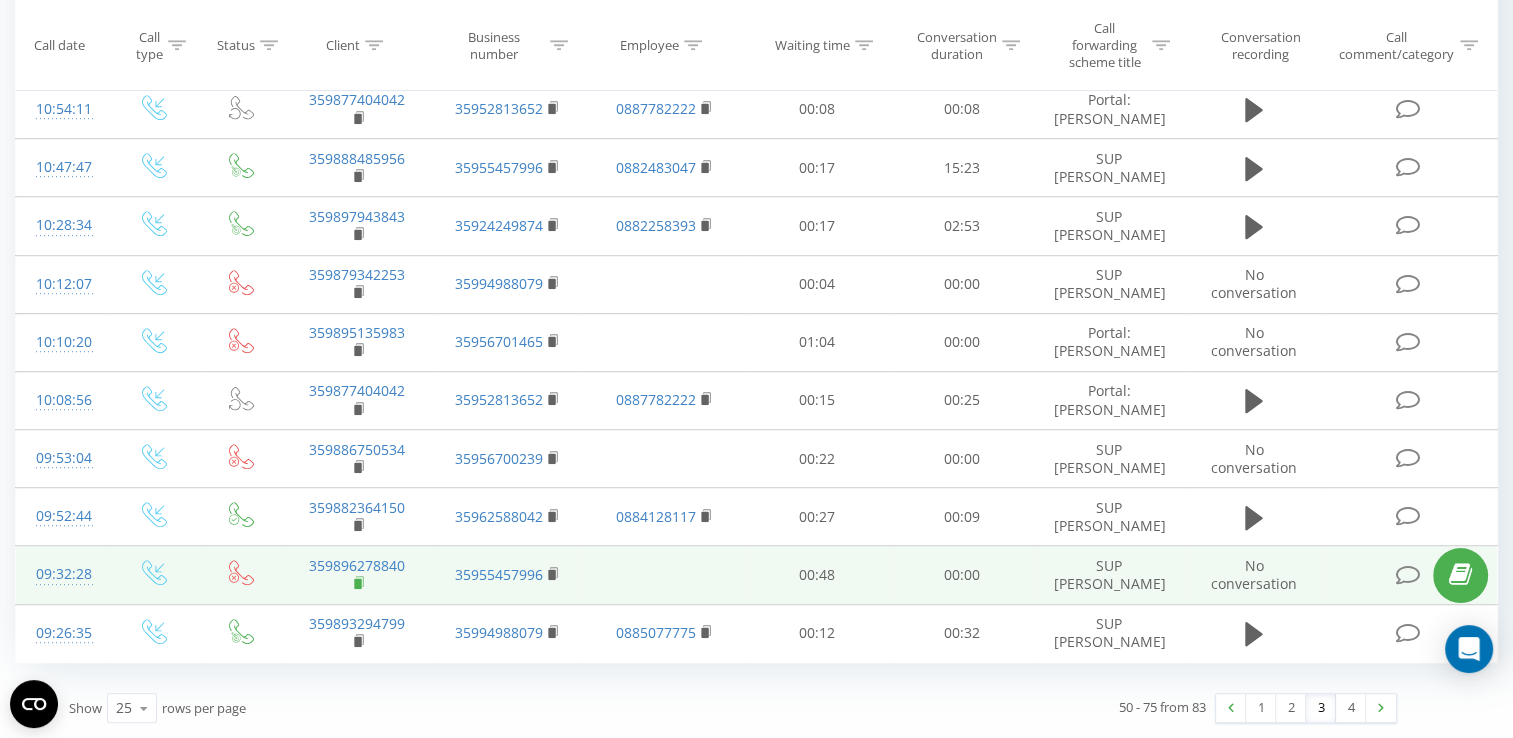 click 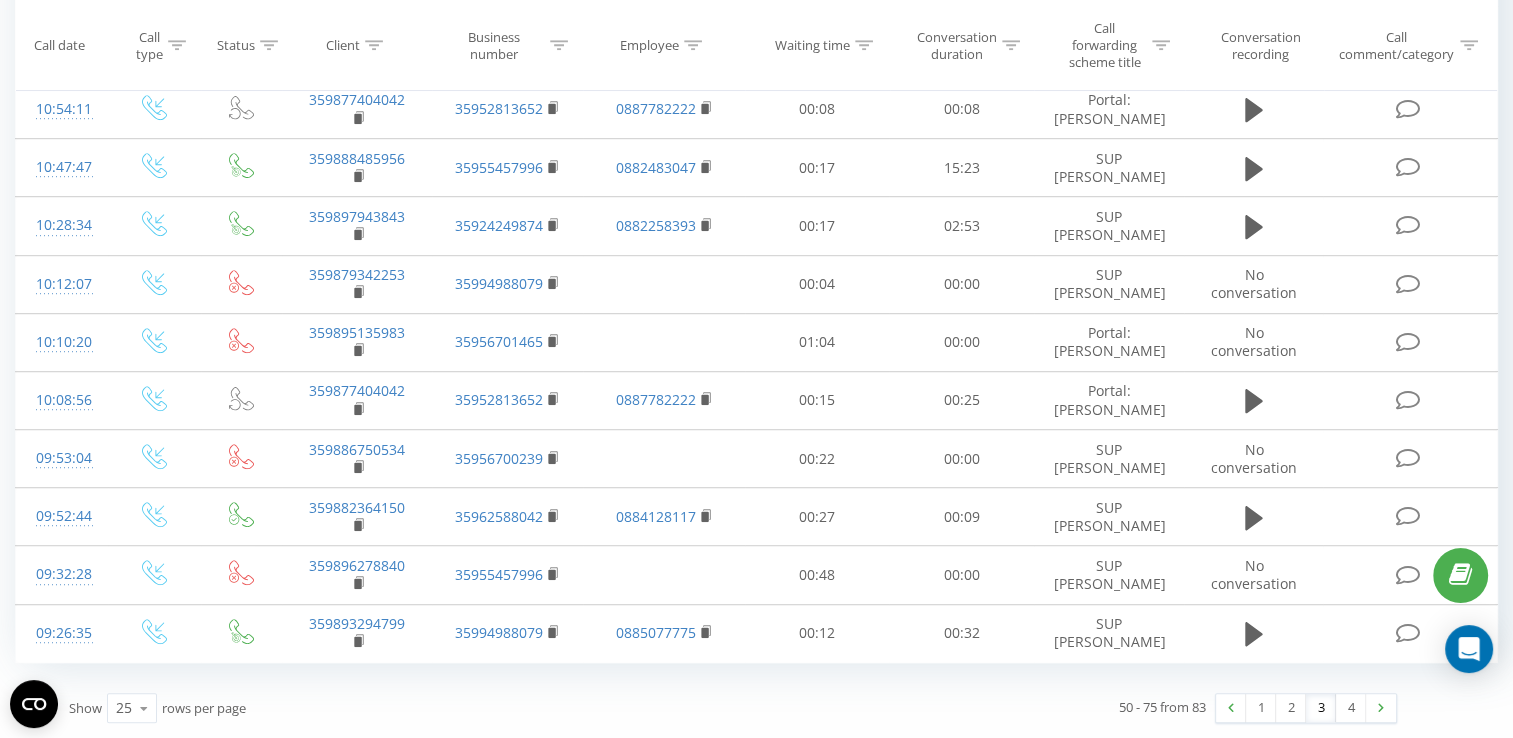 click 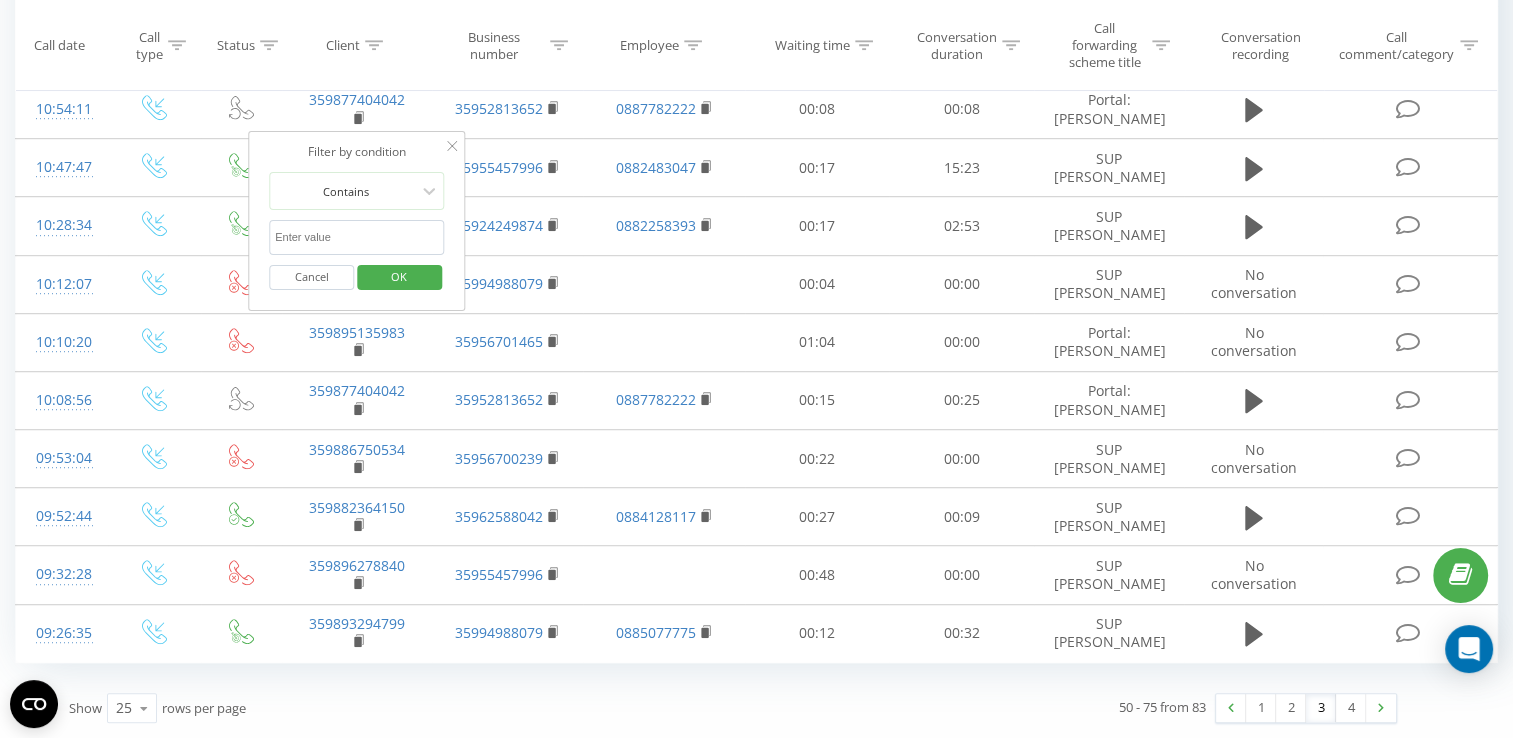 paste on "359896278840" 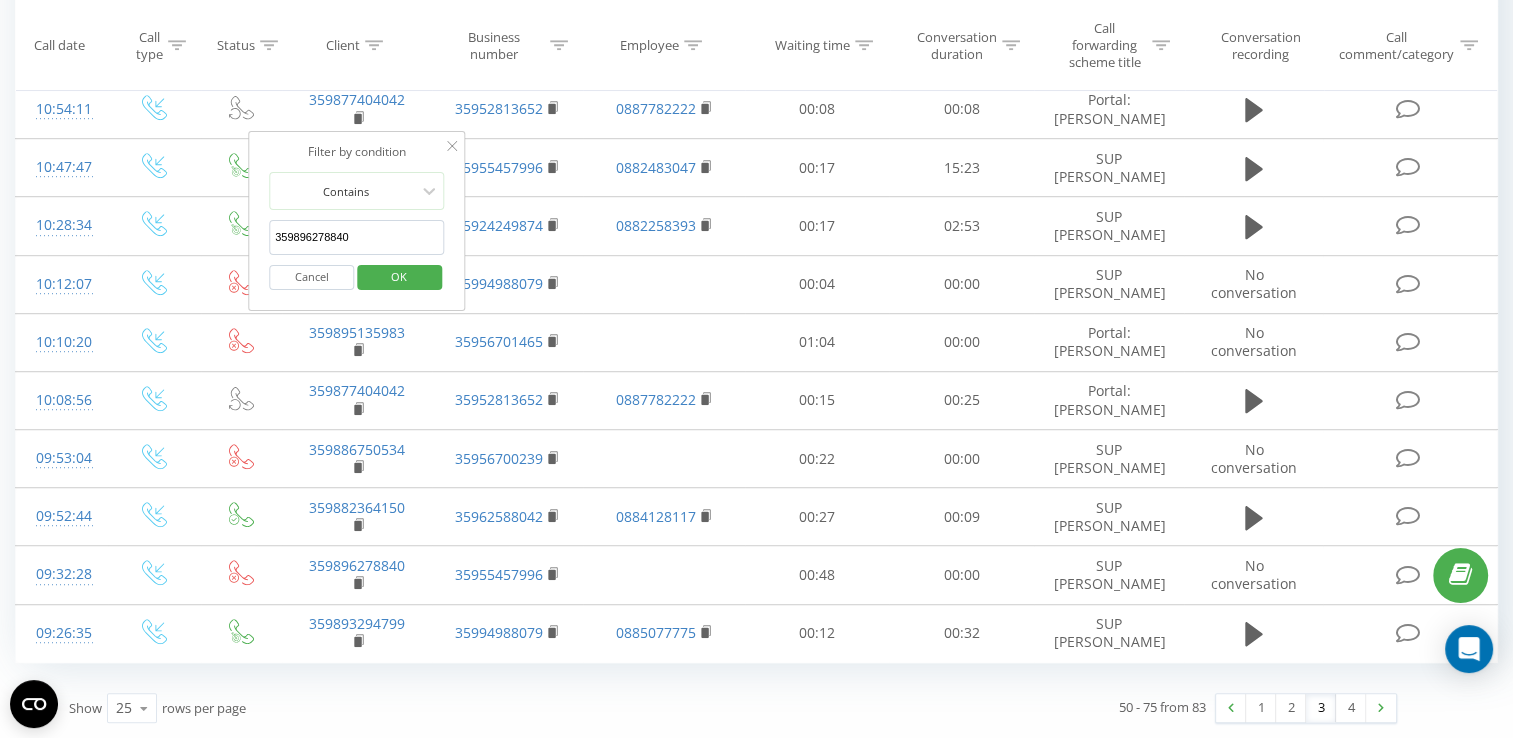 type on "359896278840" 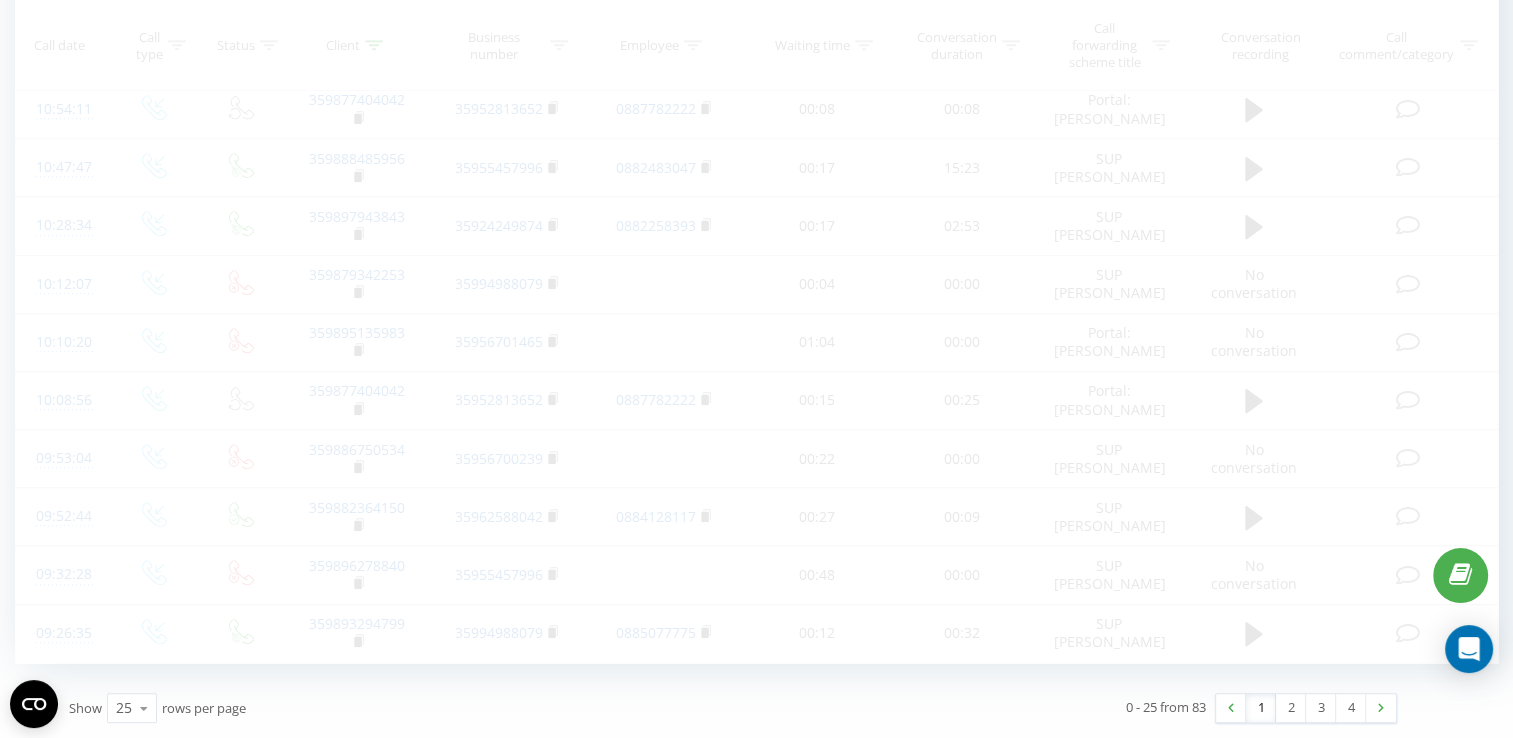 scroll, scrollTop: 60, scrollLeft: 0, axis: vertical 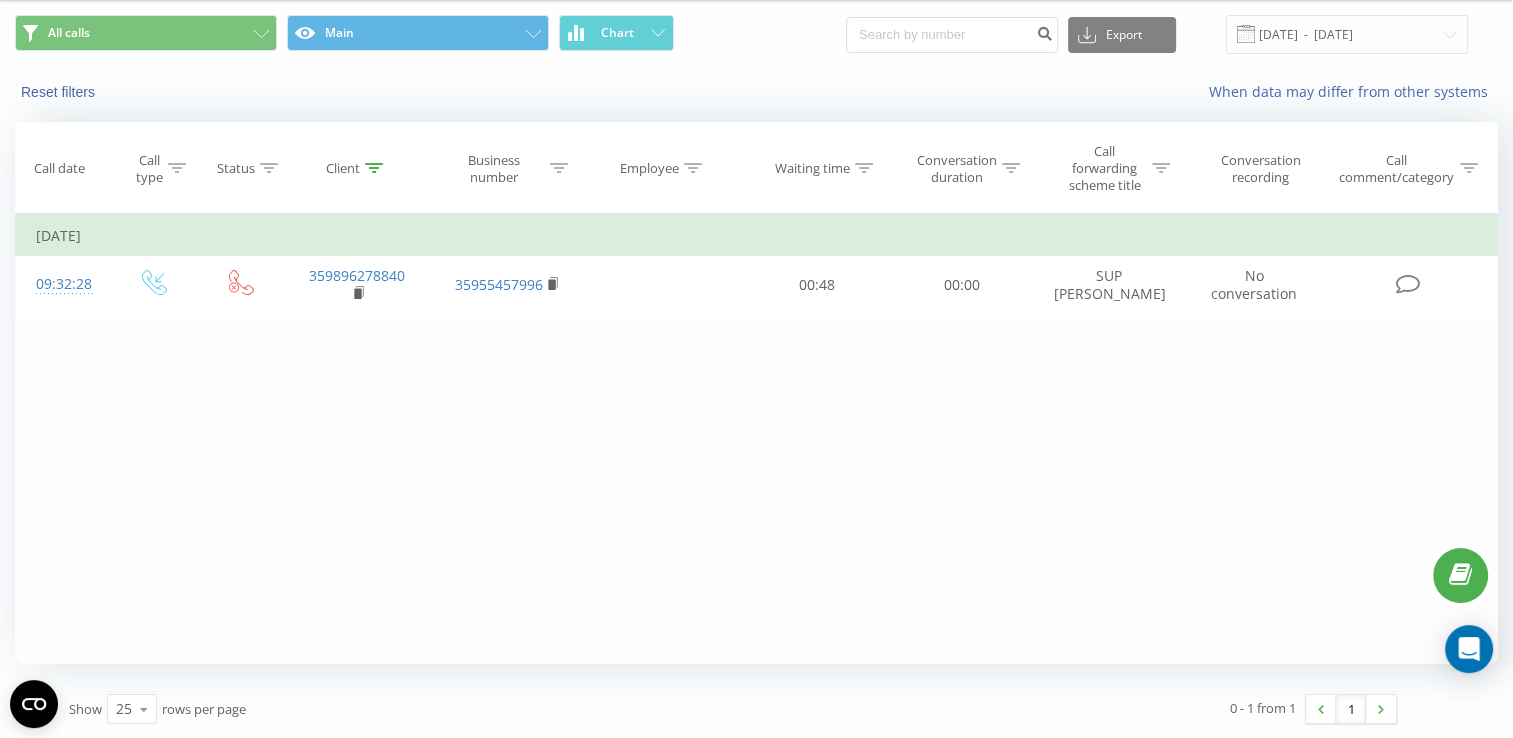 click 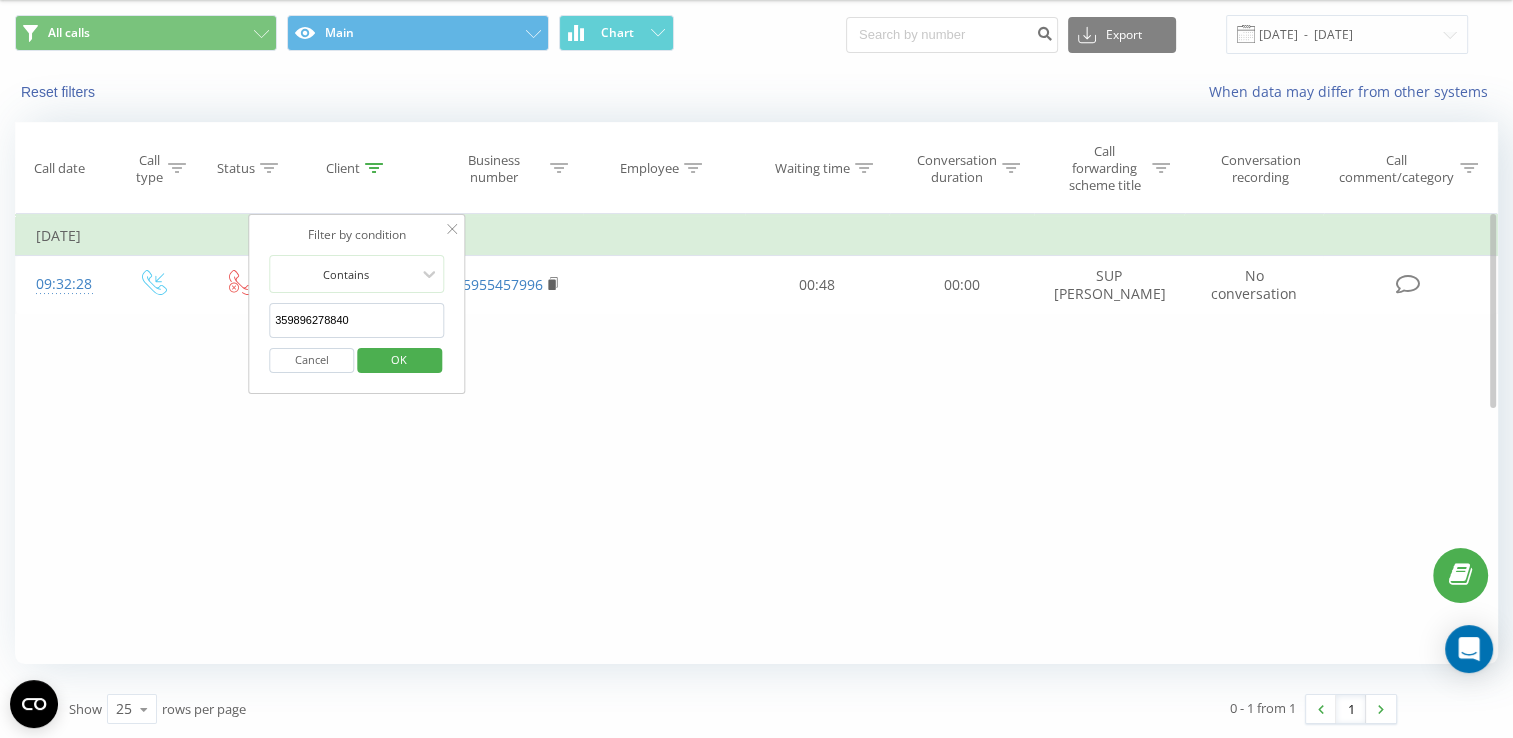 drag, startPoint x: 380, startPoint y: 317, endPoint x: 254, endPoint y: 312, distance: 126.09917 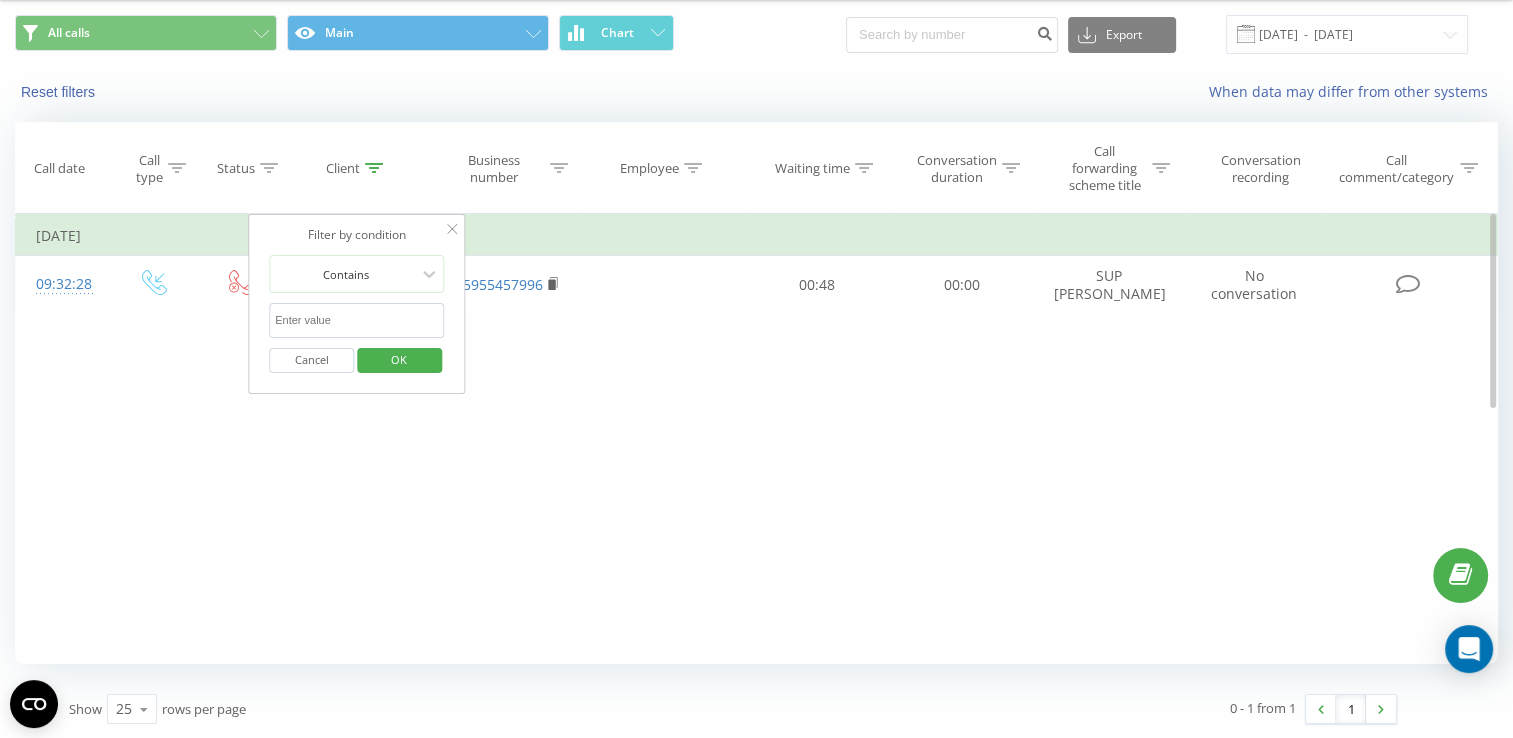 click on "OK" at bounding box center [399, 359] 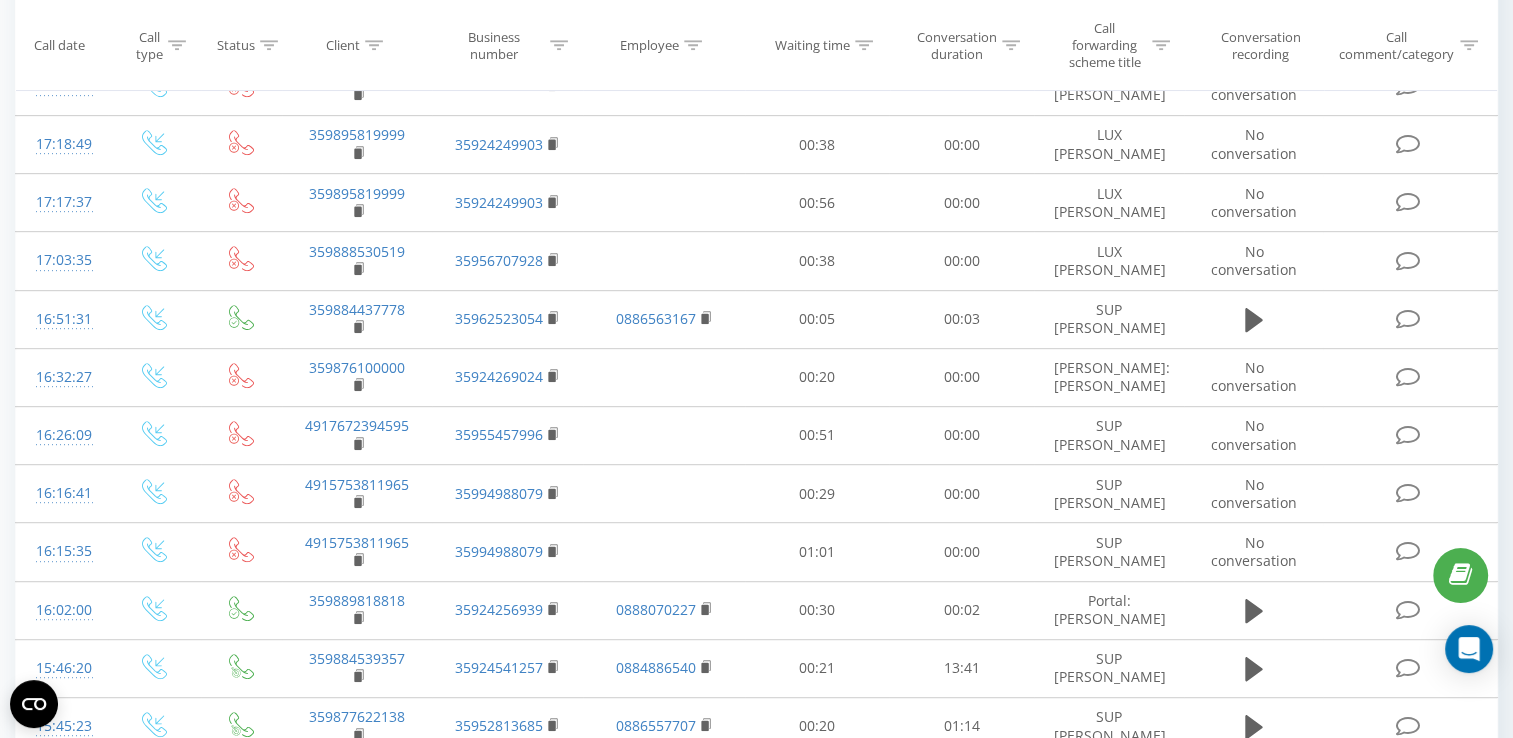 scroll, scrollTop: 1163, scrollLeft: 0, axis: vertical 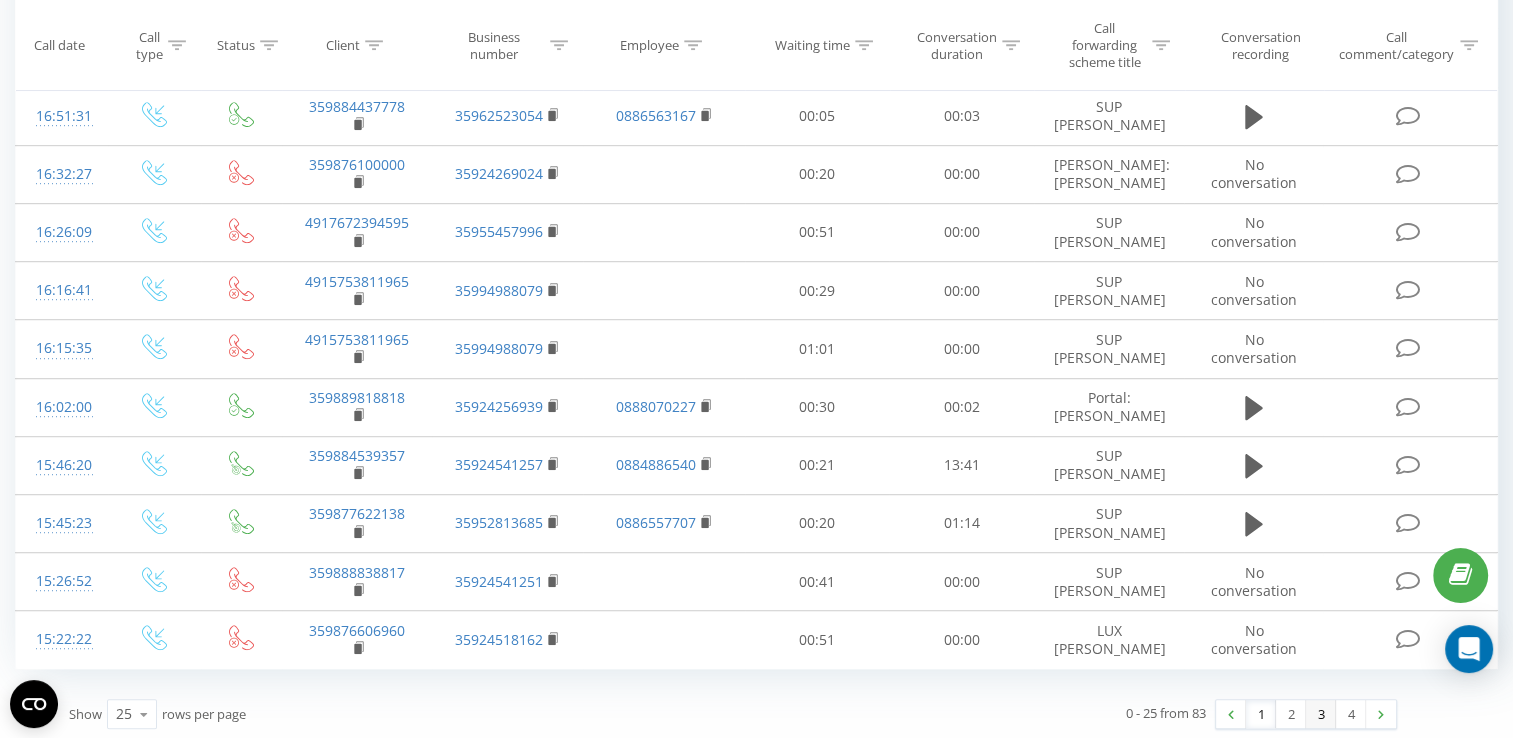 click on "3" at bounding box center (1321, 714) 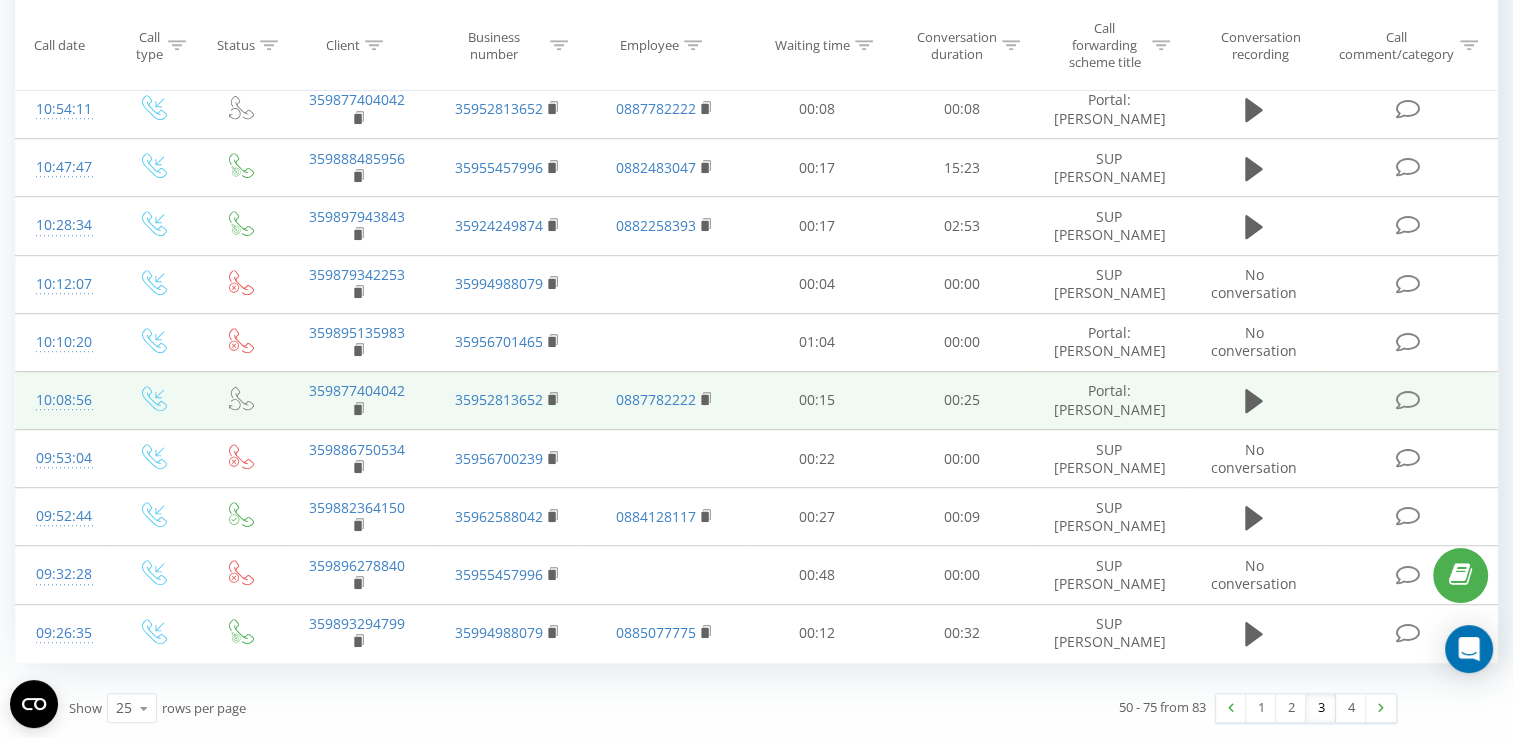 scroll, scrollTop: 1224, scrollLeft: 0, axis: vertical 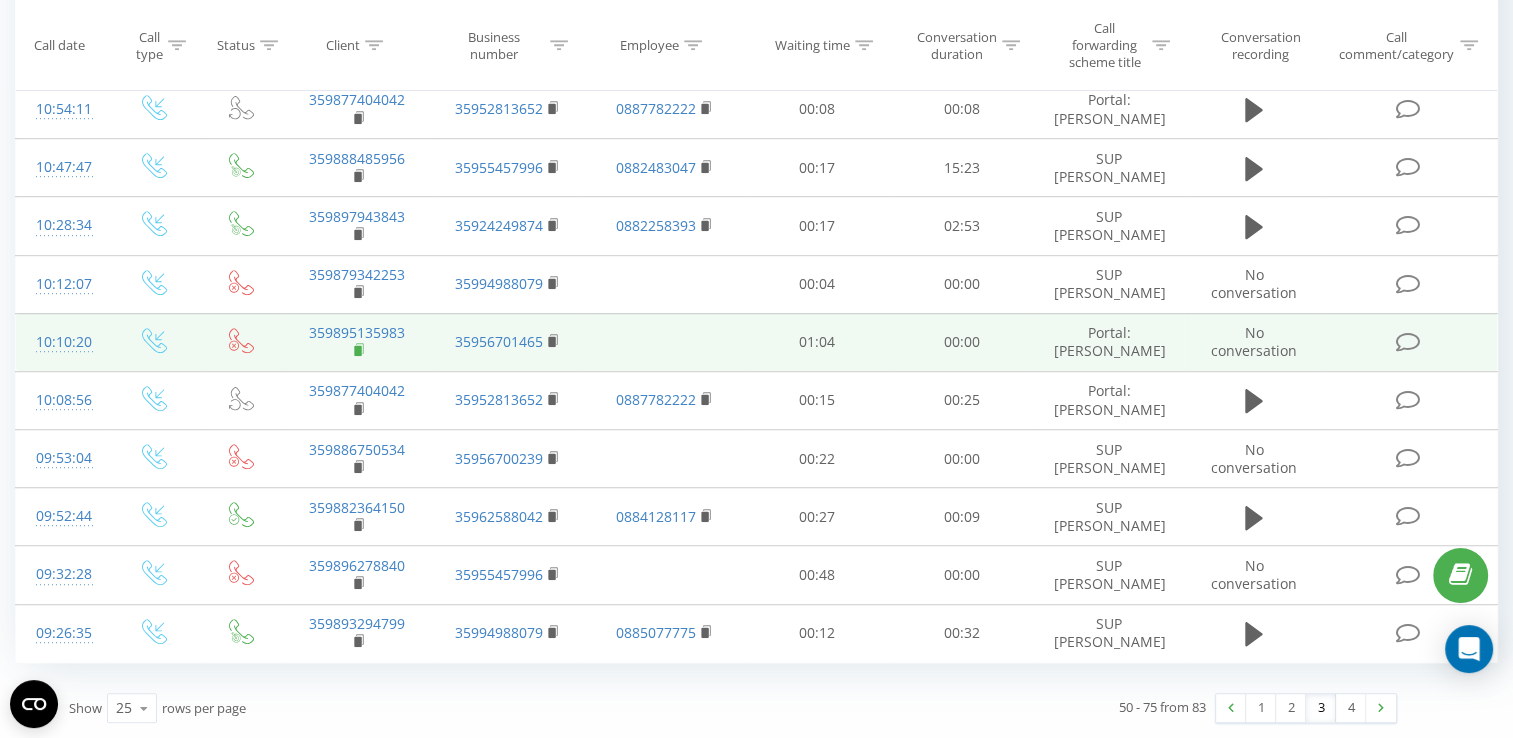 click 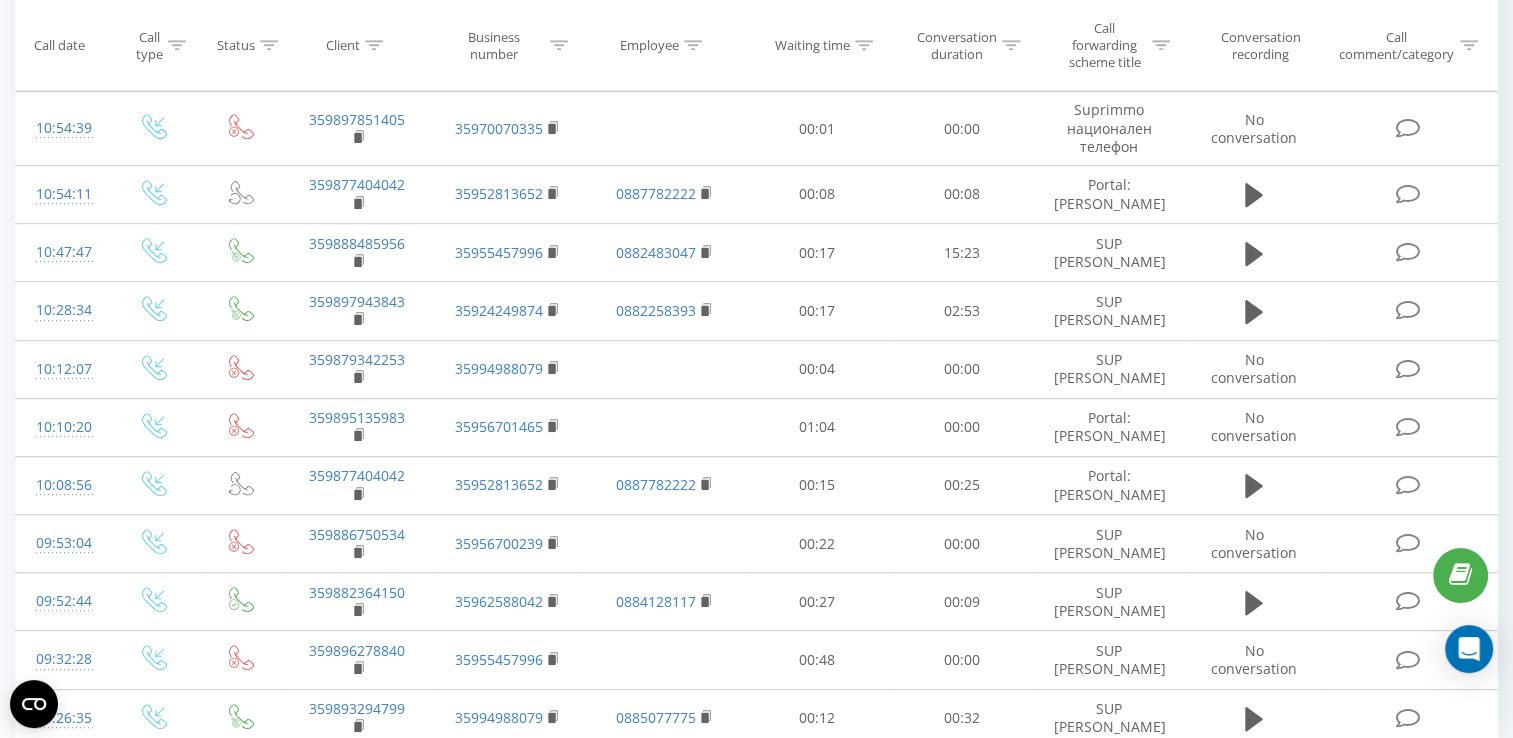 scroll, scrollTop: 1224, scrollLeft: 0, axis: vertical 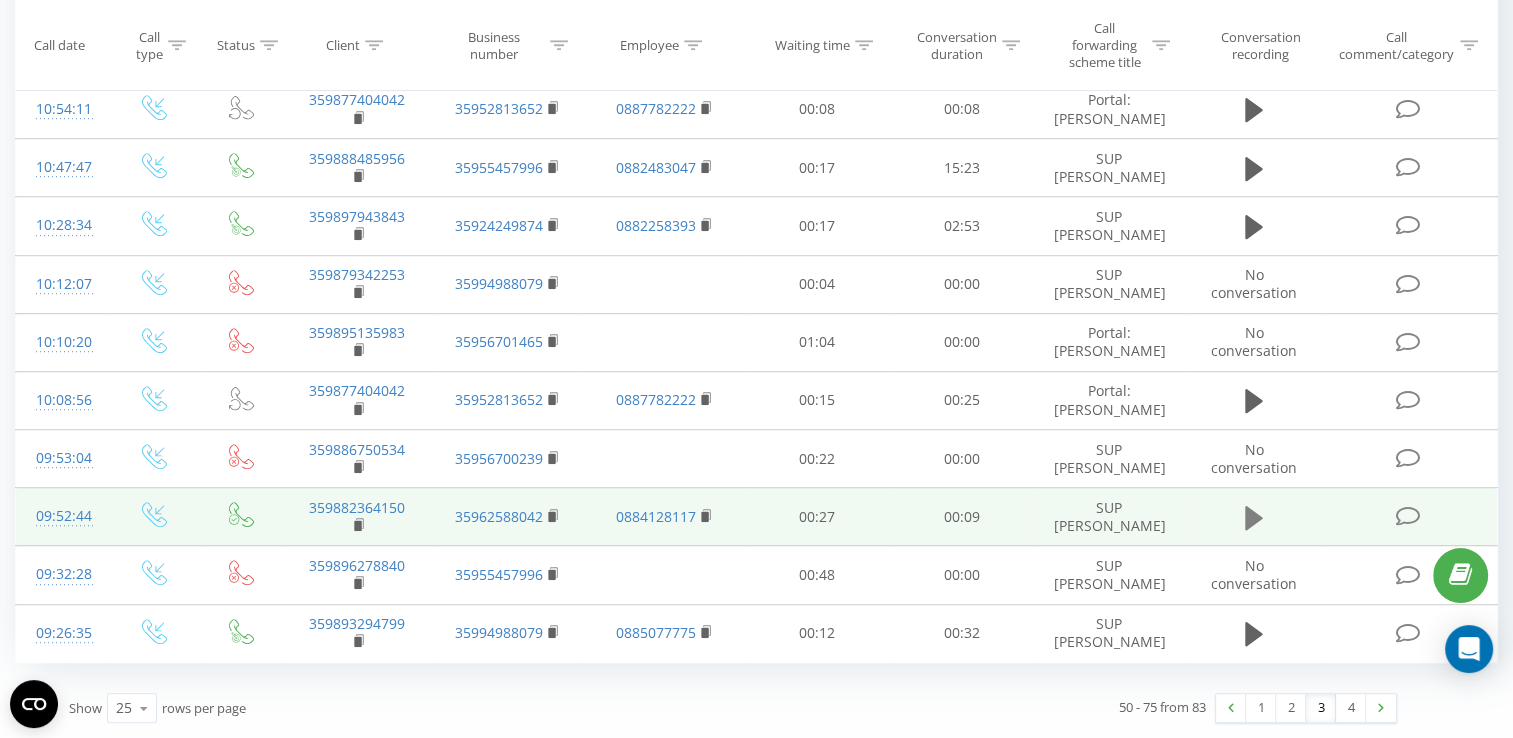 click 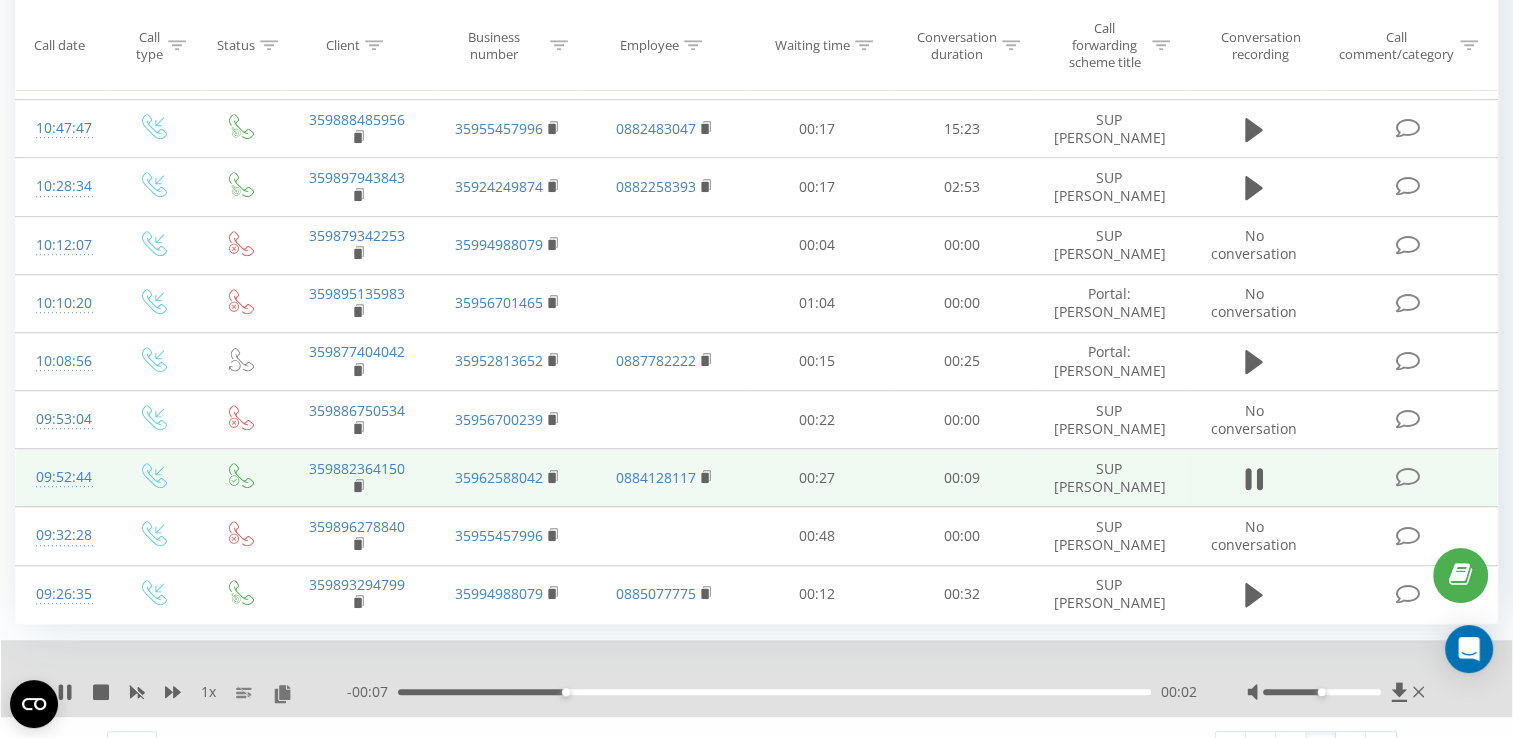click 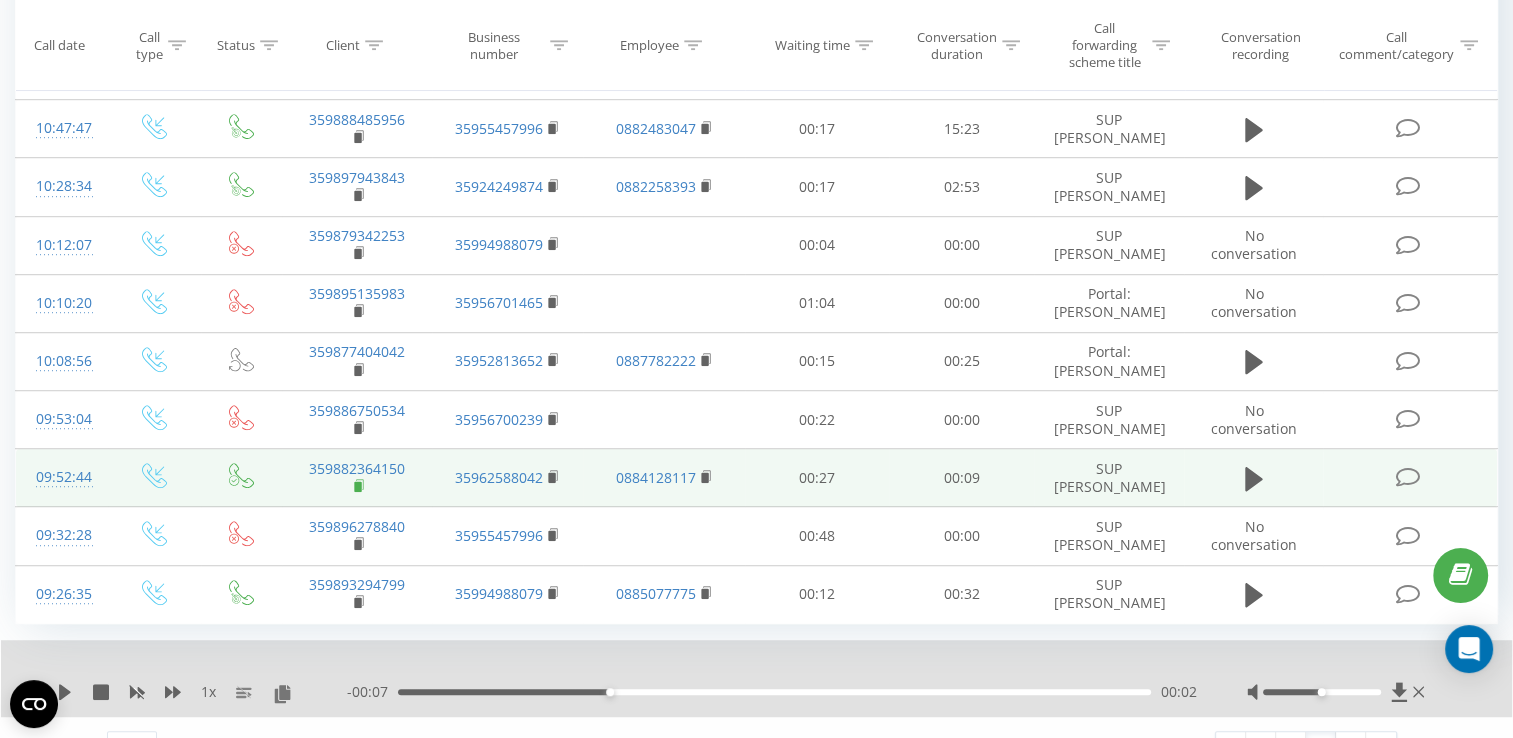 click 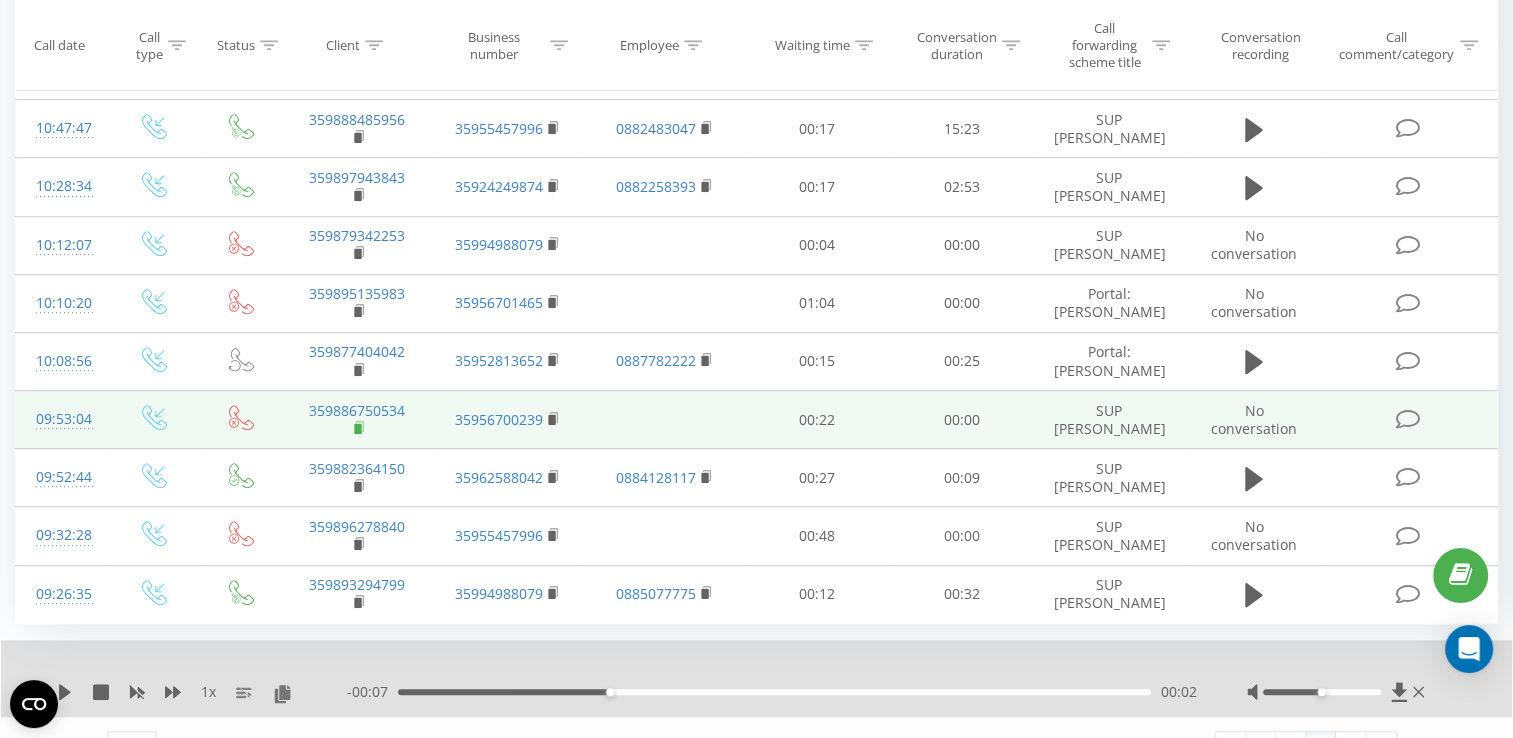 click 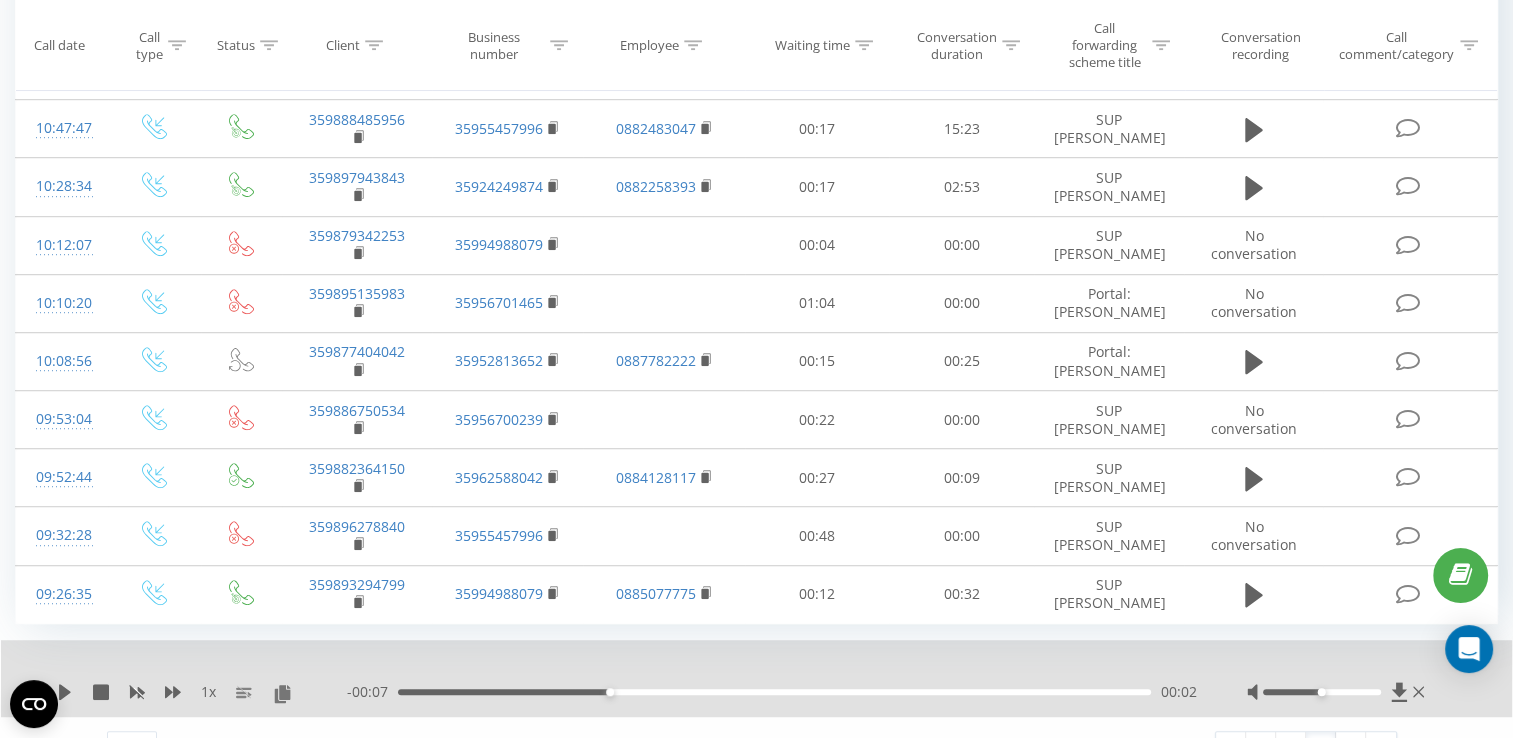 click 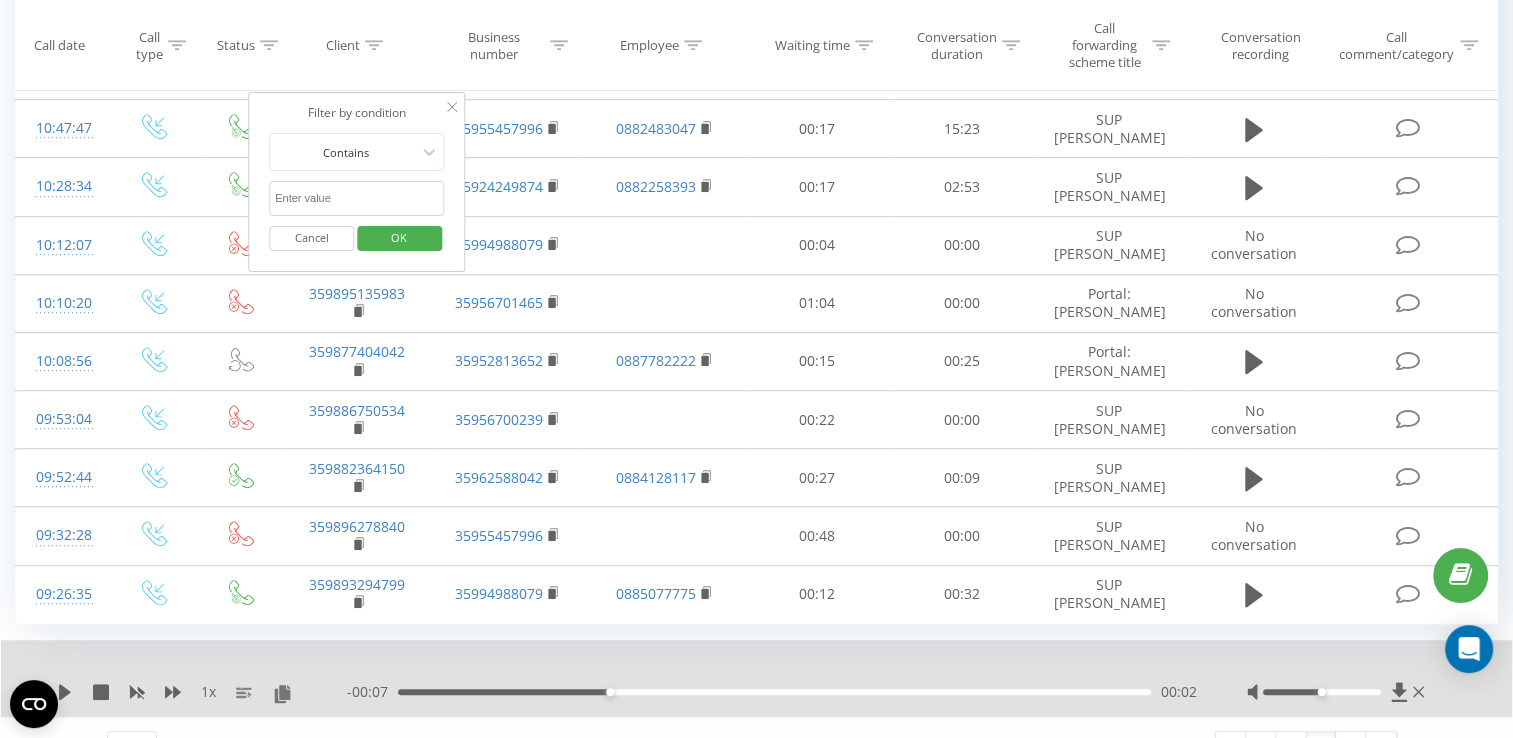 paste on "359886750534" 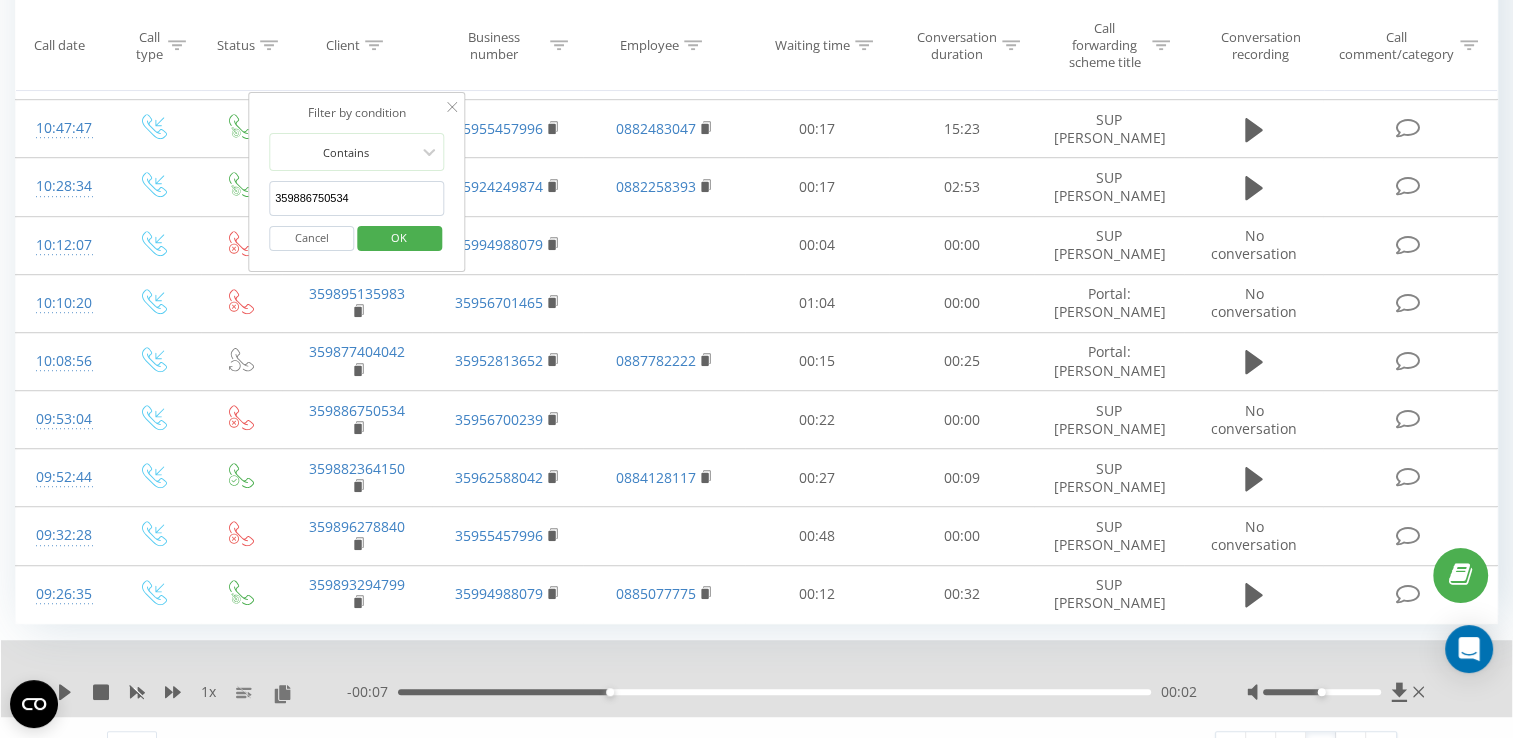 type on "359886750534" 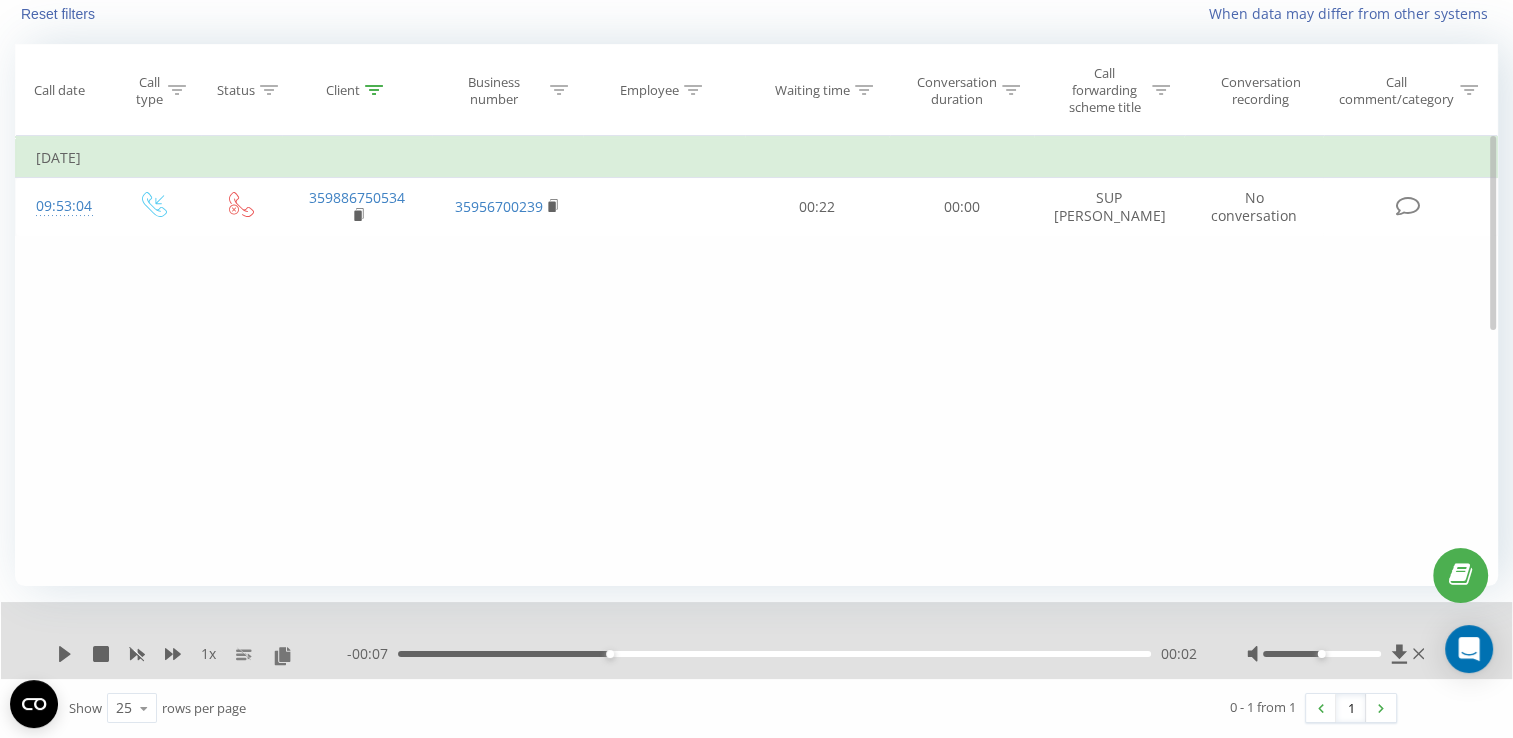scroll, scrollTop: 136, scrollLeft: 0, axis: vertical 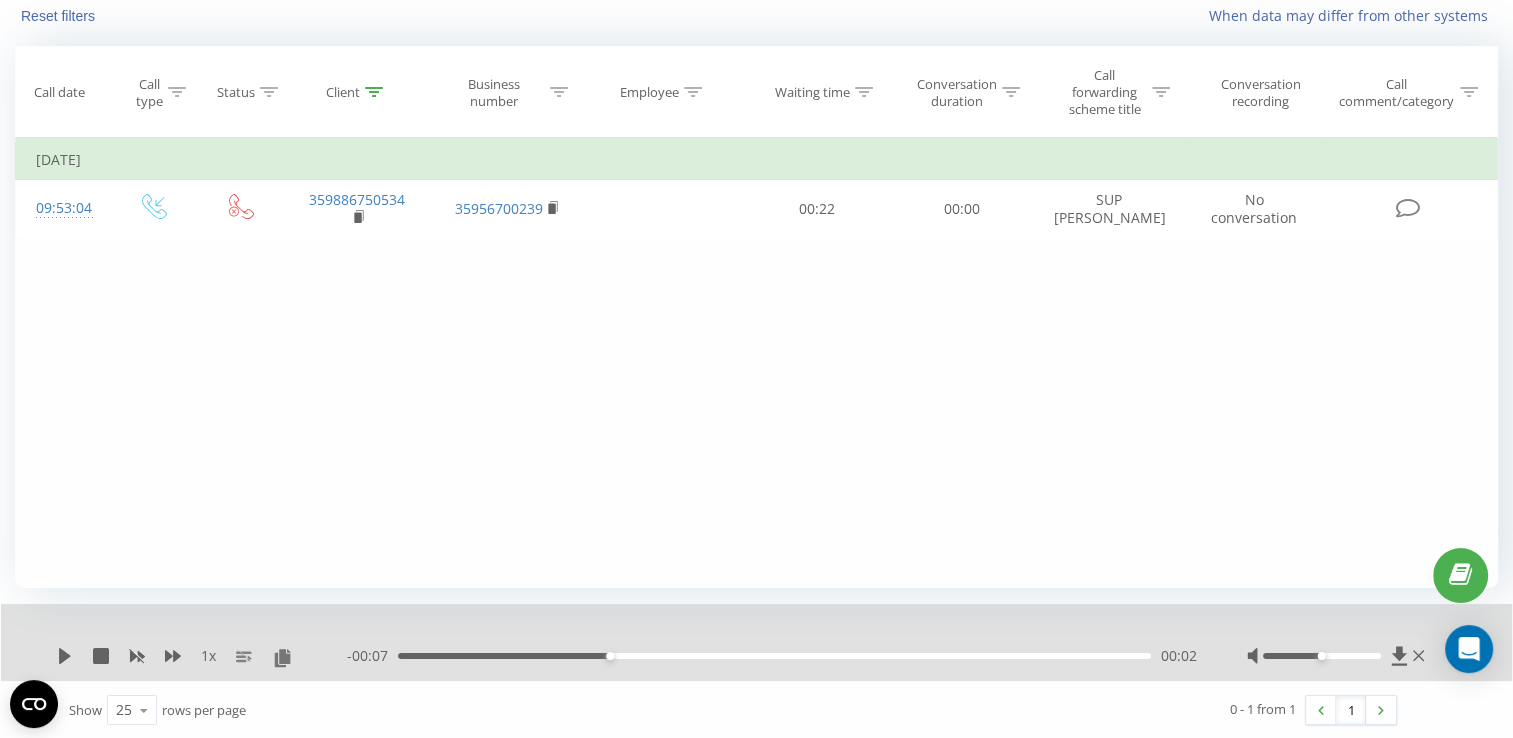 click at bounding box center [374, 92] 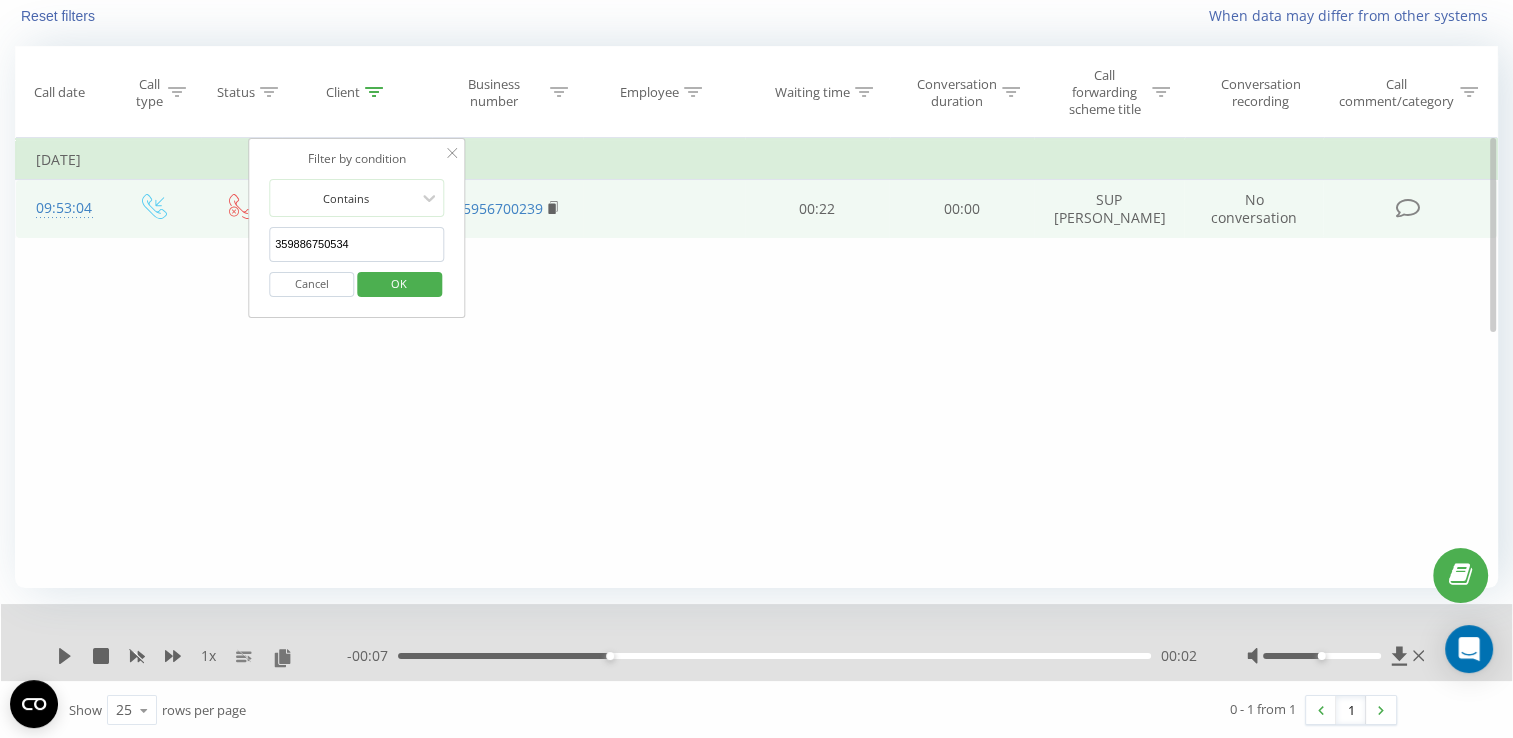 drag, startPoint x: 371, startPoint y: 230, endPoint x: 247, endPoint y: 232, distance: 124.01613 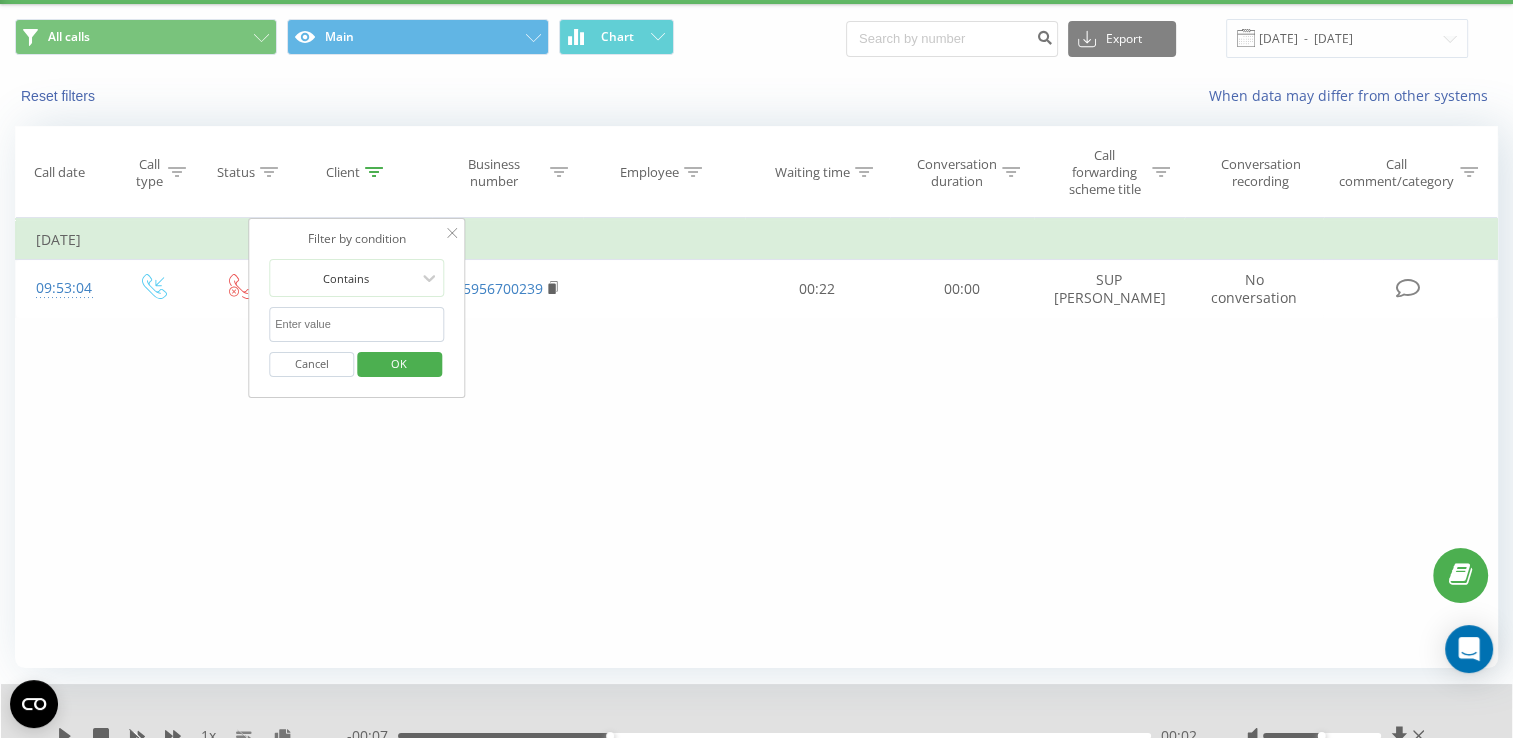 scroll, scrollTop: 0, scrollLeft: 0, axis: both 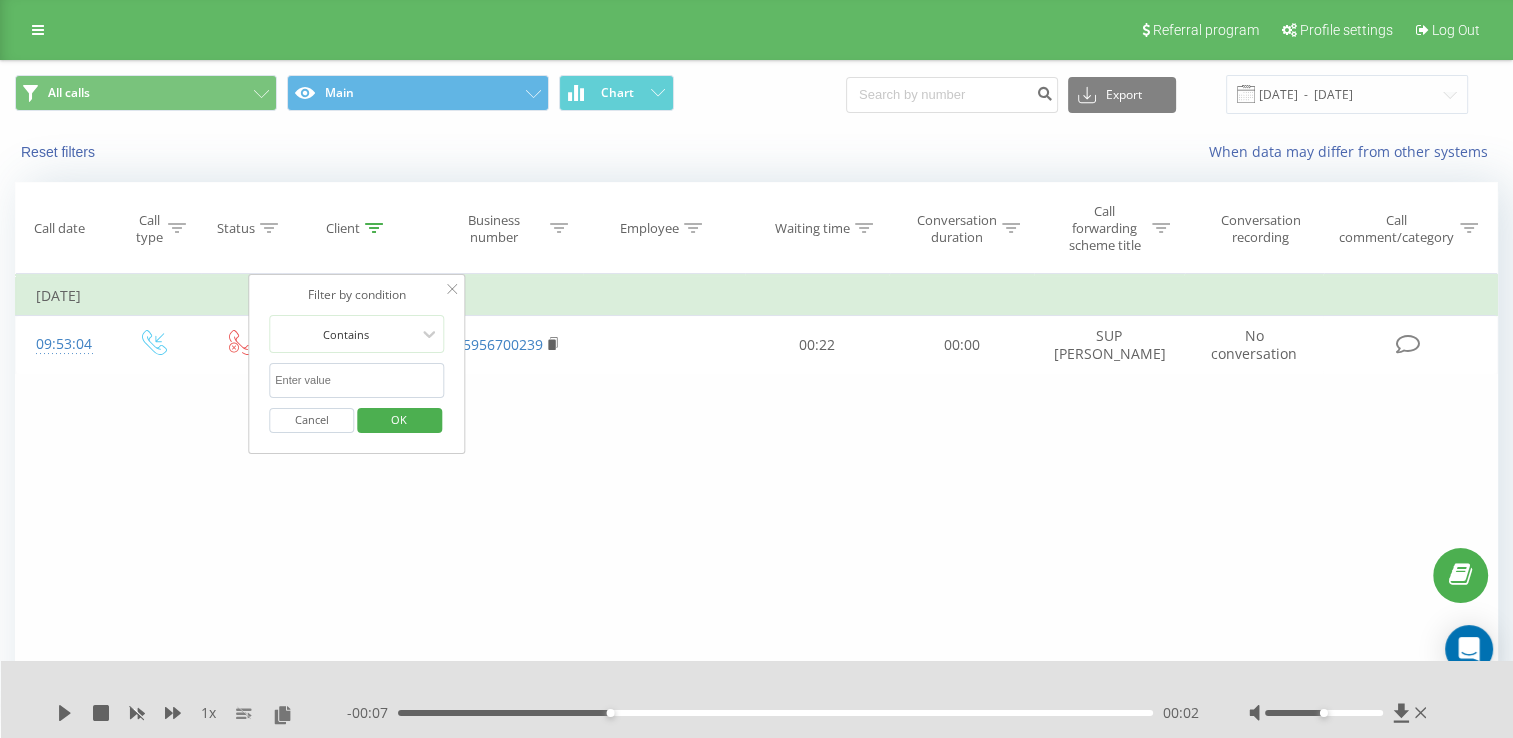 drag, startPoint x: 456, startPoint y: 289, endPoint x: 421, endPoint y: 274, distance: 38.078865 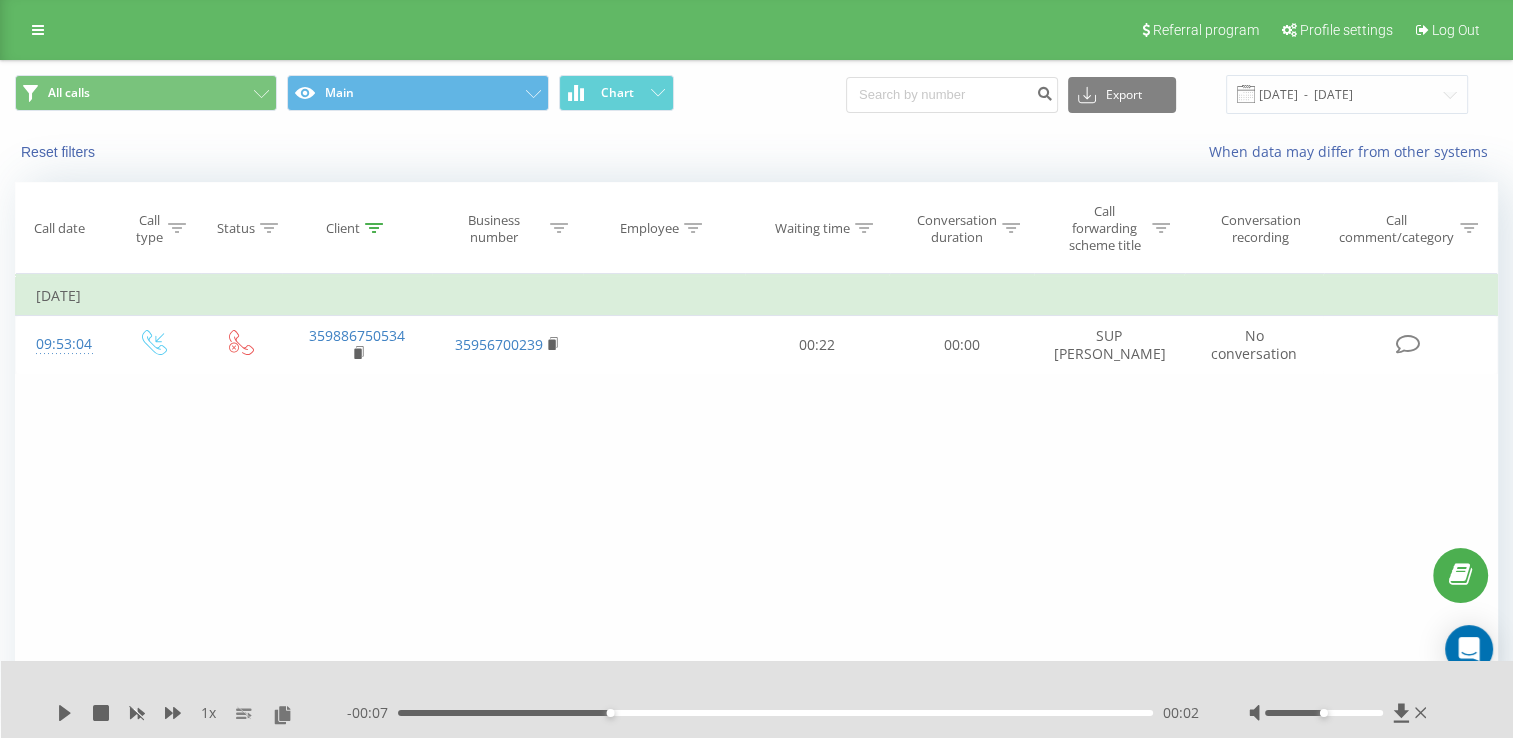 click 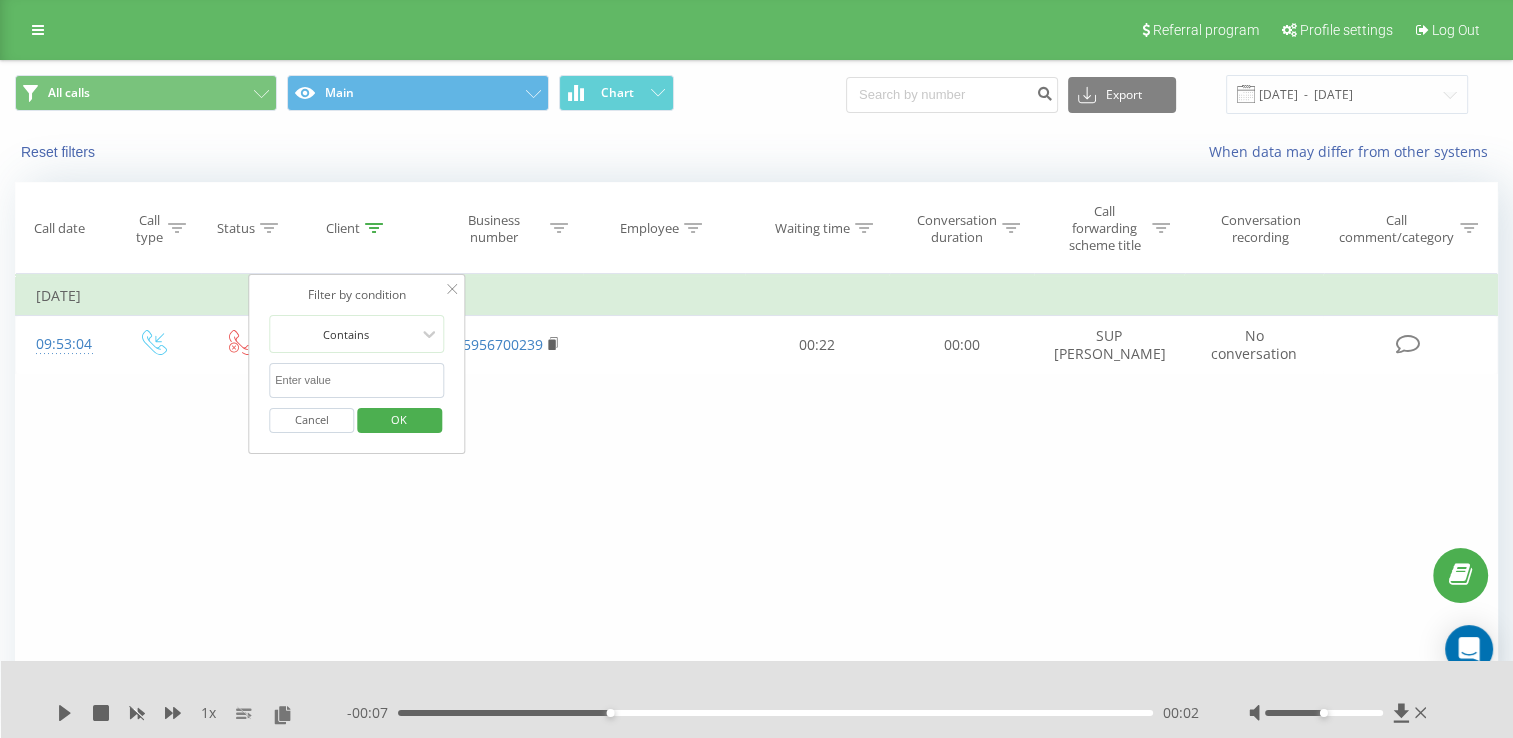click on "OK" at bounding box center [399, 419] 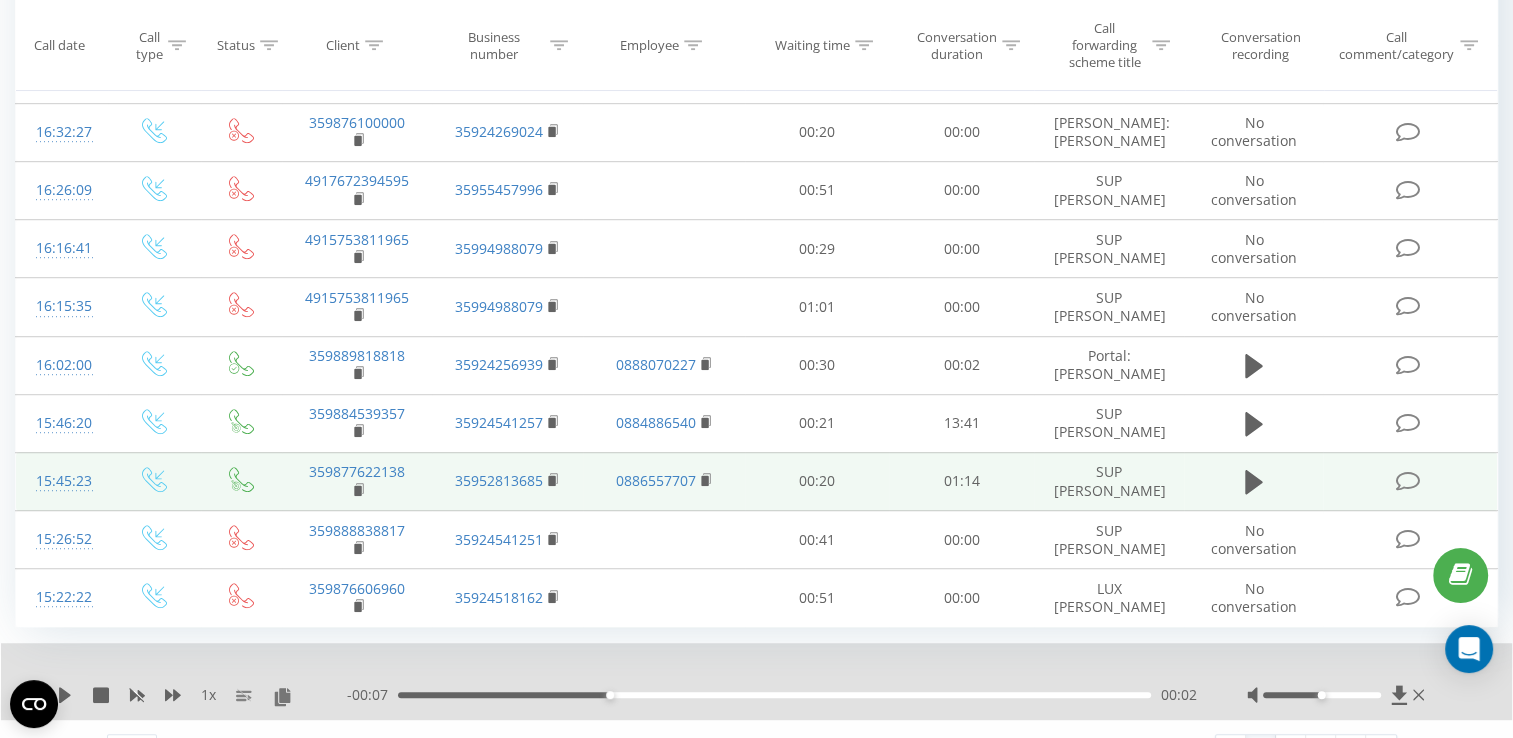scroll, scrollTop: 1240, scrollLeft: 0, axis: vertical 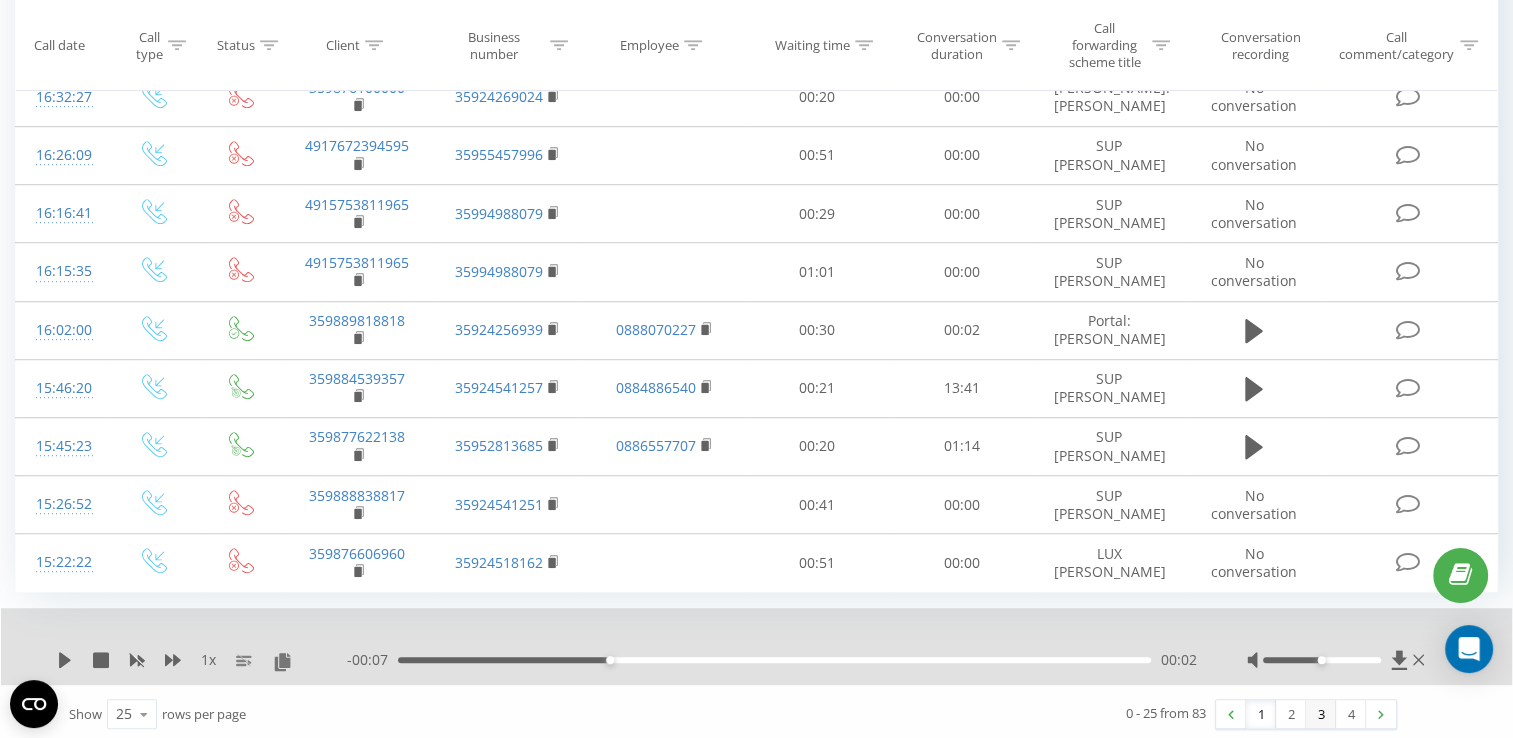 click on "3" at bounding box center [1321, 714] 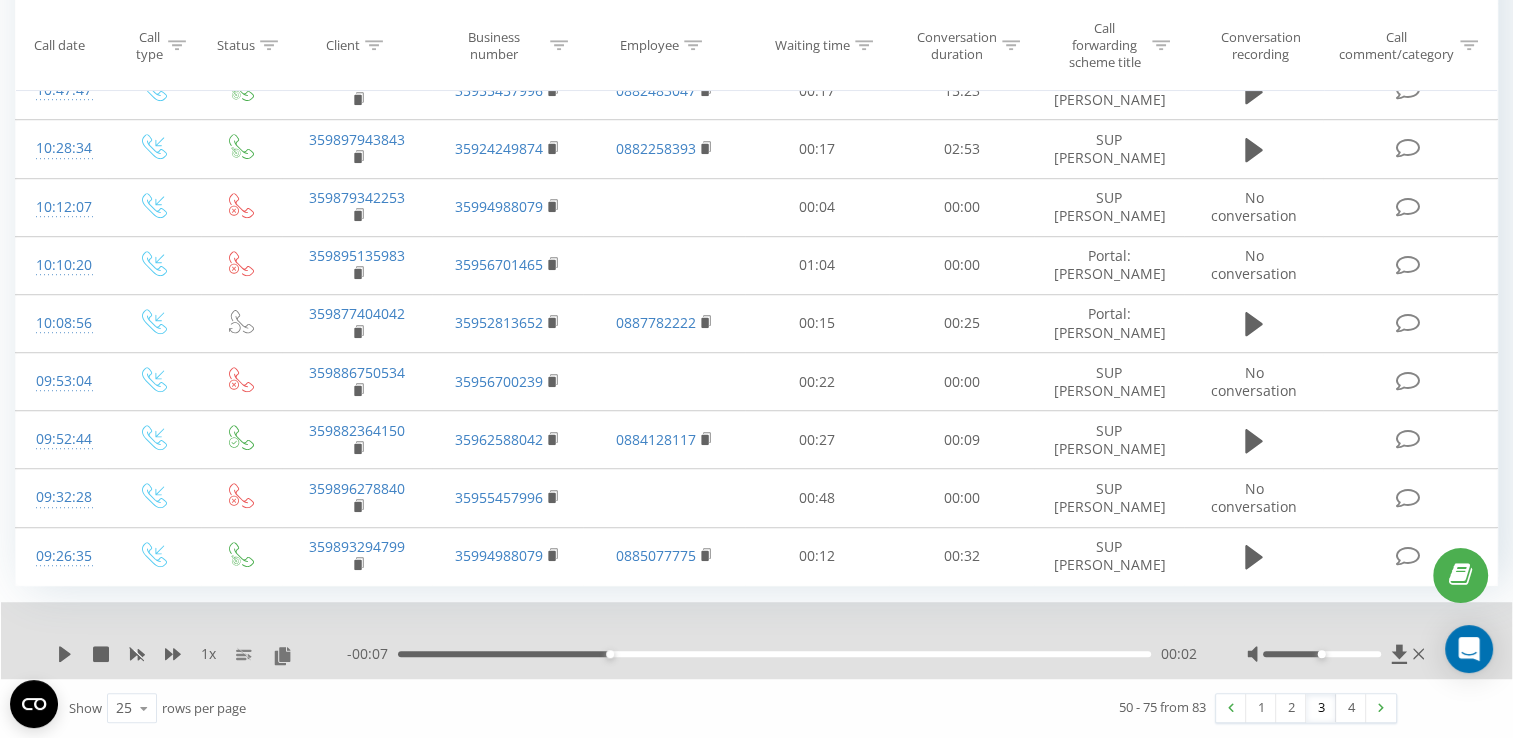 scroll, scrollTop: 1101, scrollLeft: 0, axis: vertical 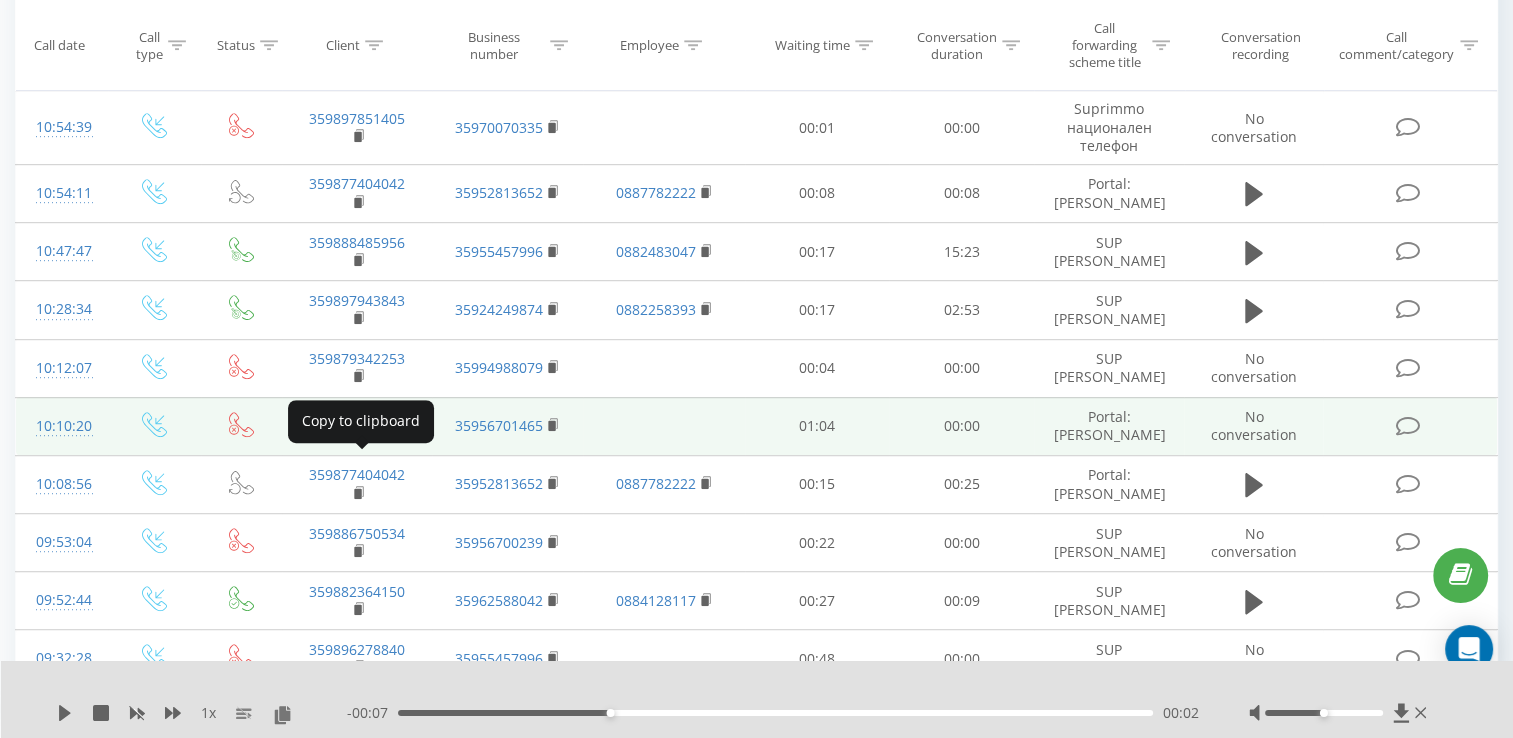 click 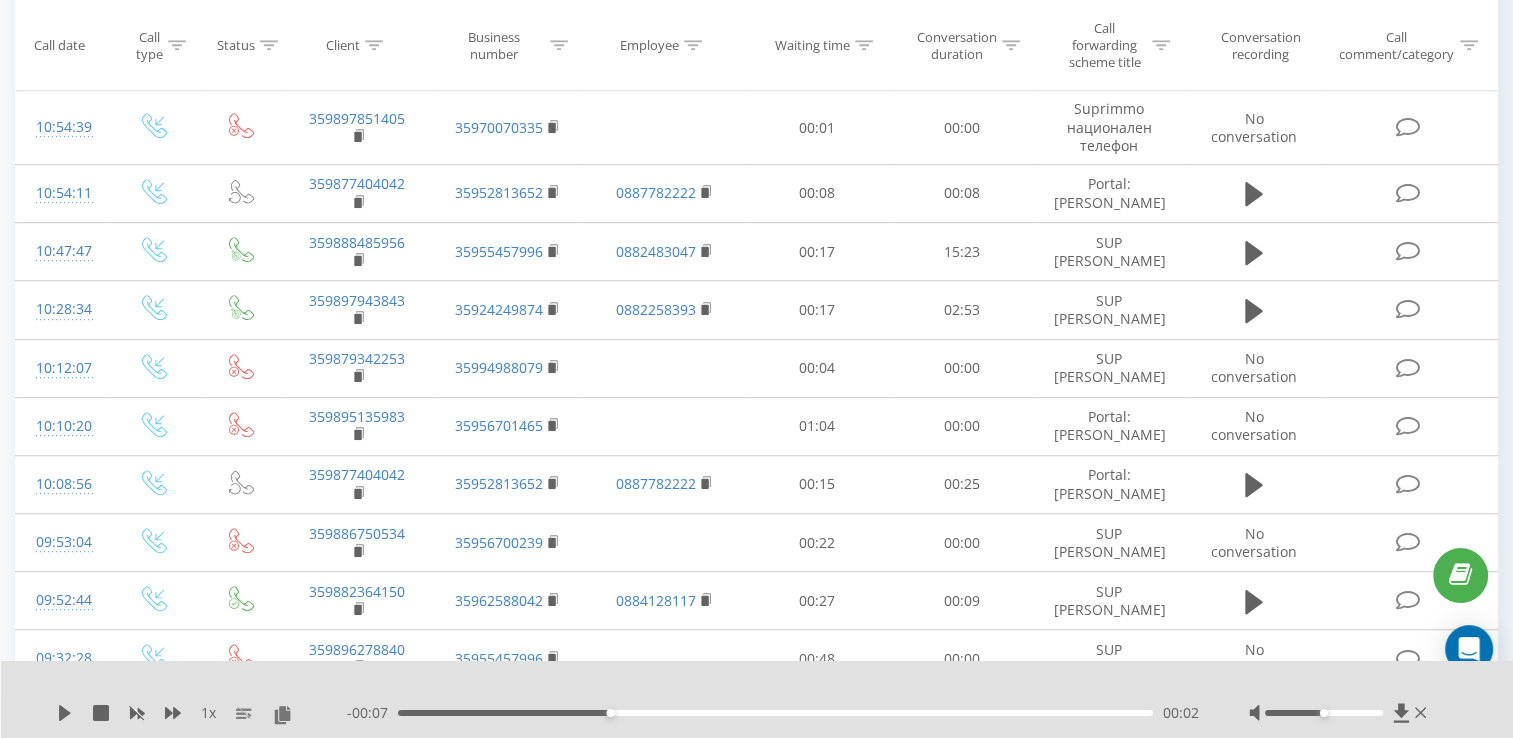 click 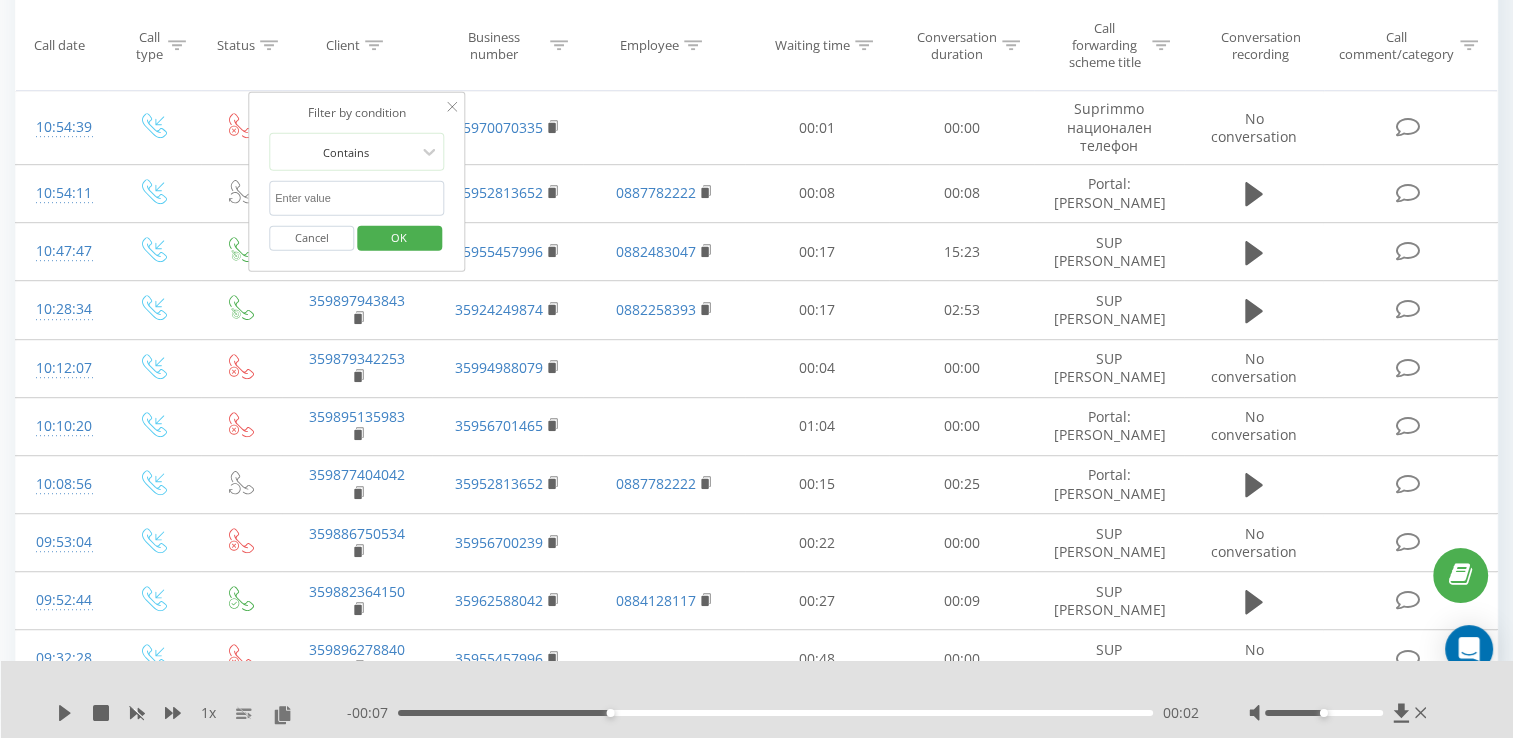 paste on "359895135983" 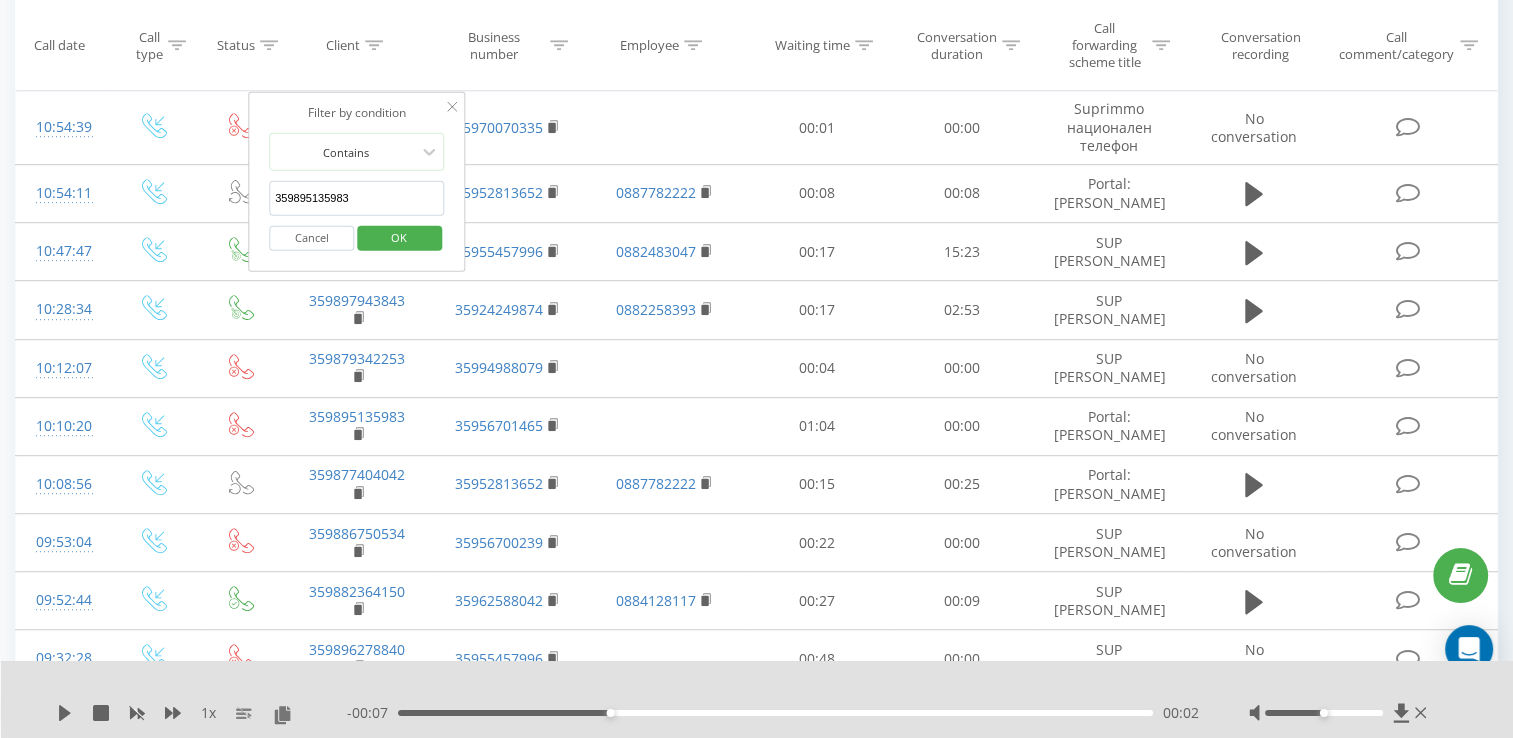 type on "359895135983" 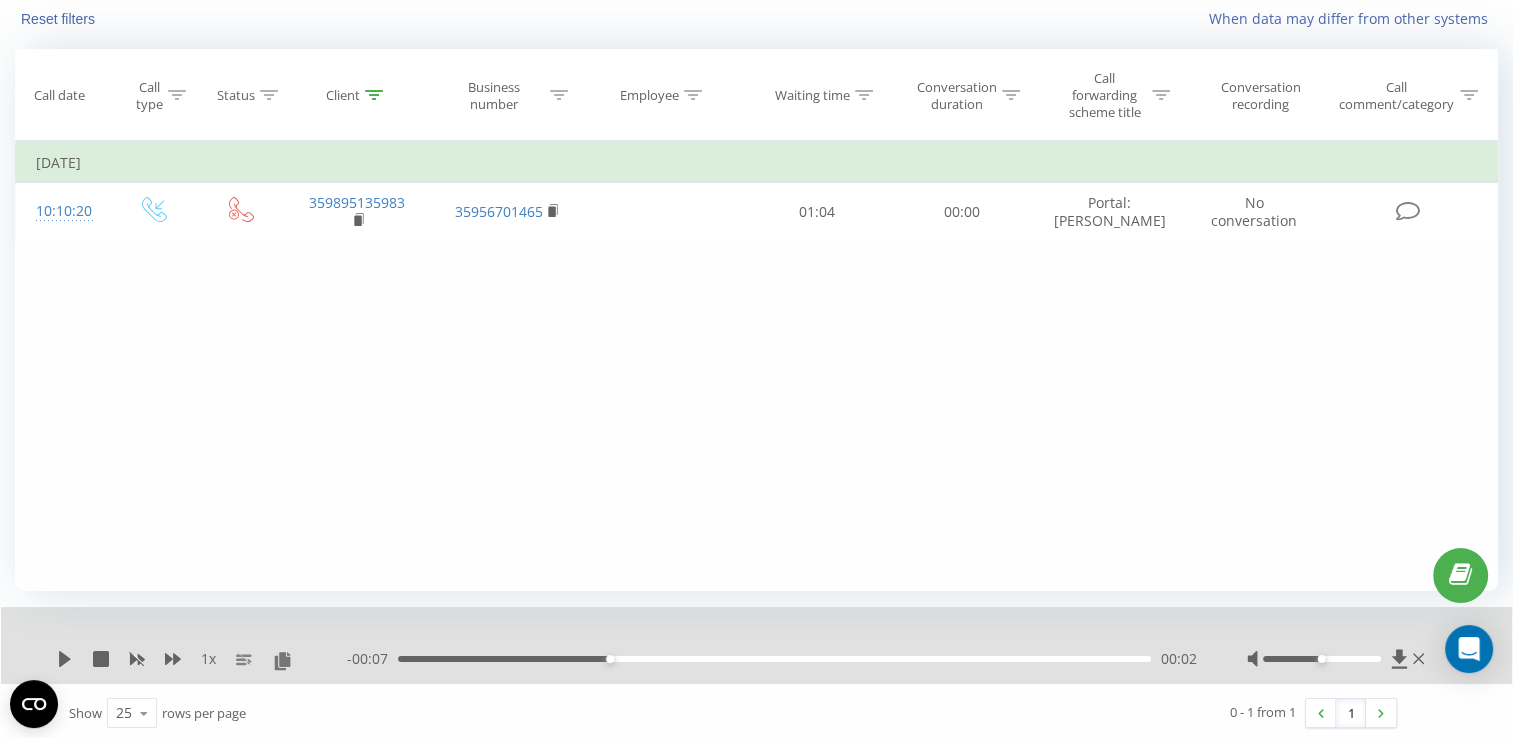 scroll, scrollTop: 136, scrollLeft: 0, axis: vertical 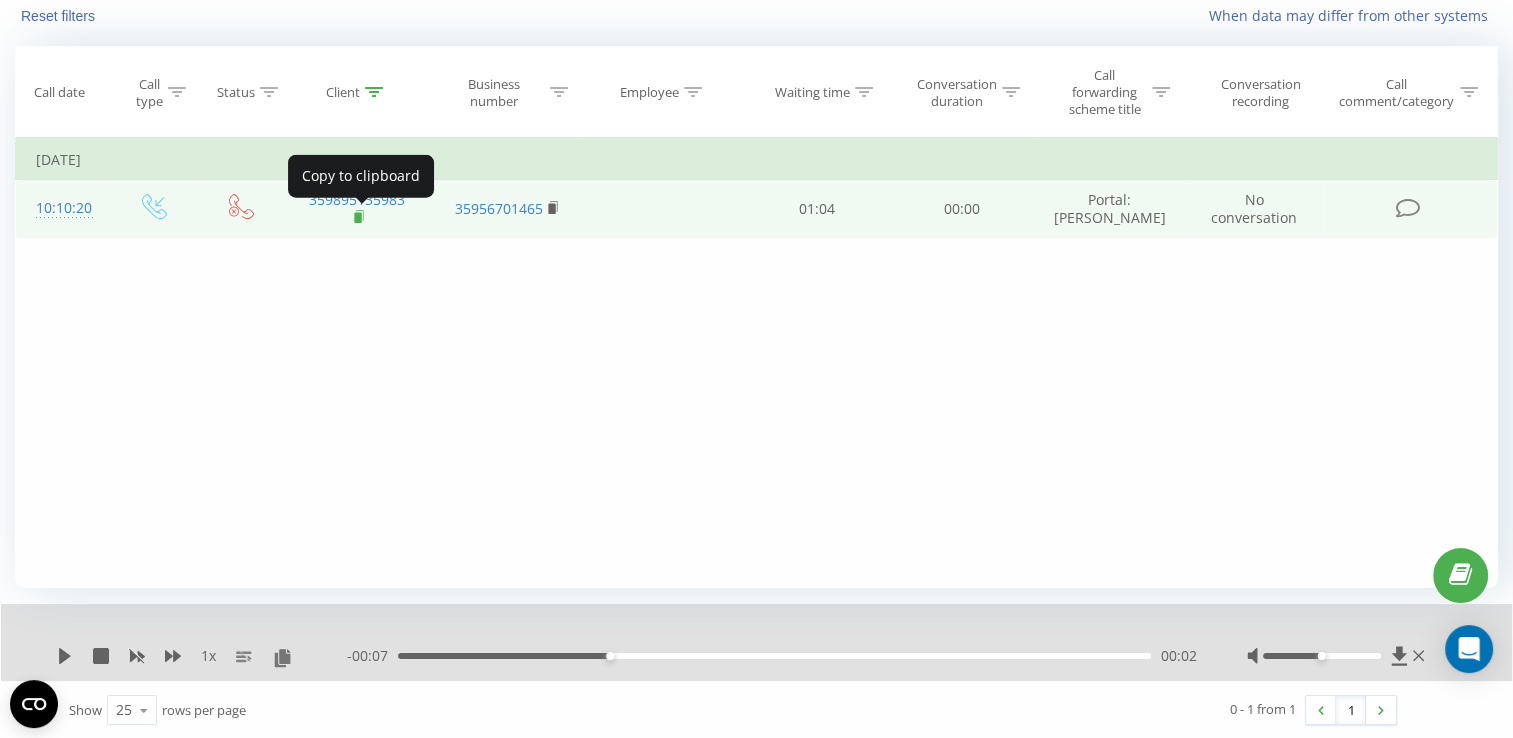 click 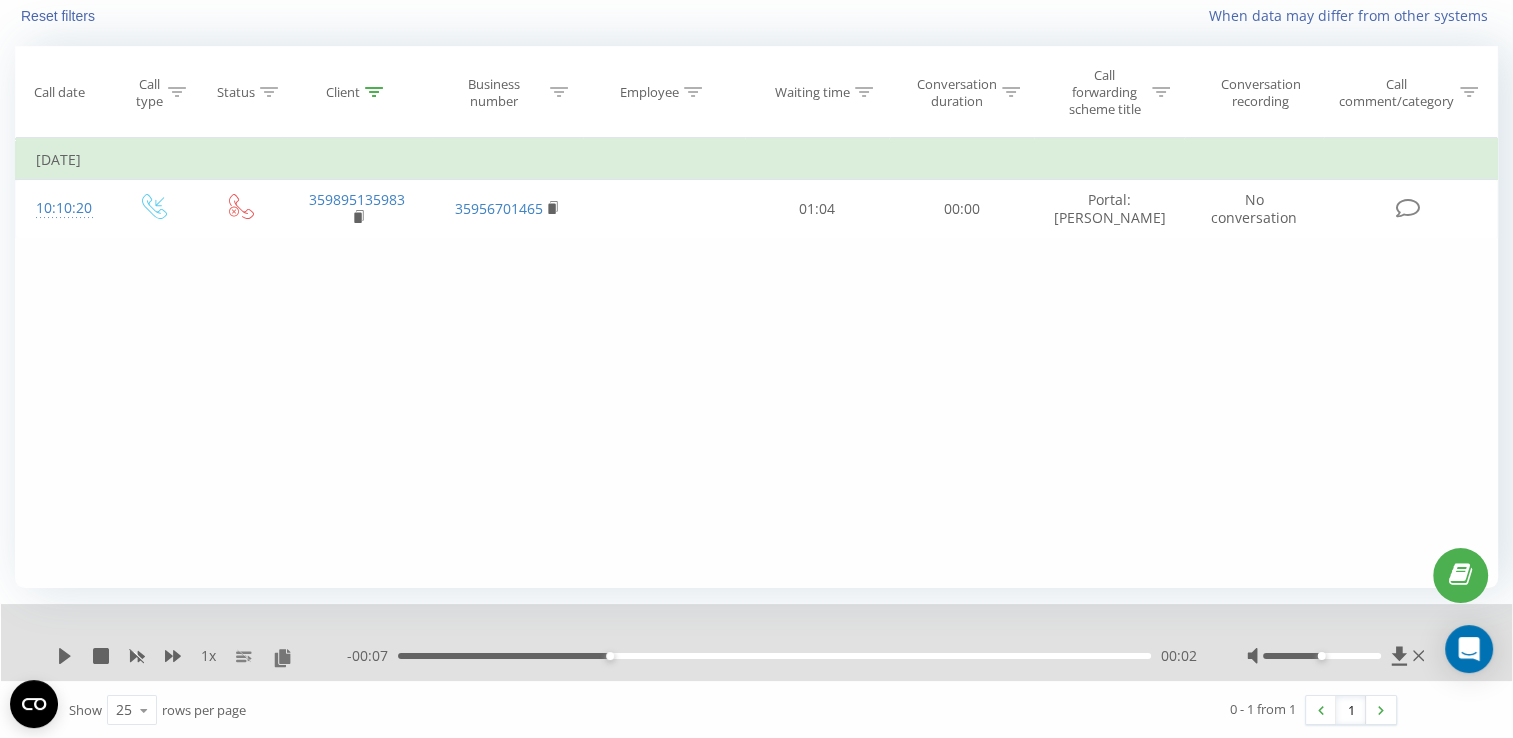 scroll, scrollTop: 0, scrollLeft: 0, axis: both 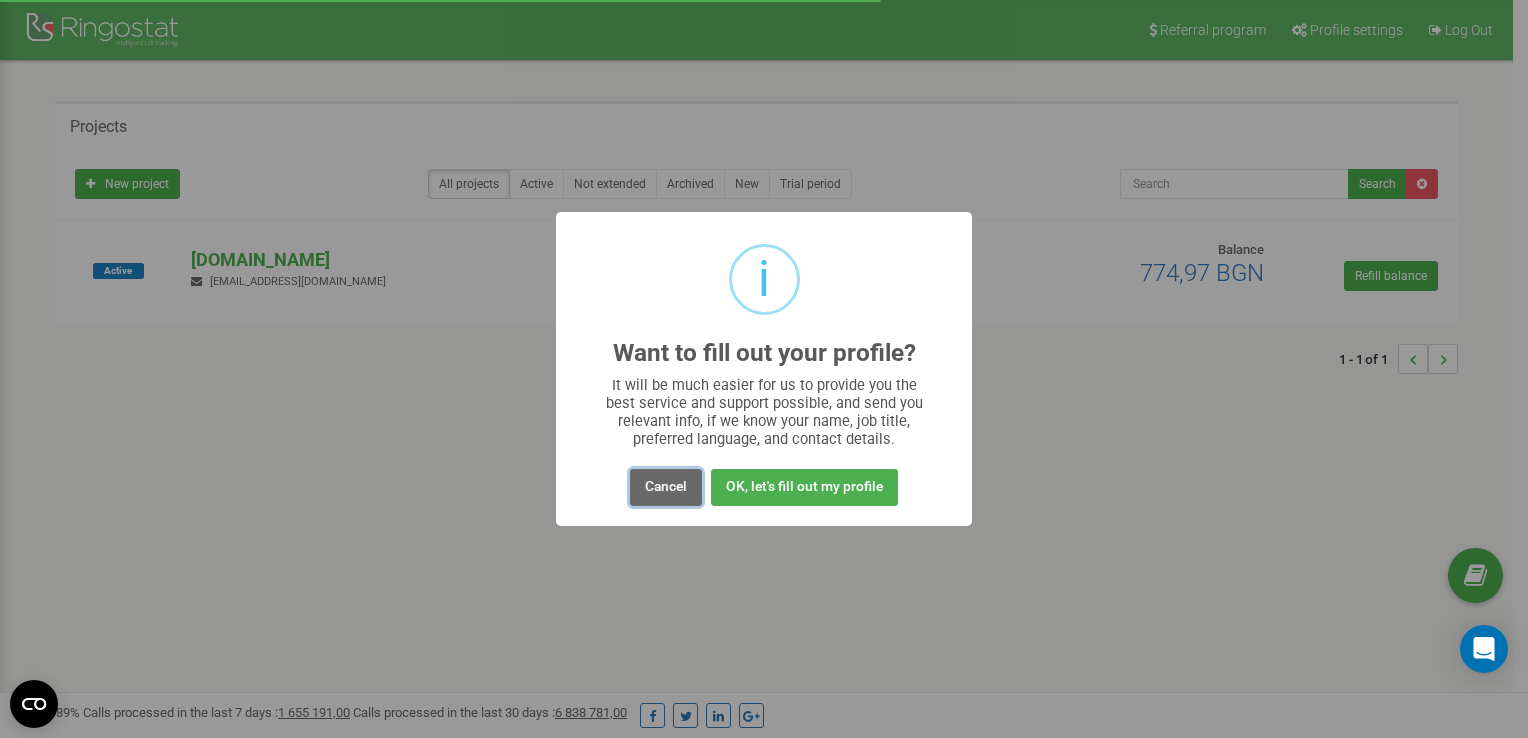 click on "Cancel" at bounding box center (666, 487) 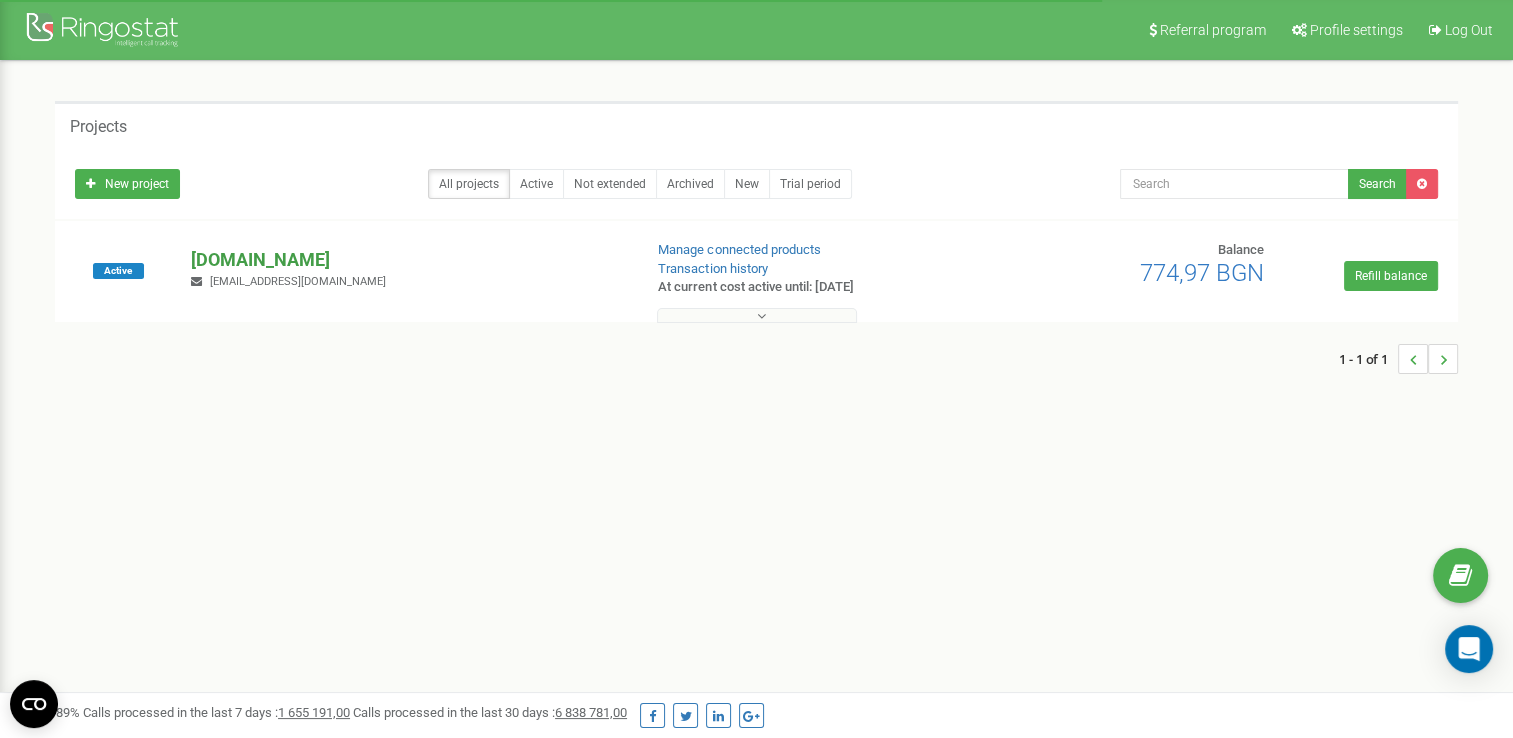 click on "[DOMAIN_NAME]" at bounding box center [408, 260] 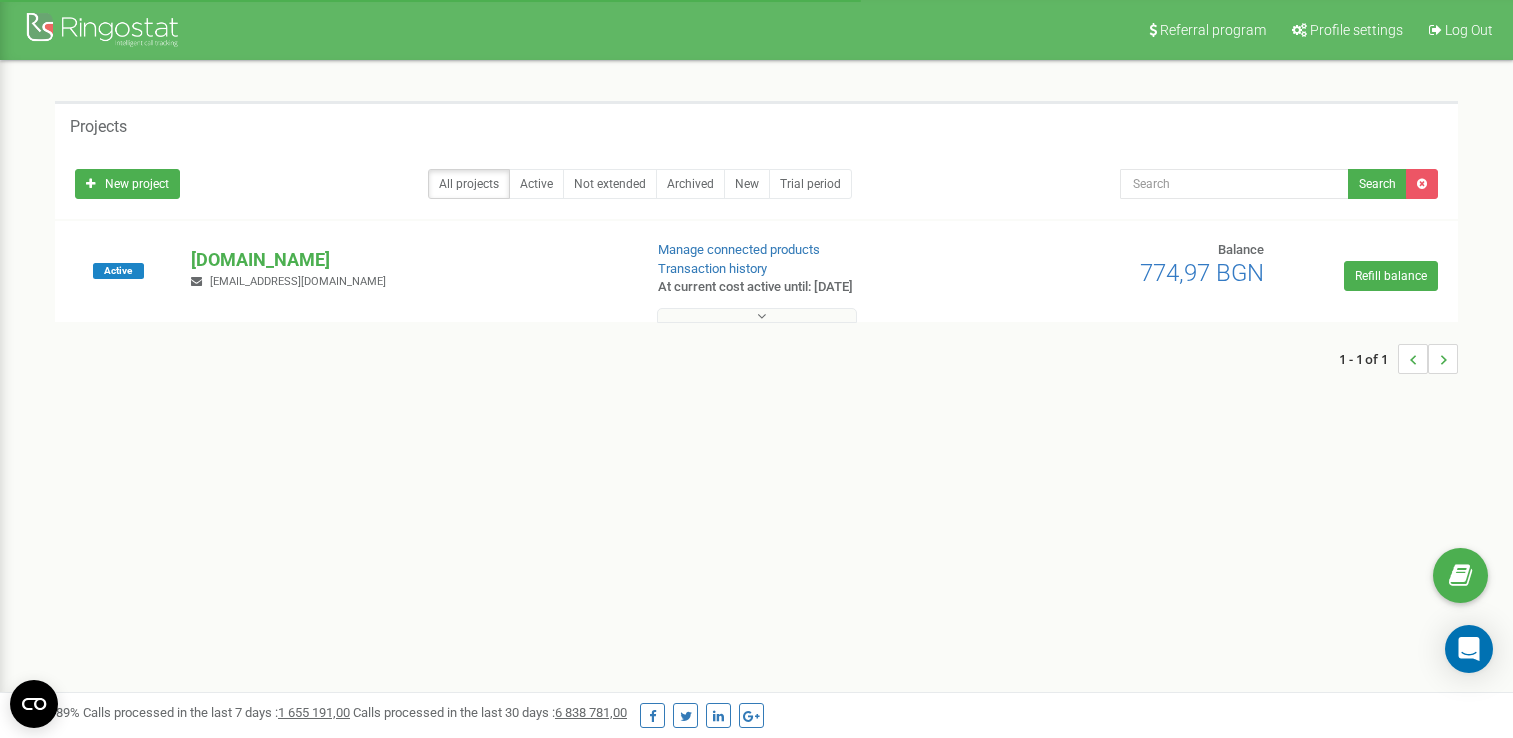 scroll, scrollTop: 0, scrollLeft: 0, axis: both 